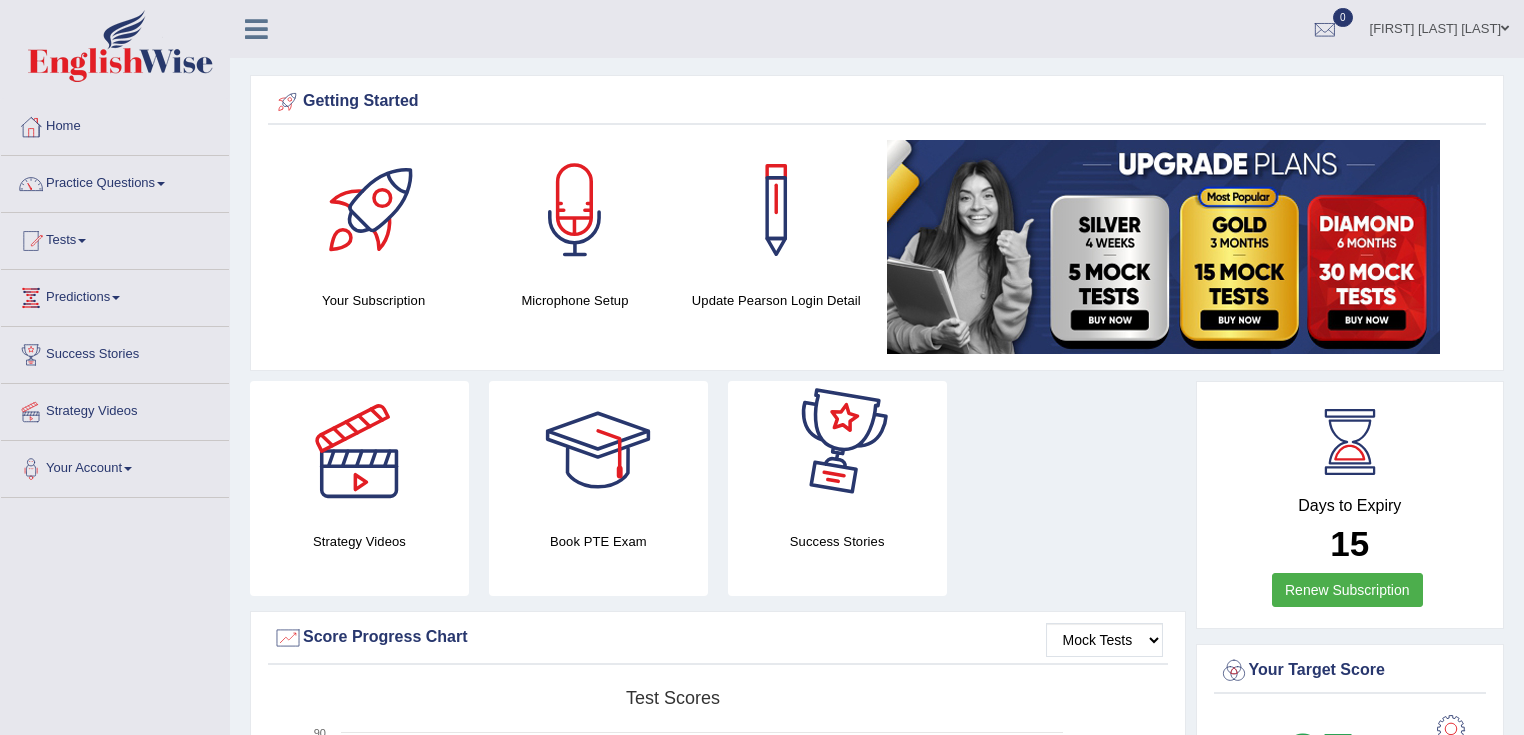 scroll, scrollTop: 0, scrollLeft: 0, axis: both 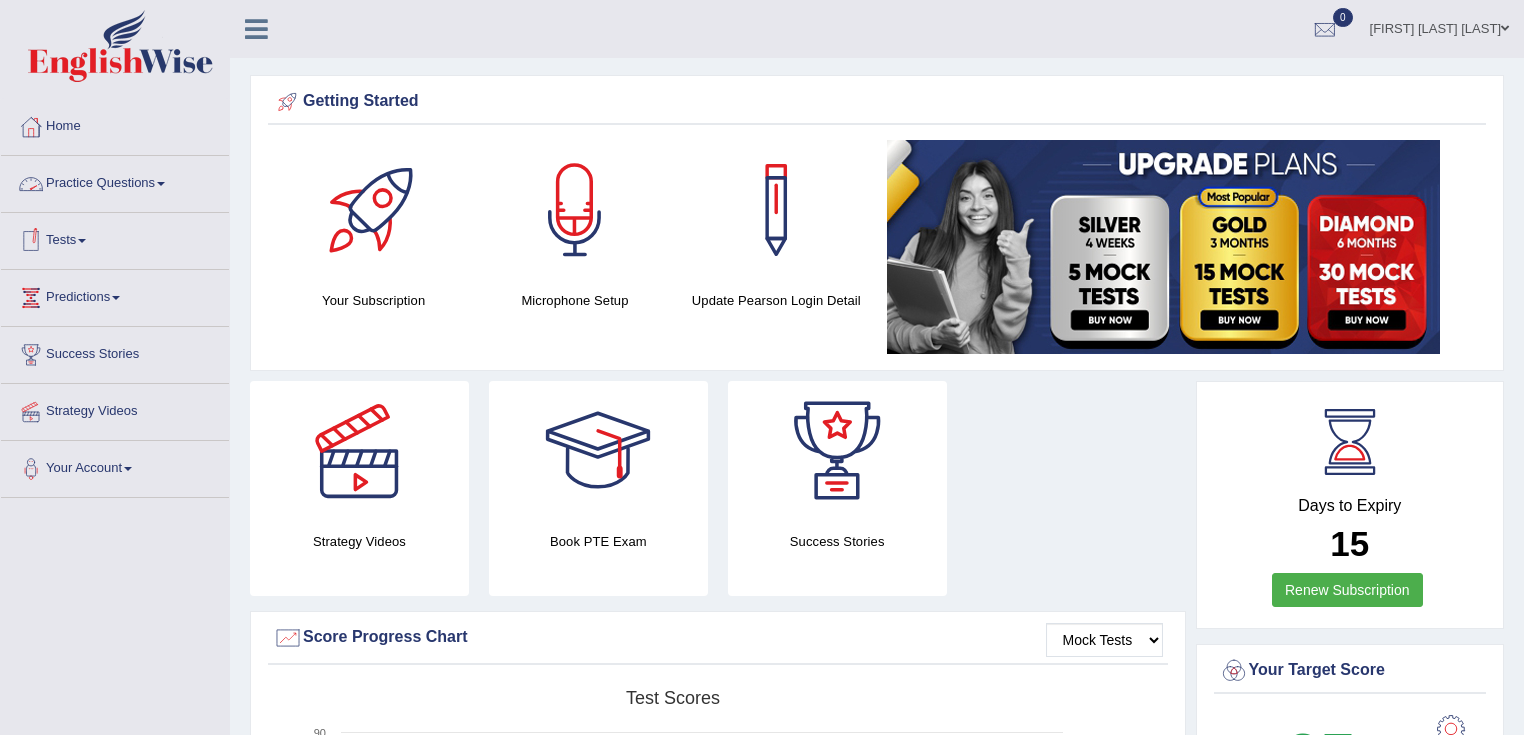 click on "Practice Questions" at bounding box center (115, 181) 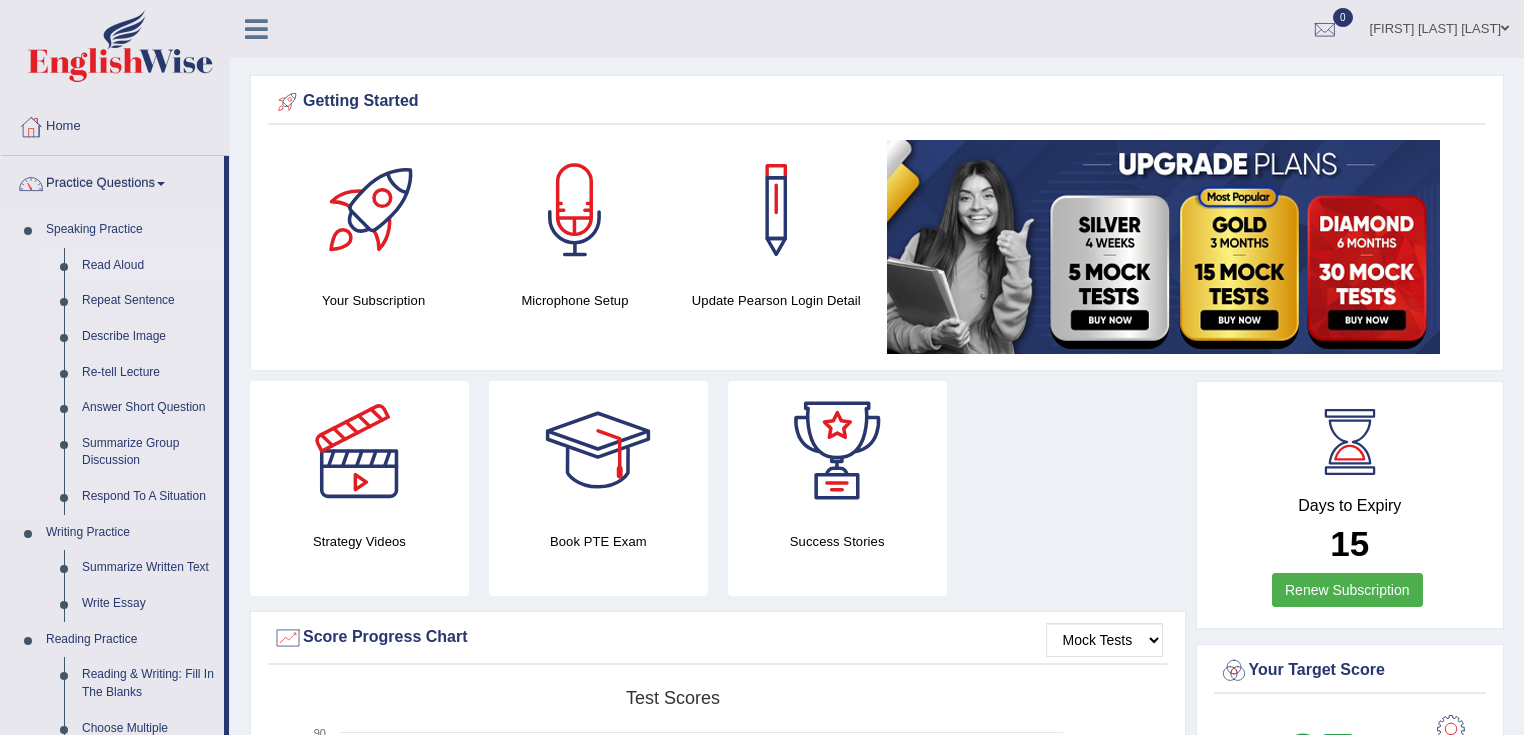 click on "Read Aloud" at bounding box center (148, 266) 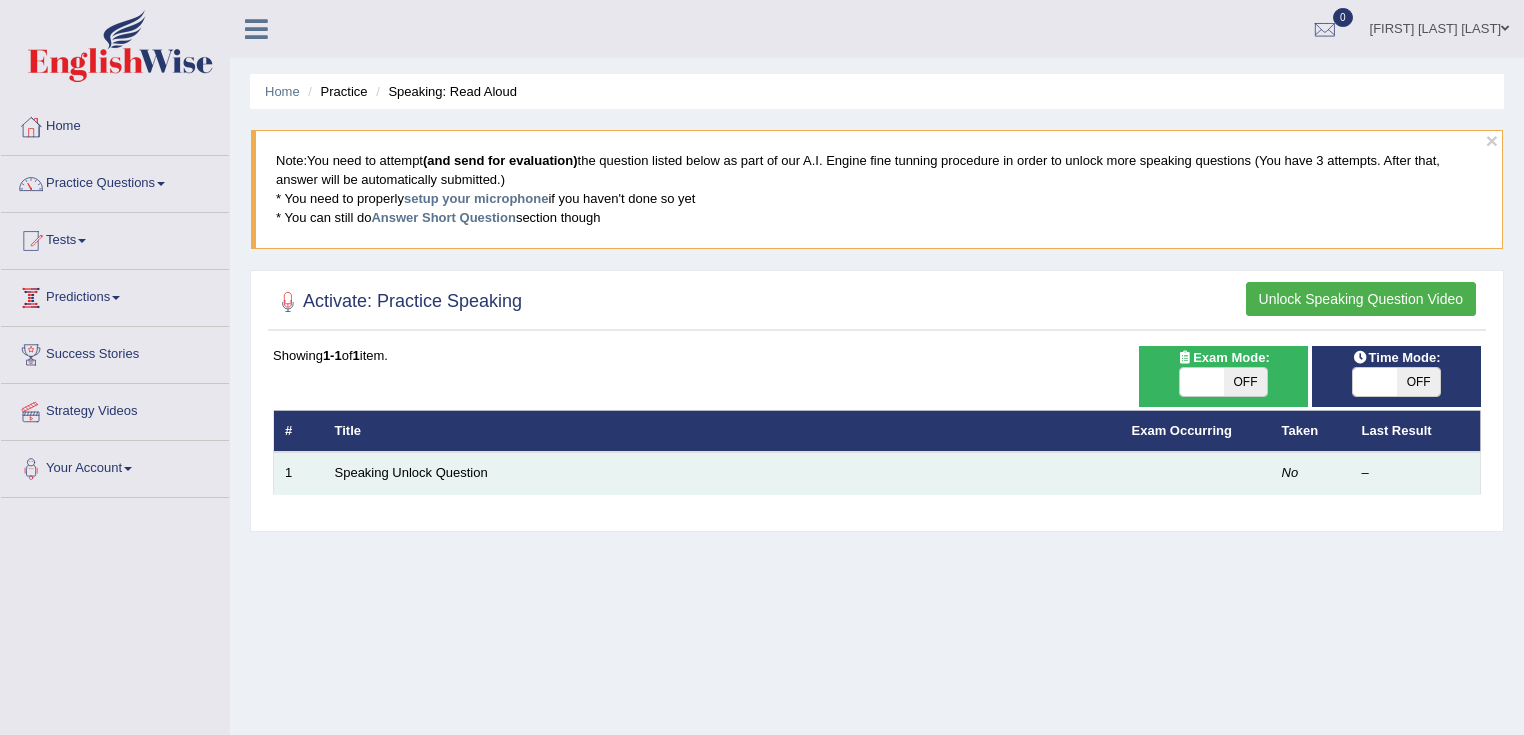 scroll, scrollTop: 0, scrollLeft: 0, axis: both 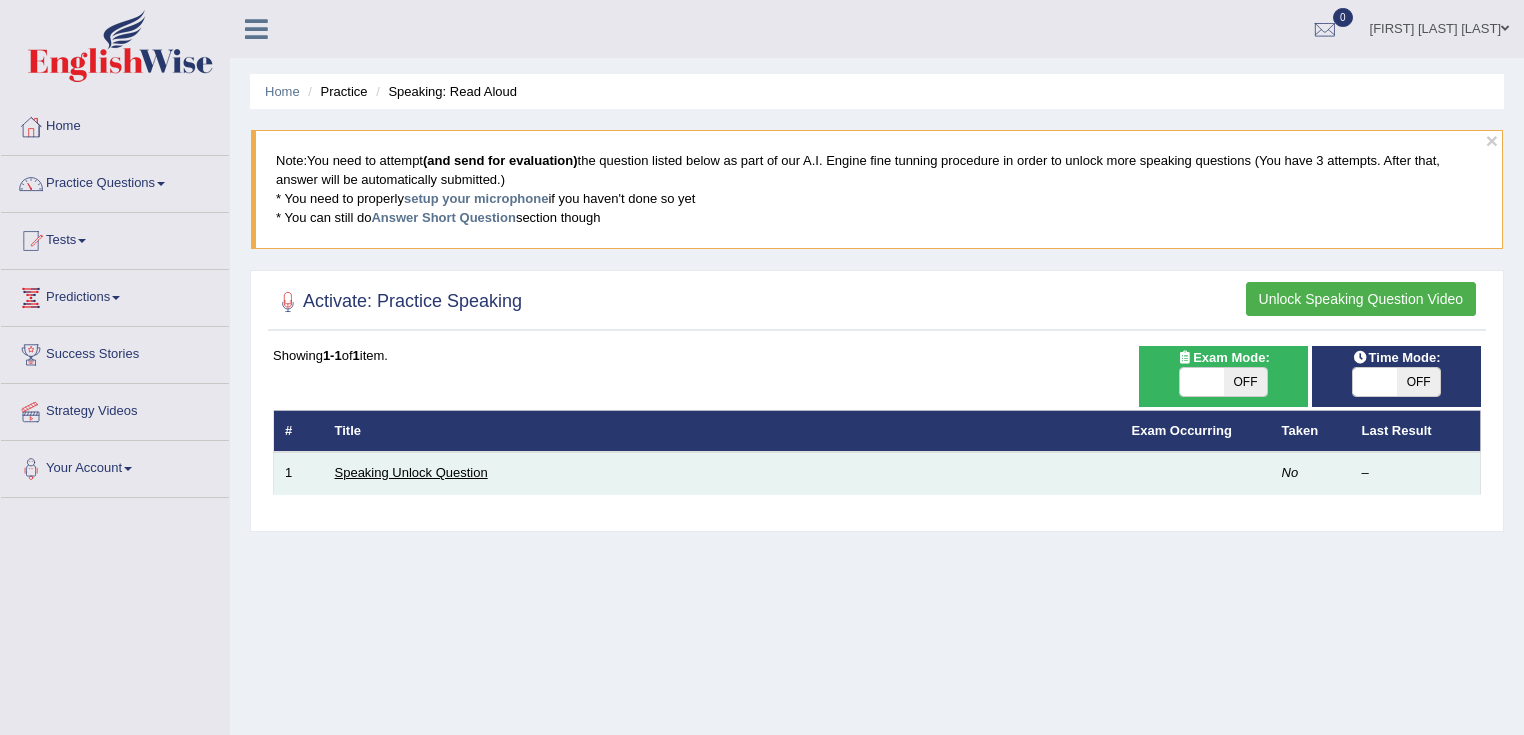 click on "Speaking Unlock Question" at bounding box center (411, 472) 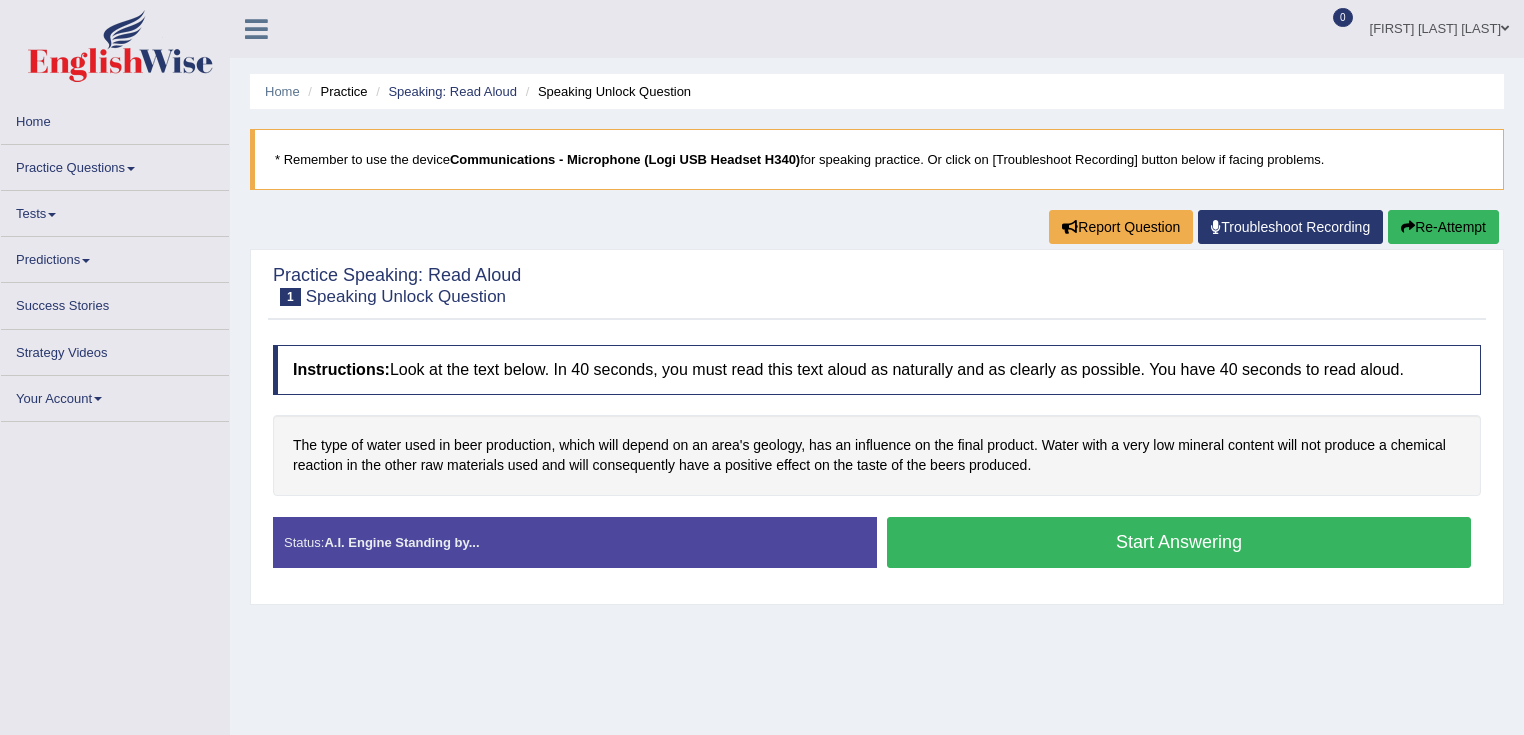 scroll, scrollTop: 0, scrollLeft: 0, axis: both 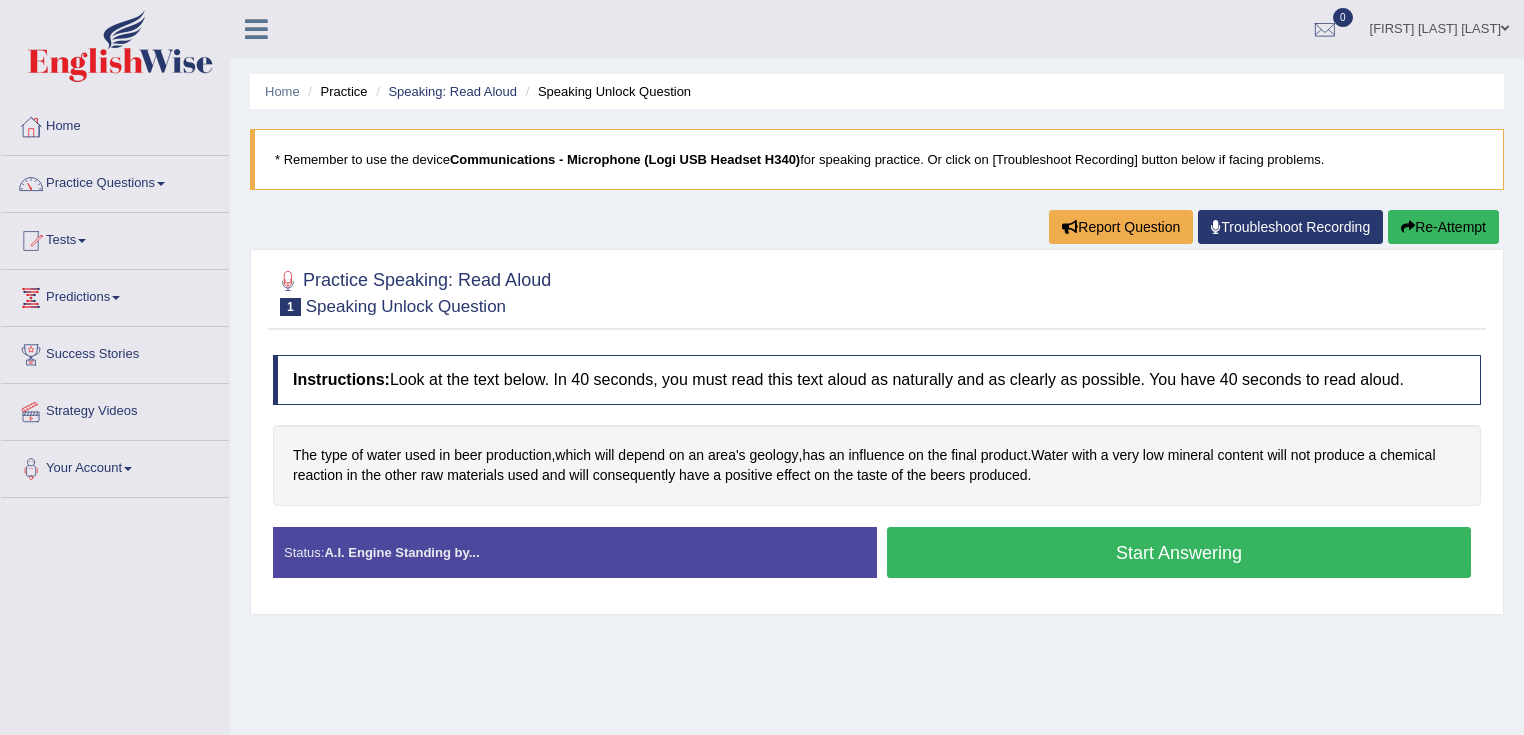 click on "Start Answering" at bounding box center [1179, 552] 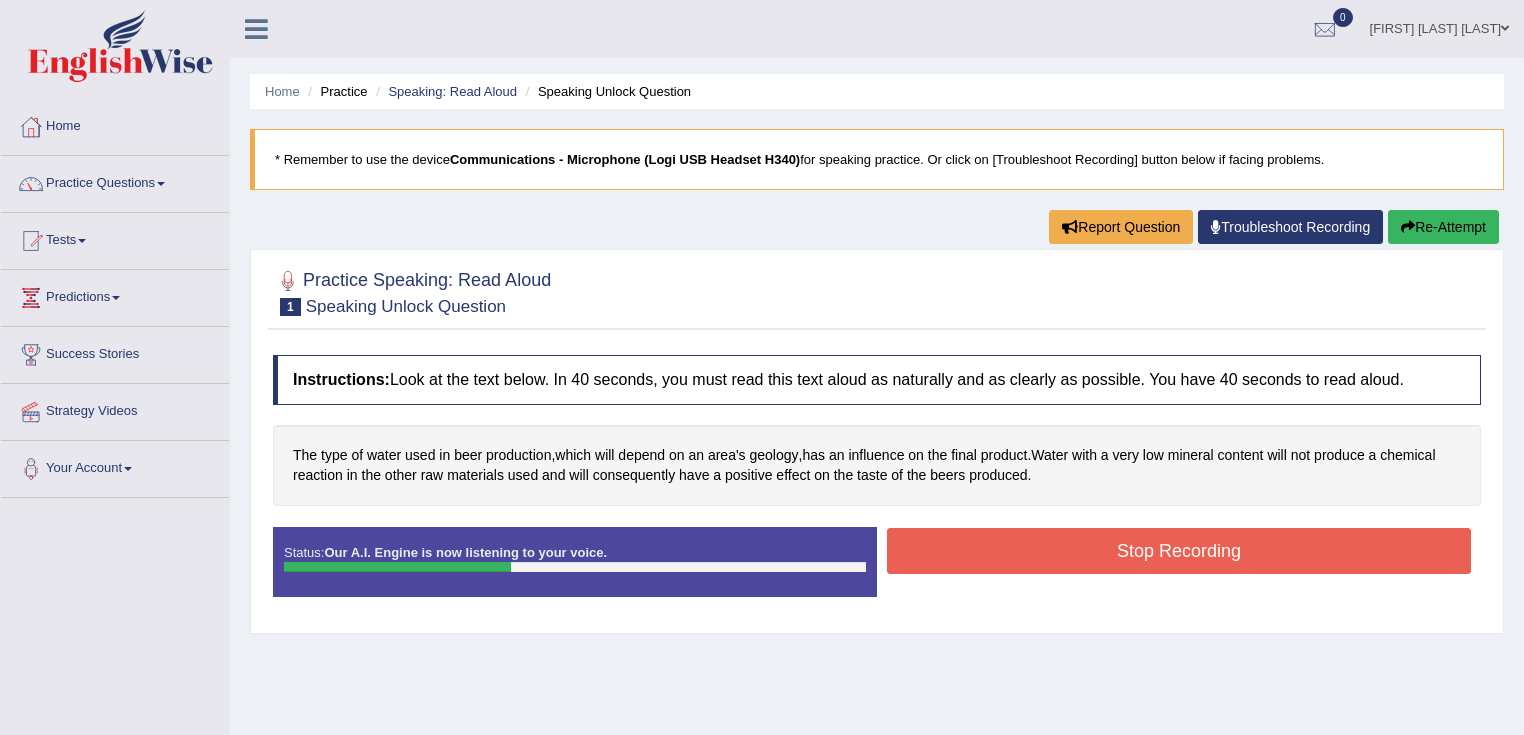 click on "Stop Recording" at bounding box center [1179, 551] 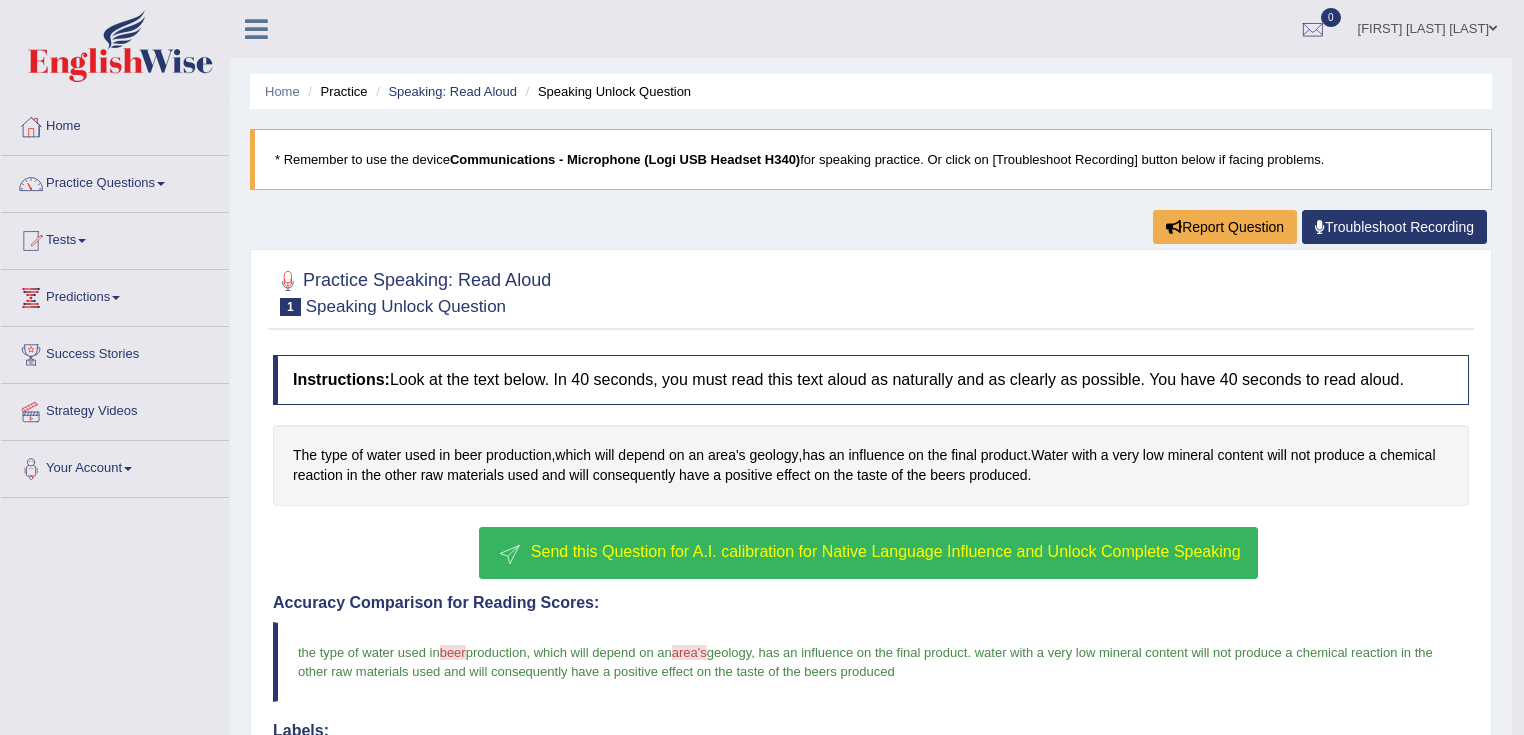 click on "Send this Question for A.I. calibration for Native Language Influence and Unlock Complete Speaking" at bounding box center [868, 553] 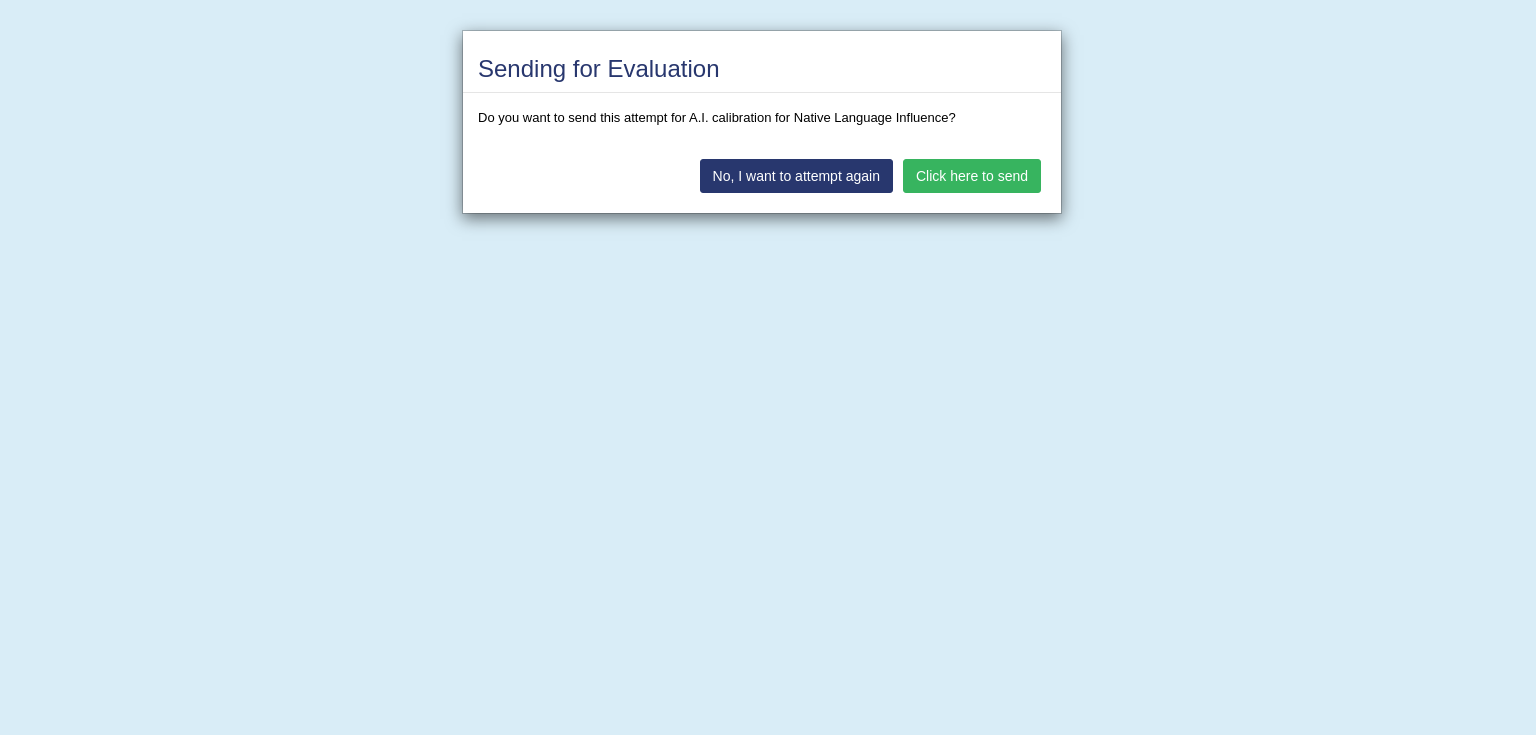 click on "Sending for Evaluation Do you want to send this attempt for A.I. calibration for Native Language Influence? No, I want to attempt again Click here to send" at bounding box center (768, 367) 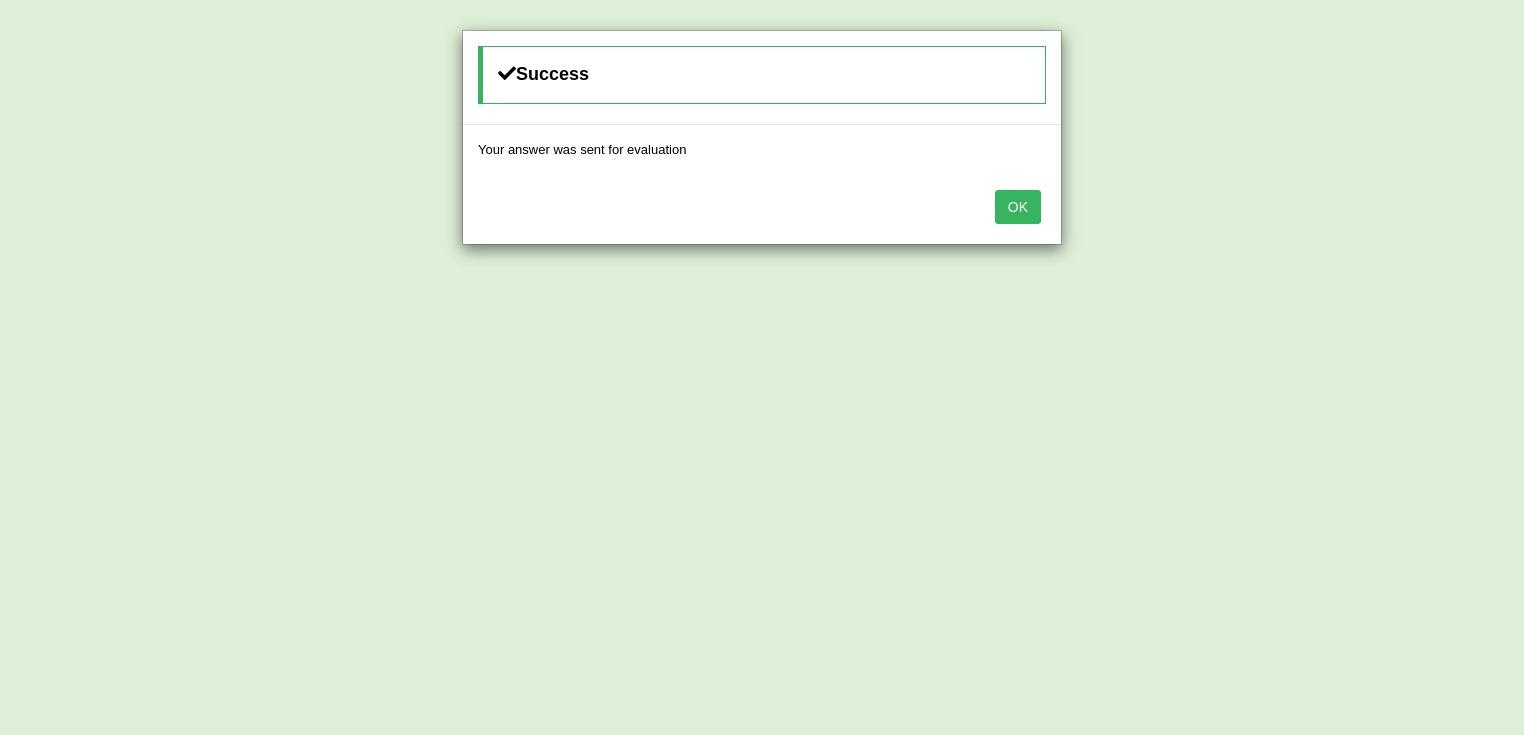 click on "OK" at bounding box center (1018, 207) 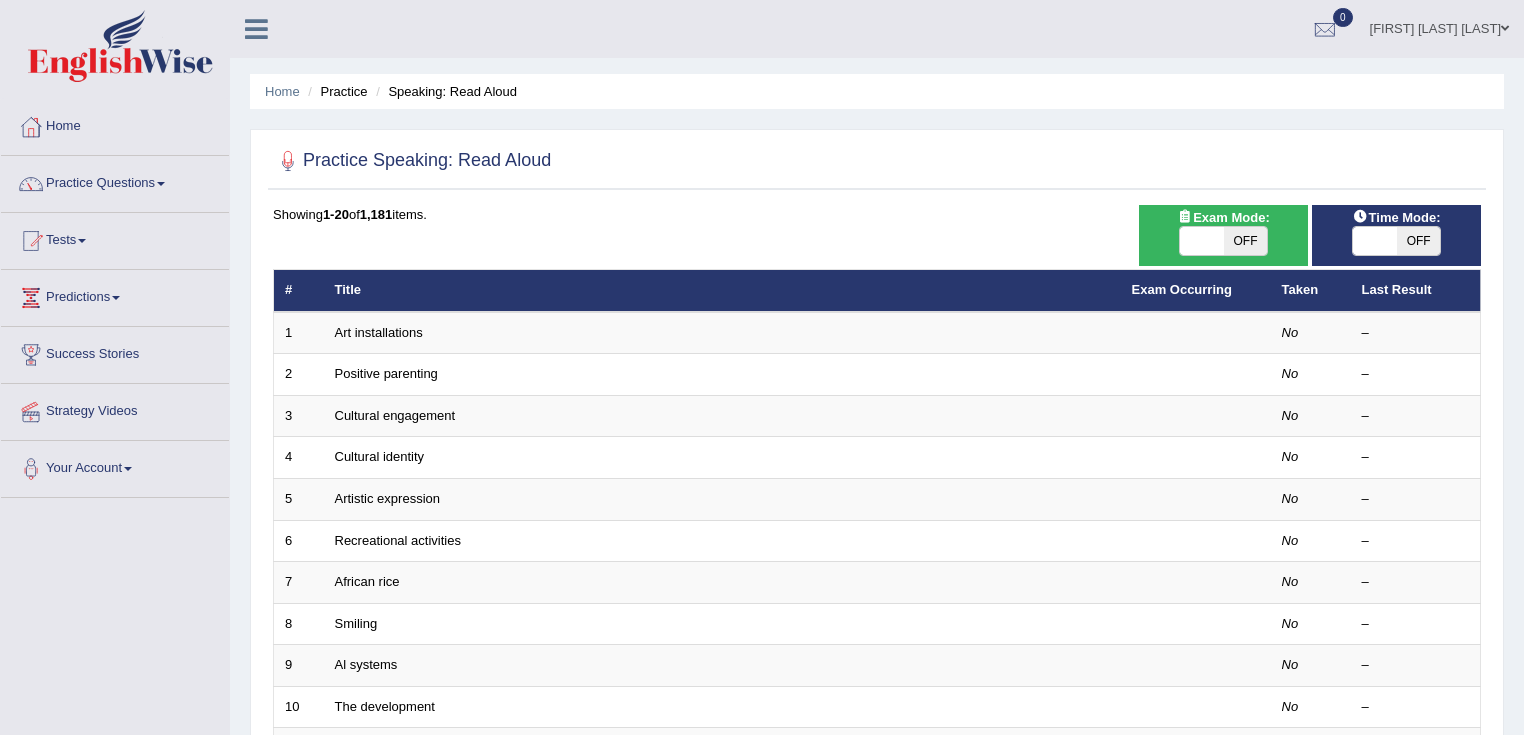 scroll, scrollTop: 0, scrollLeft: 0, axis: both 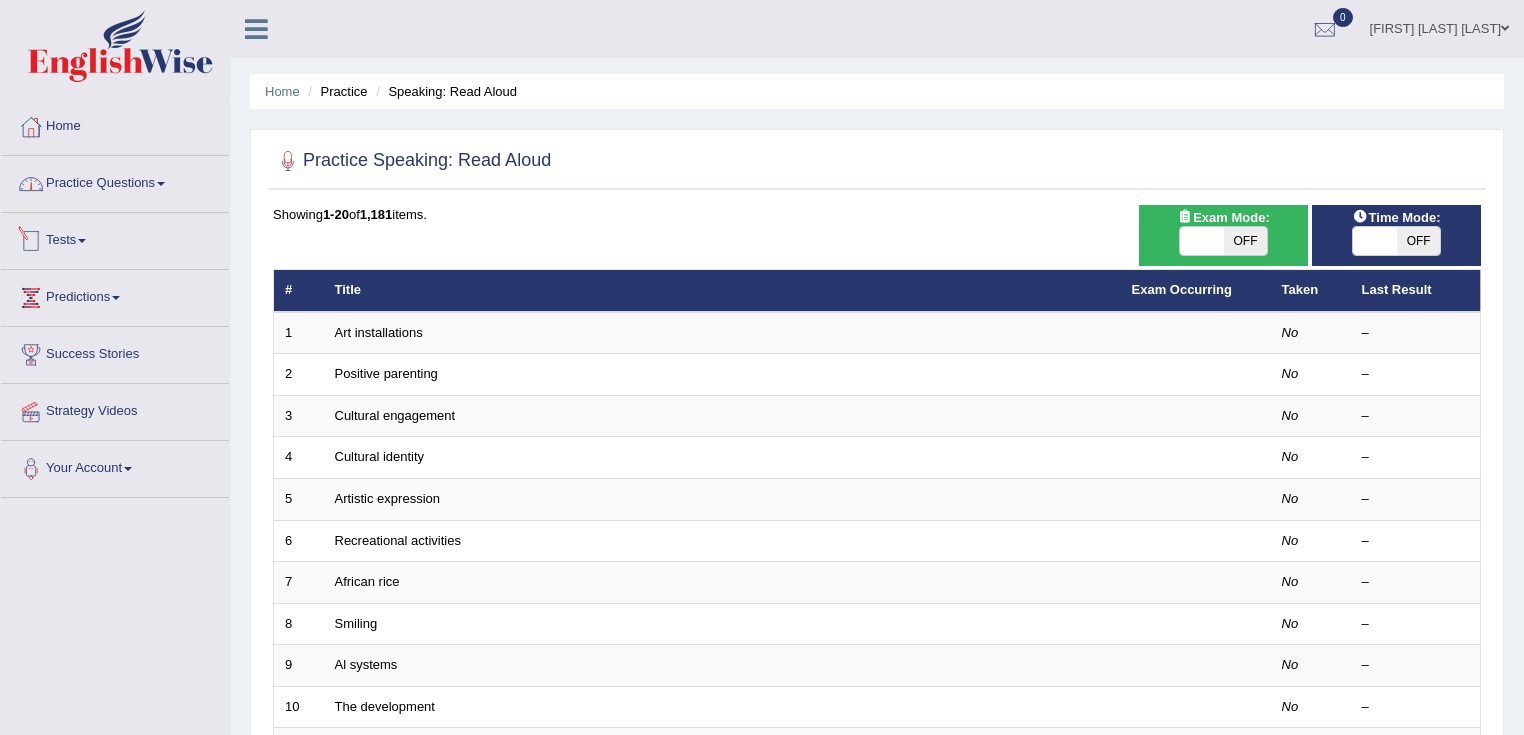 click on "Practice Questions" at bounding box center (115, 181) 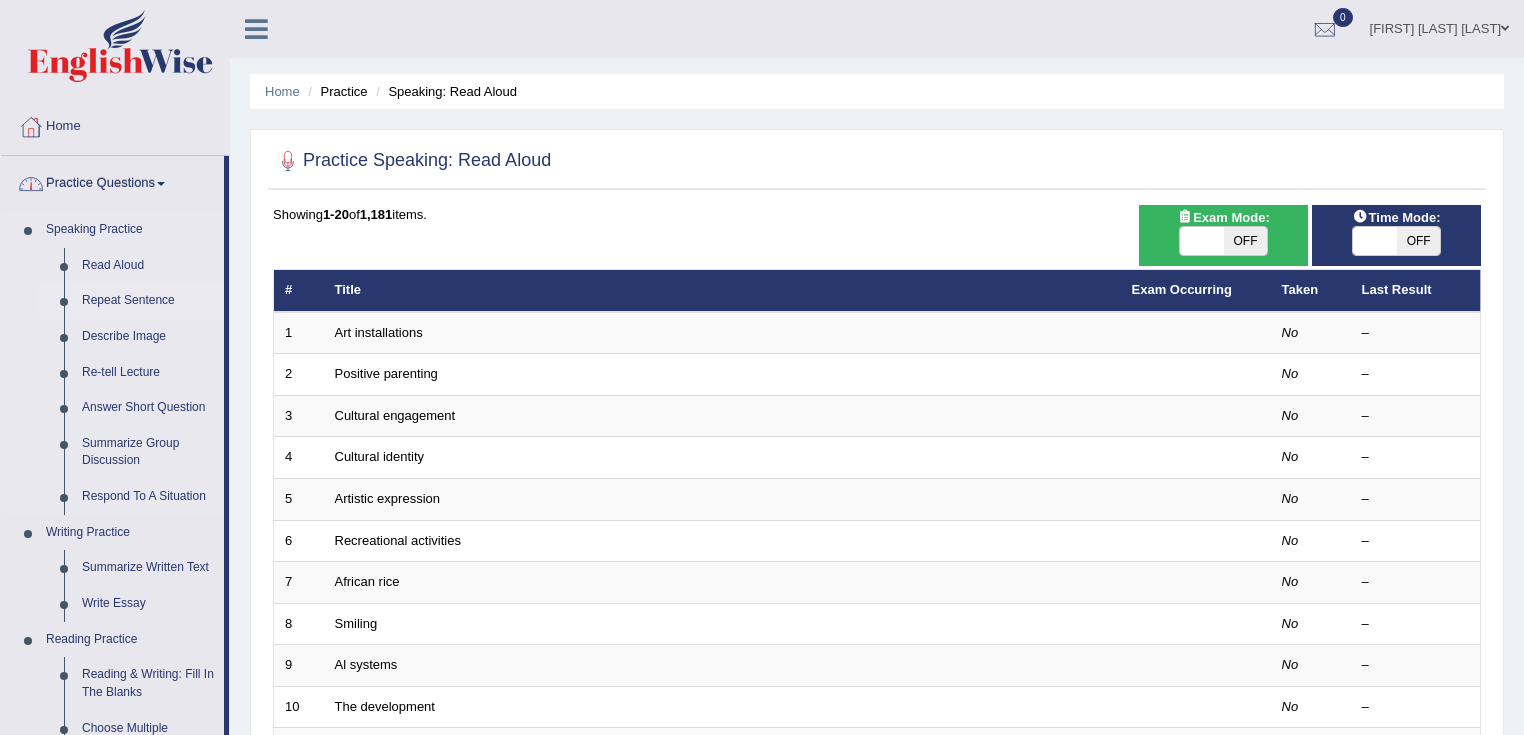 click on "Repeat Sentence" at bounding box center (148, 301) 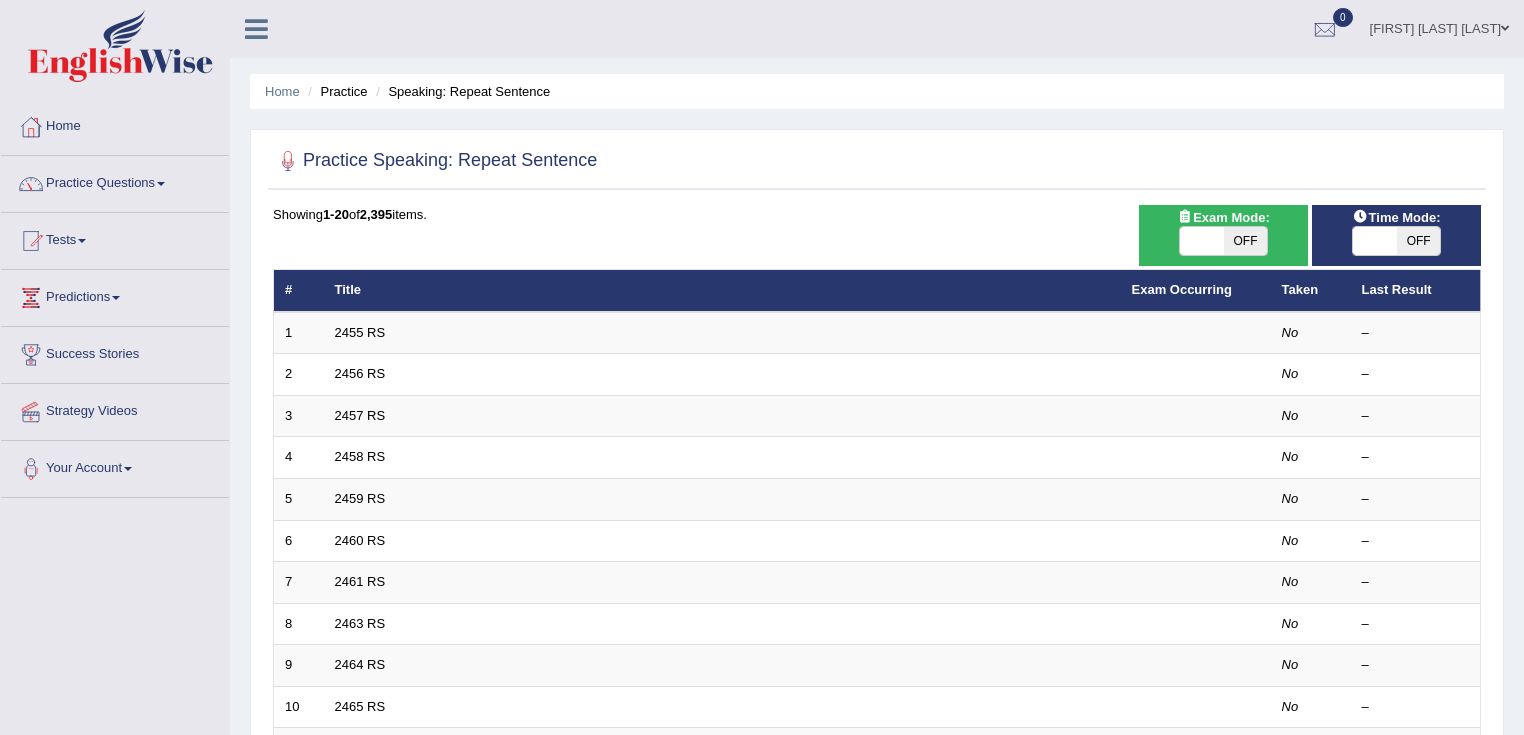 scroll, scrollTop: 0, scrollLeft: 0, axis: both 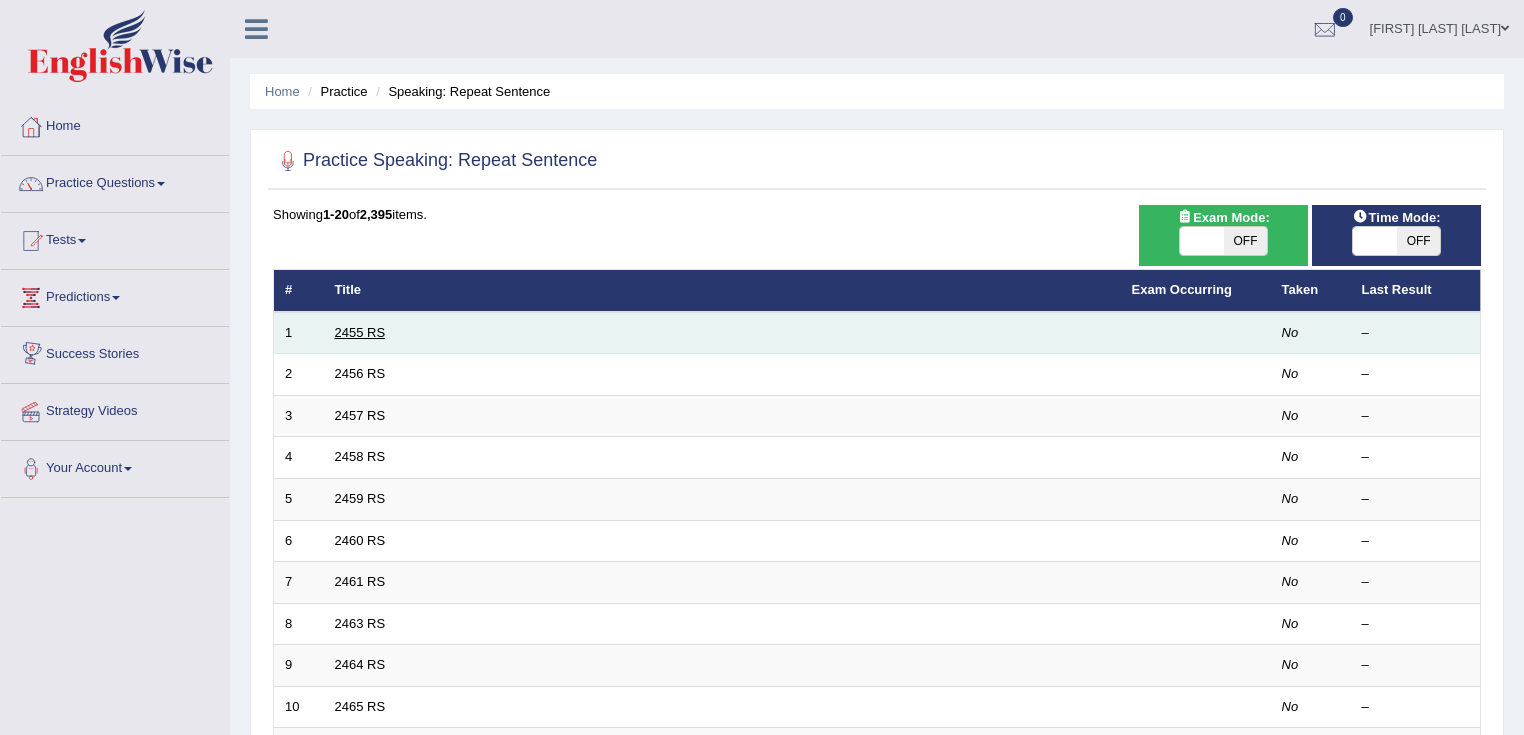click on "2455 RS" at bounding box center (360, 332) 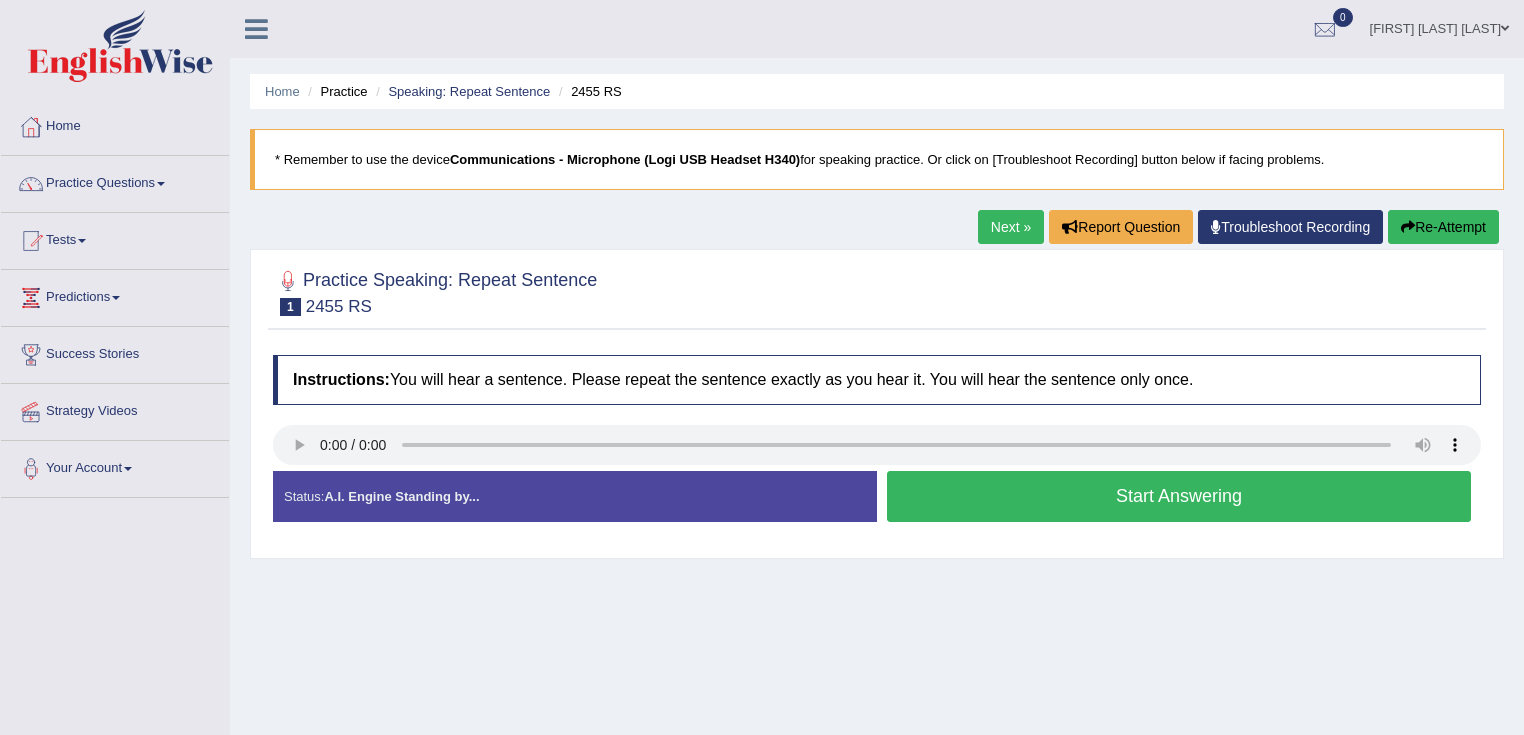 scroll, scrollTop: 0, scrollLeft: 0, axis: both 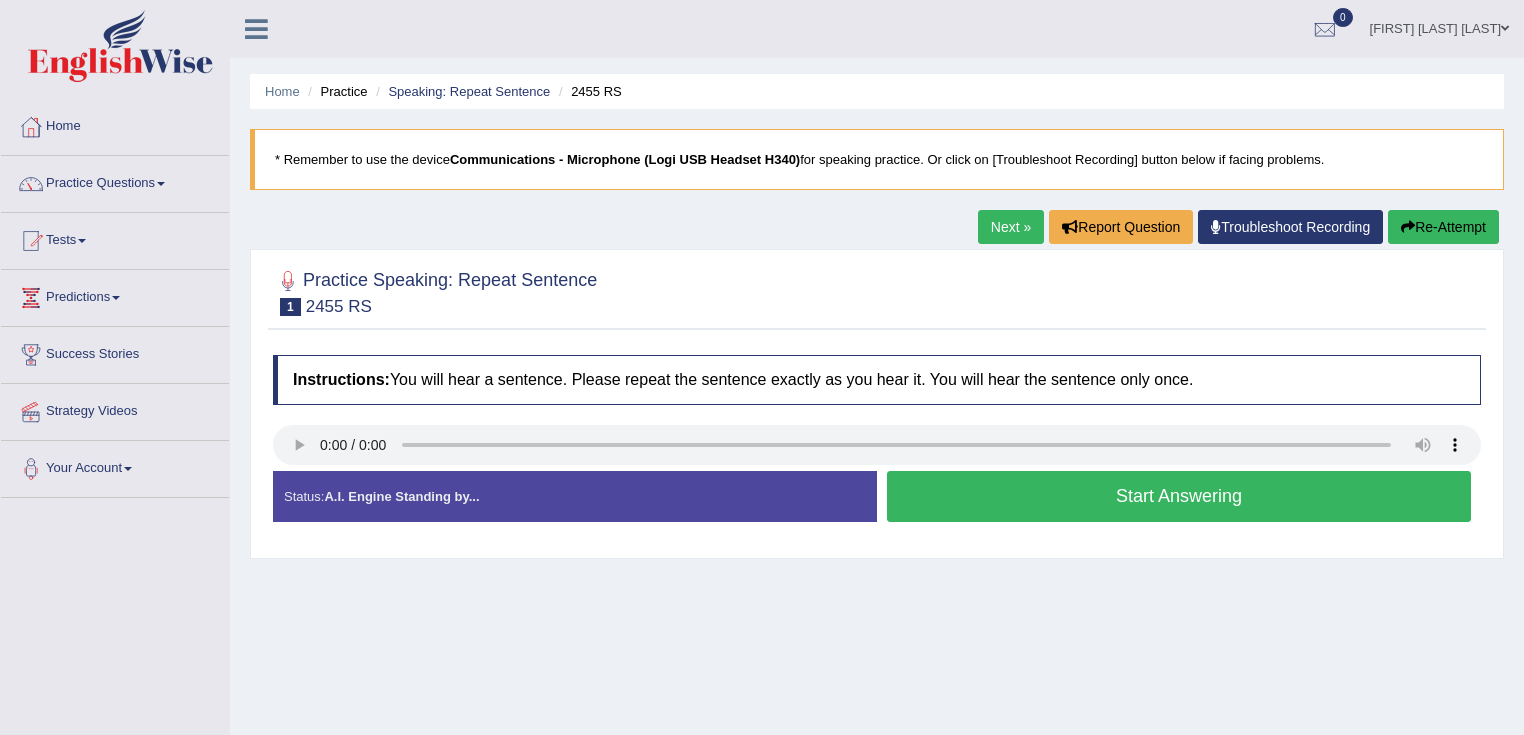 click on "Start Answering" at bounding box center [1179, 496] 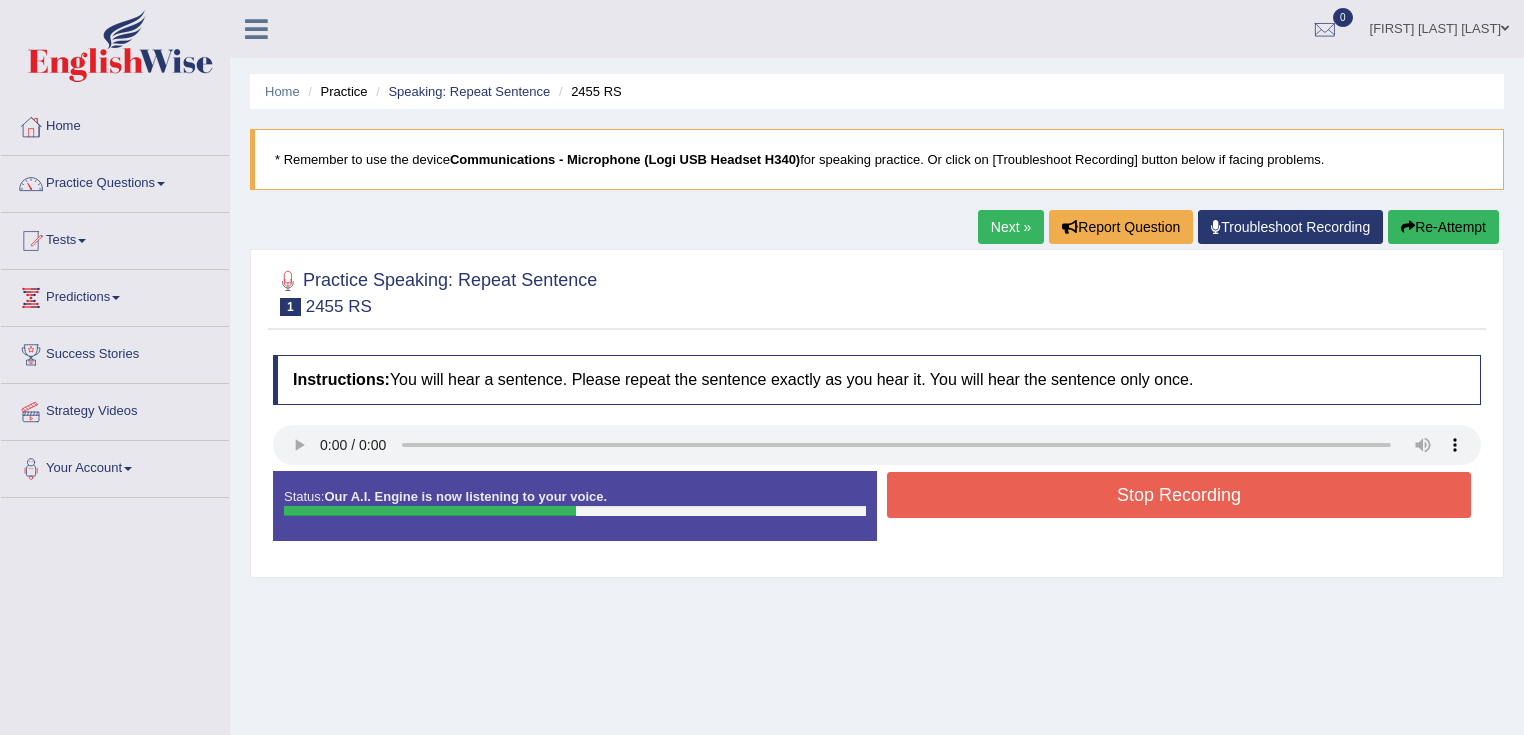click on "Stop Recording" at bounding box center [1179, 495] 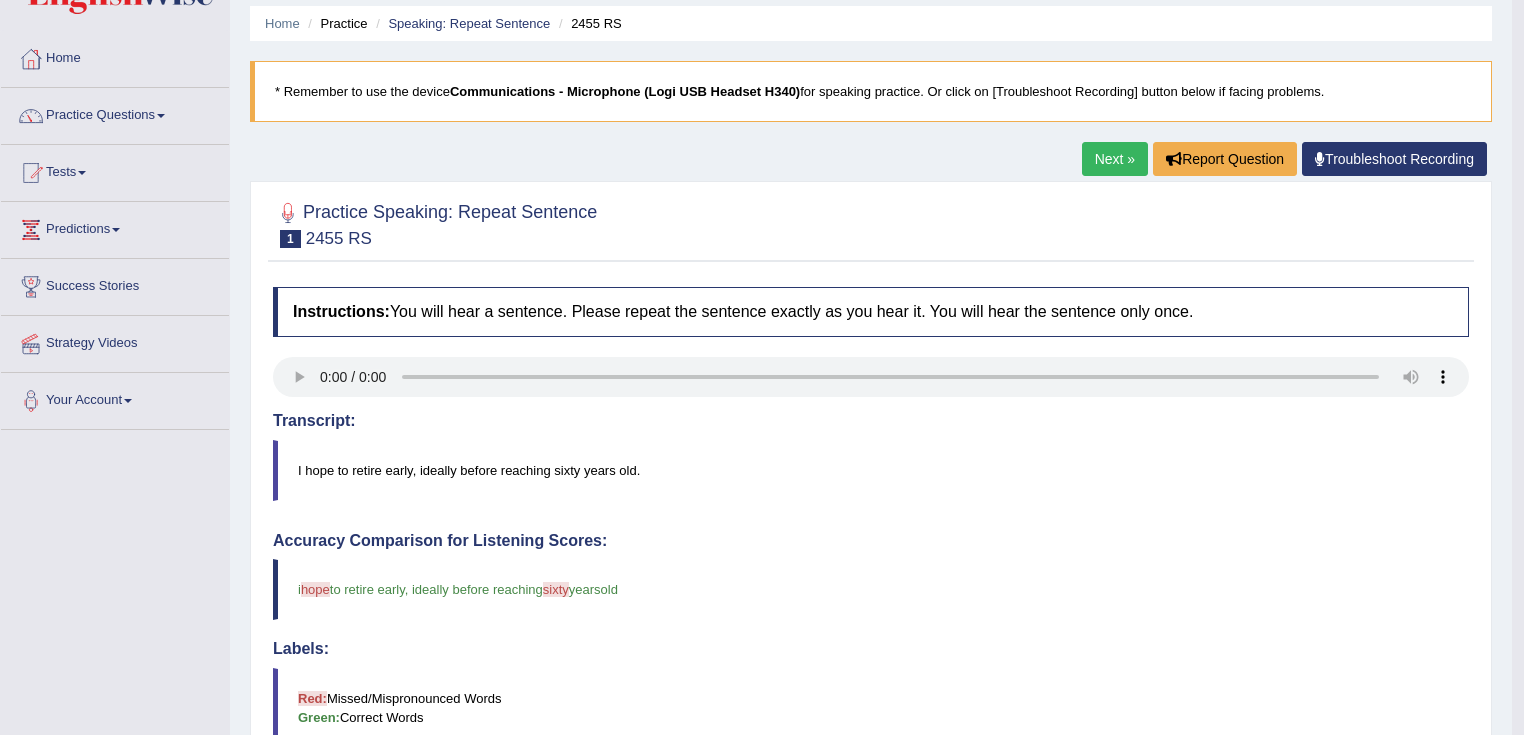 scroll, scrollTop: 0, scrollLeft: 0, axis: both 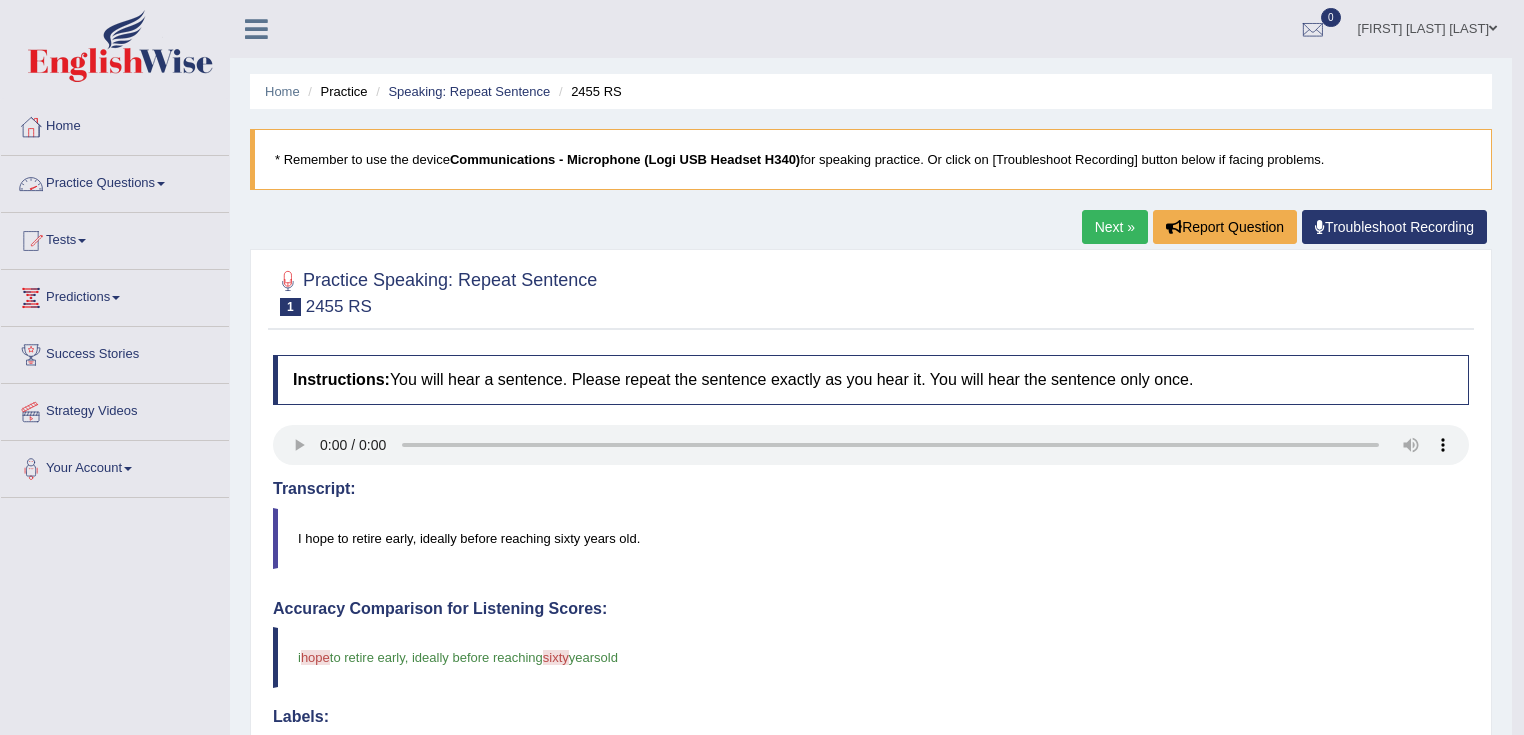 click on "Practice Questions" at bounding box center (115, 181) 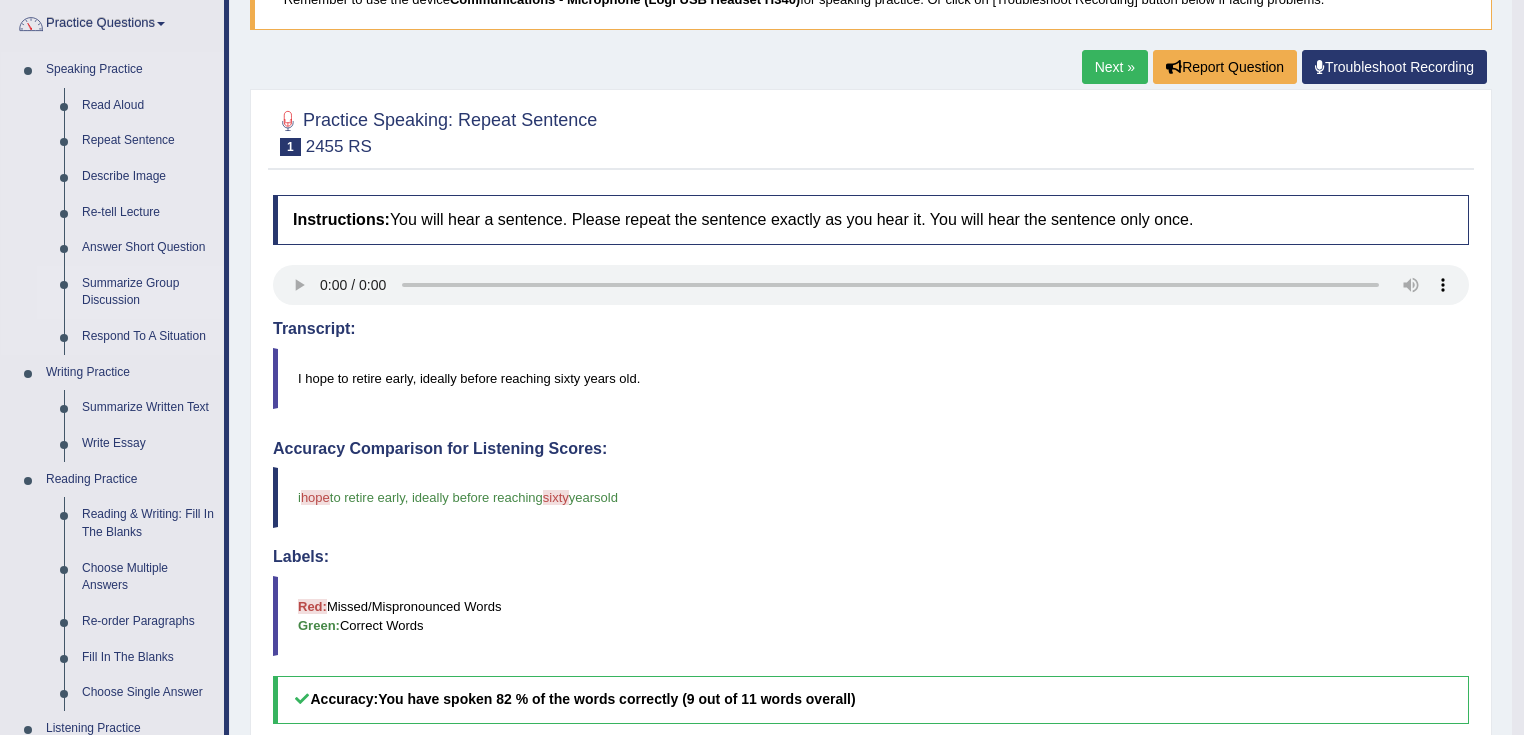 scroll, scrollTop: 400, scrollLeft: 0, axis: vertical 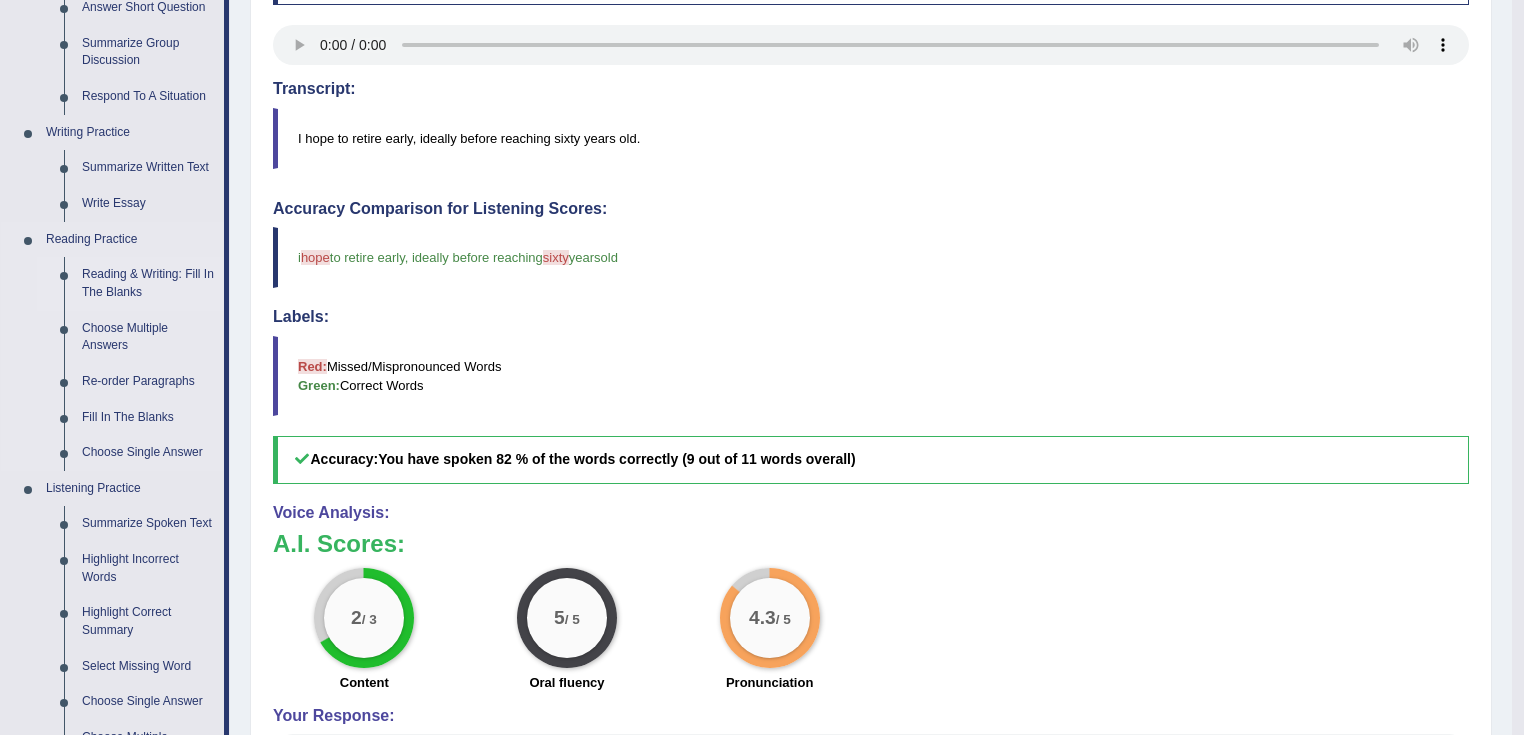 click on "Reading & Writing: Fill In The Blanks" at bounding box center [148, 283] 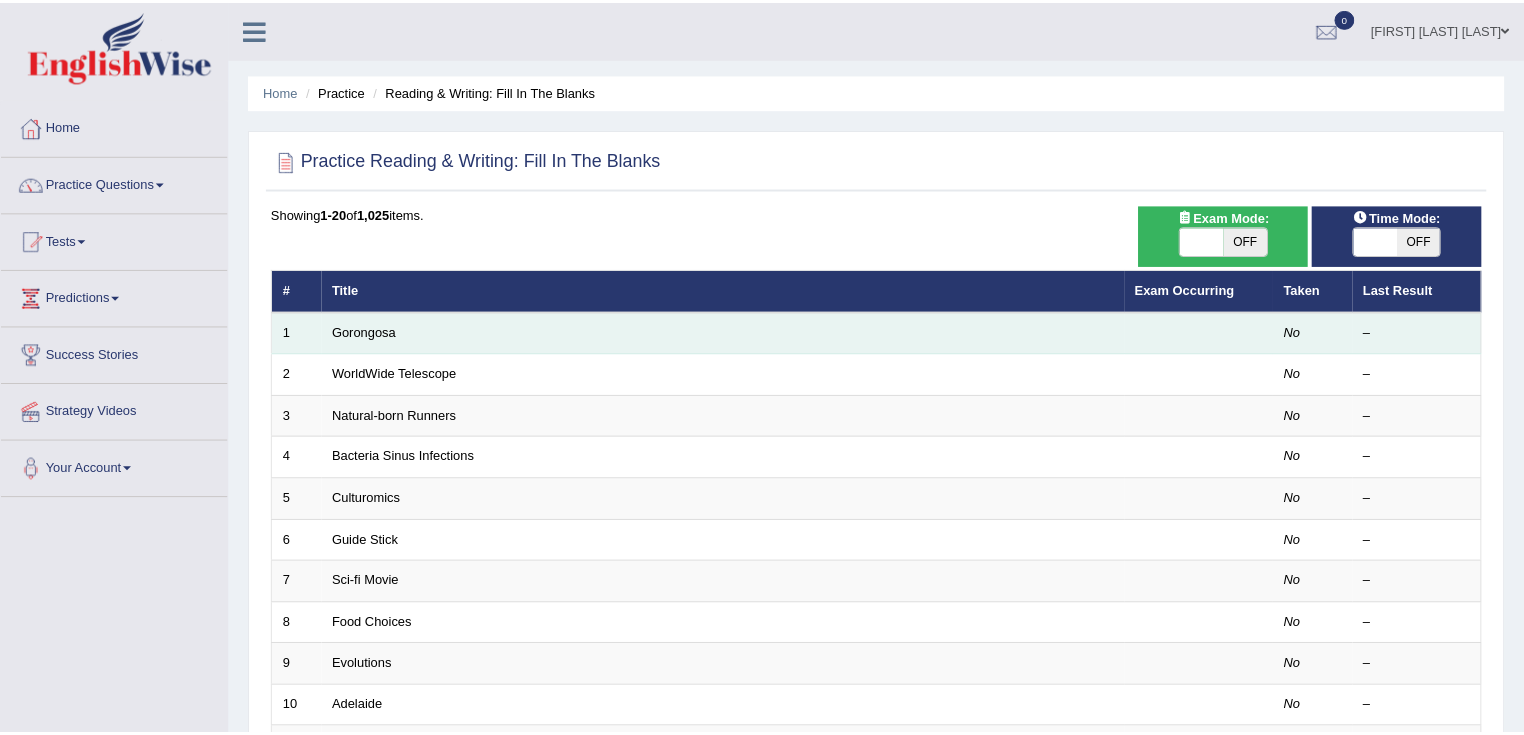 scroll, scrollTop: 0, scrollLeft: 0, axis: both 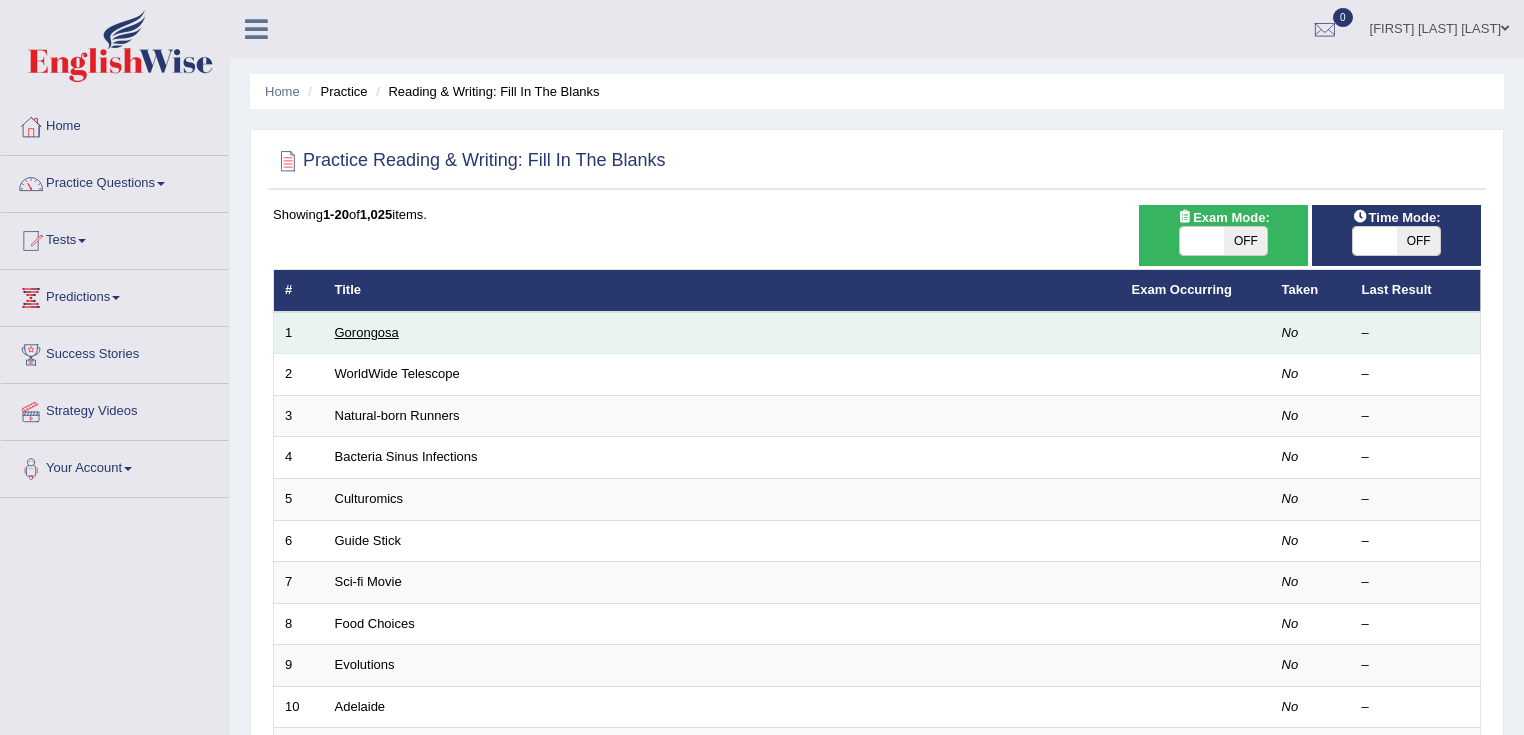 click on "Gorongosa" at bounding box center [367, 332] 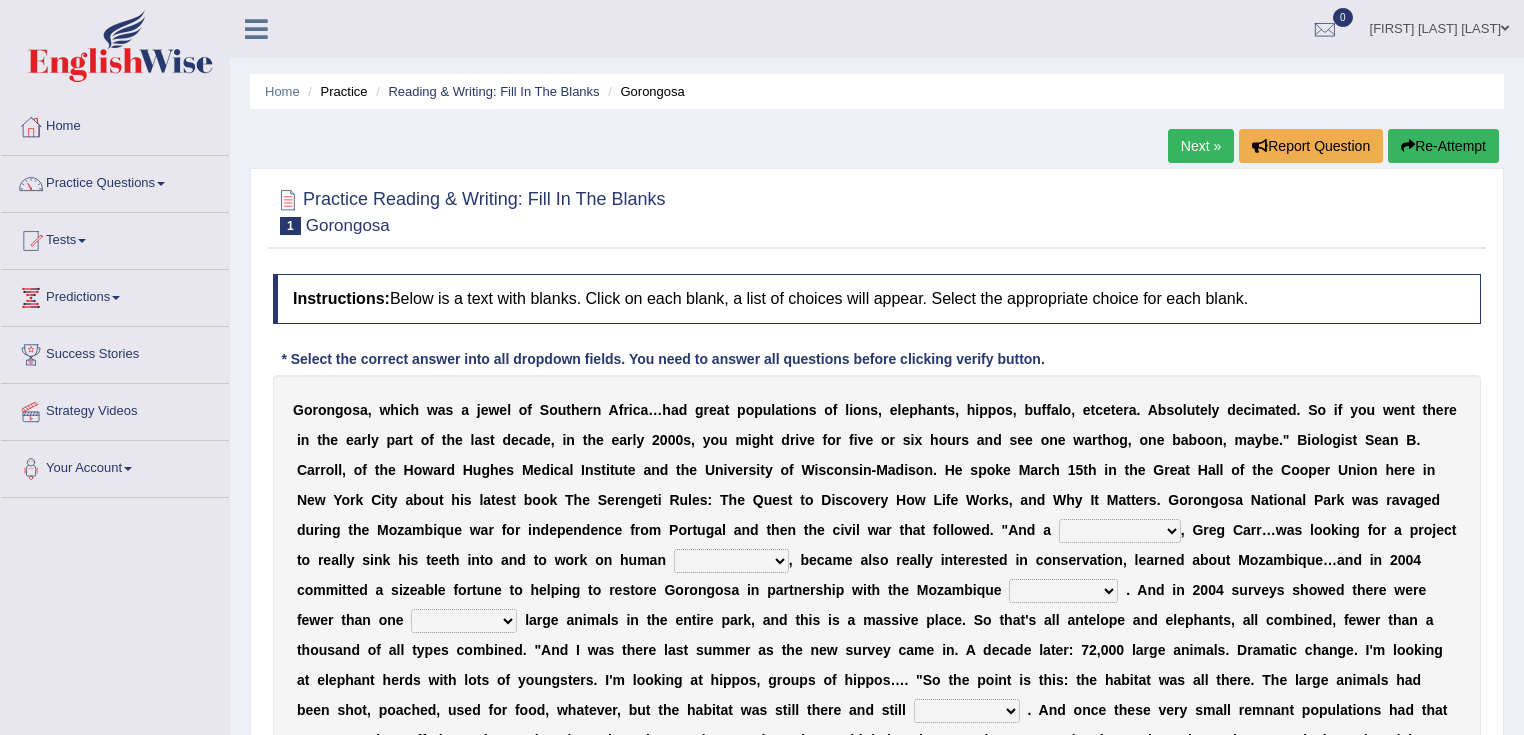 scroll, scrollTop: 240, scrollLeft: 0, axis: vertical 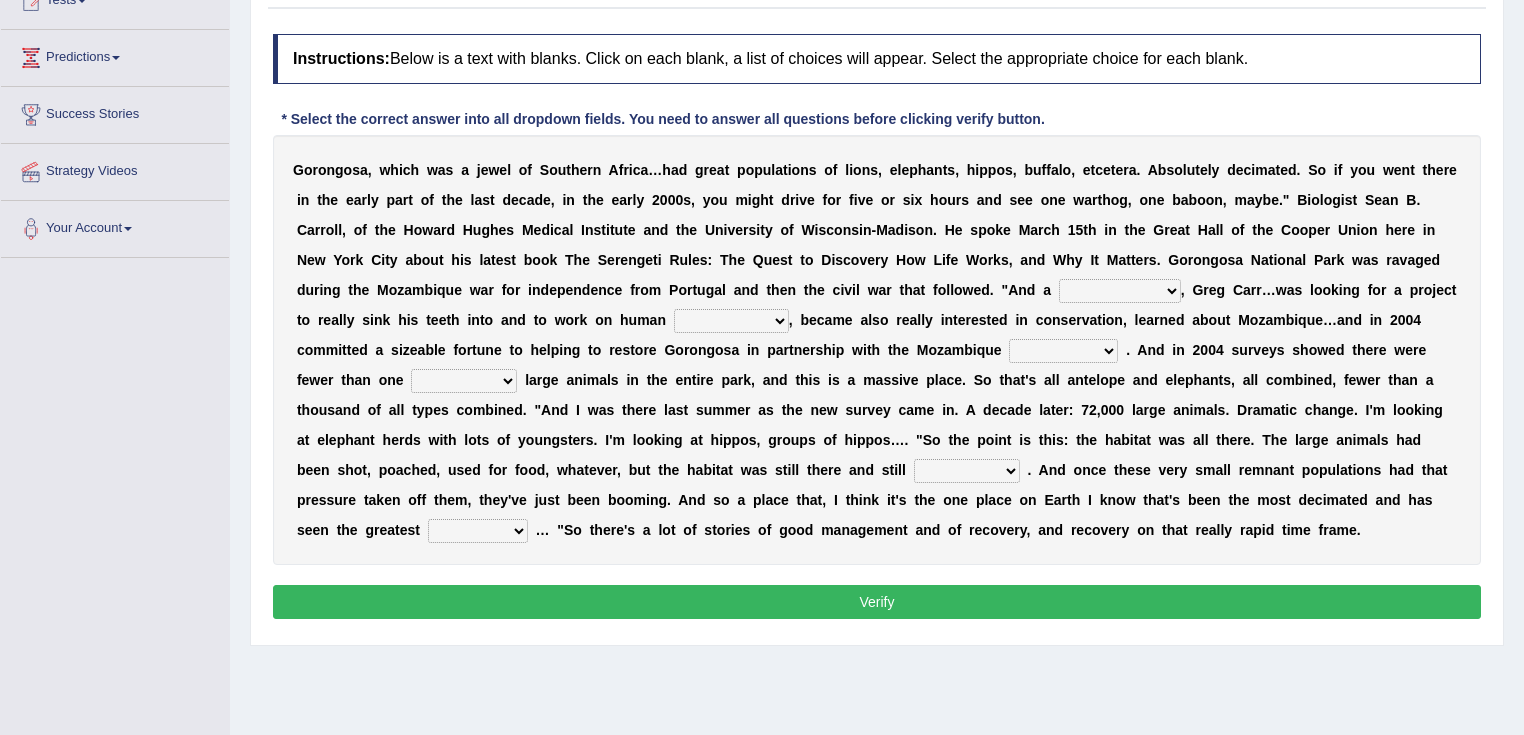 click on "passion solstice ballast philanthropist" at bounding box center (1120, 291) 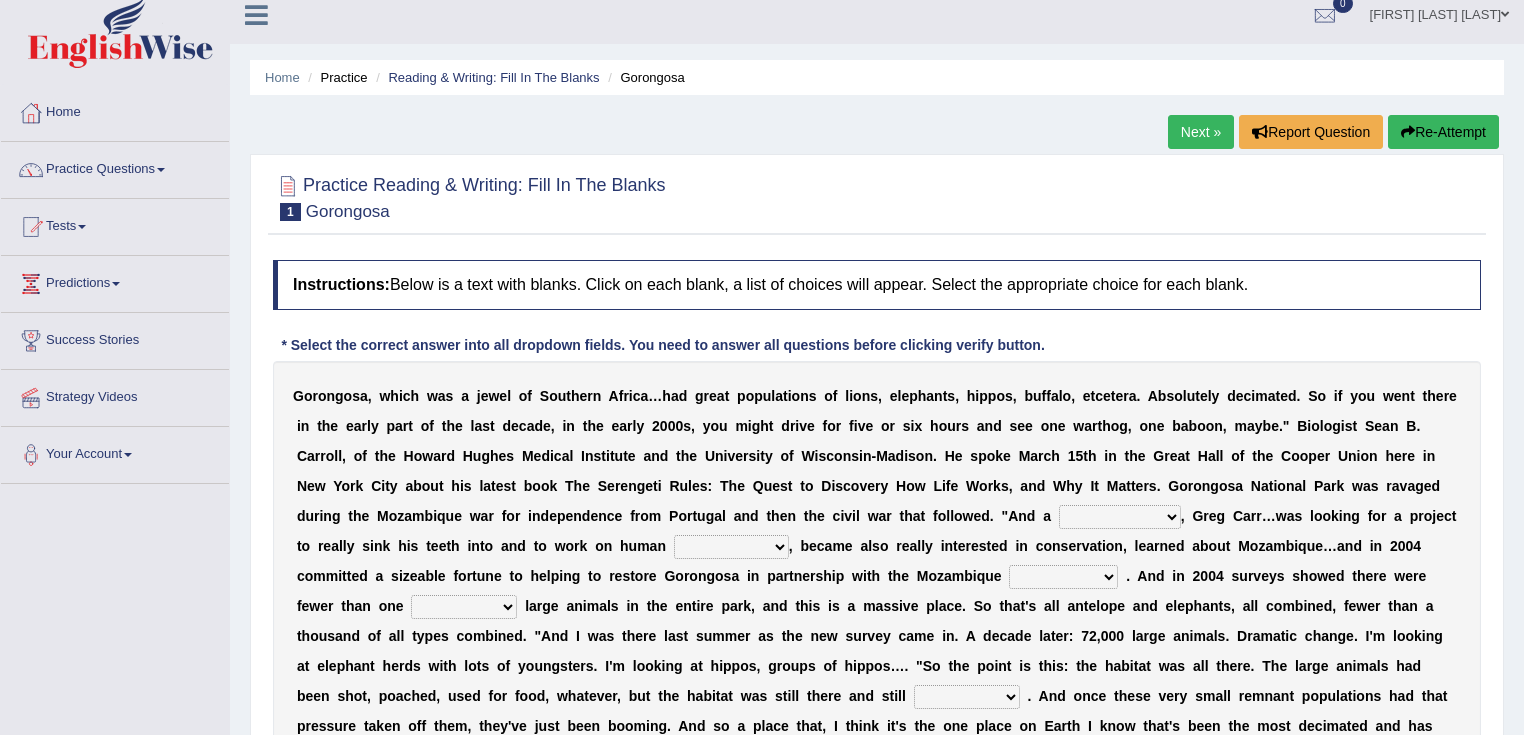 scroll, scrollTop: 0, scrollLeft: 0, axis: both 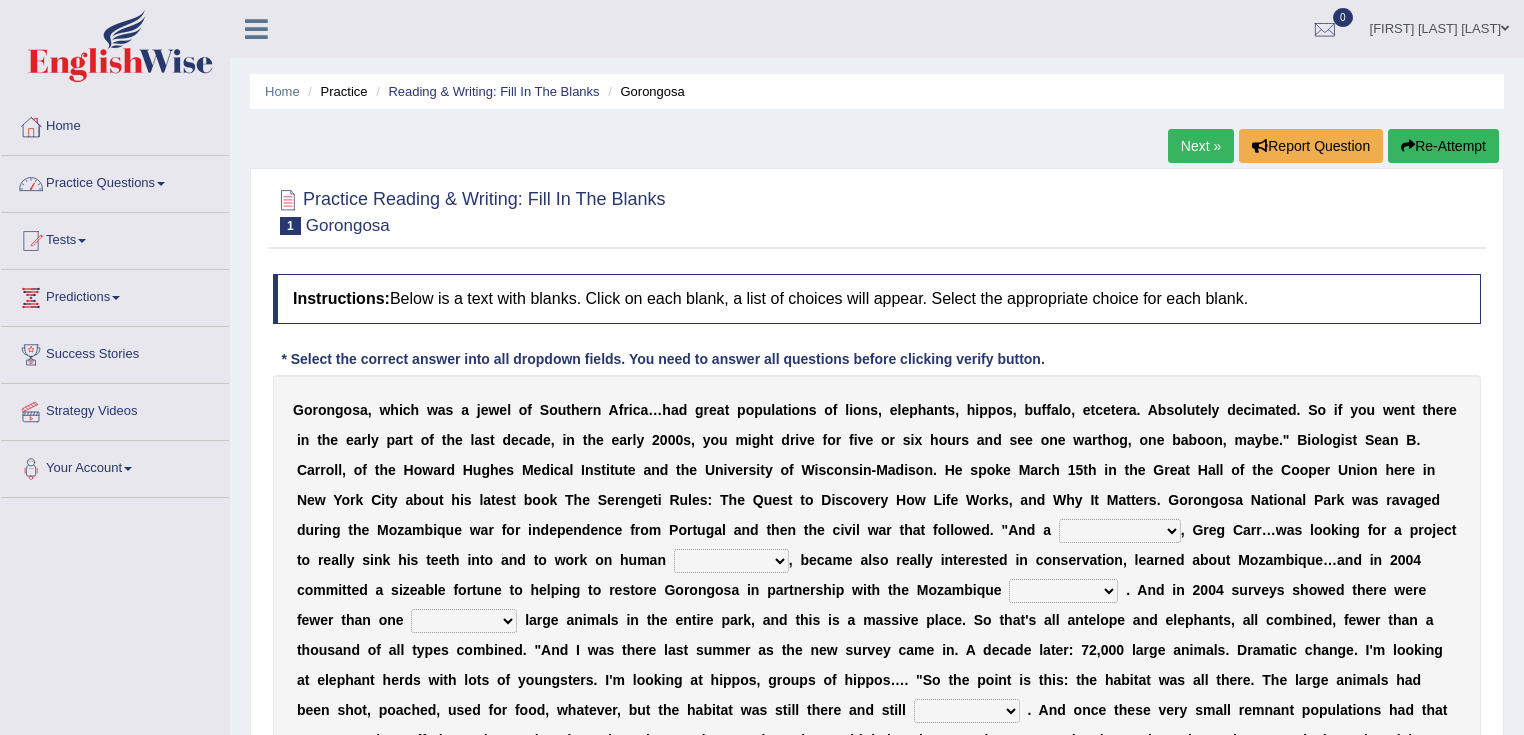click on "Practice Questions" at bounding box center (115, 181) 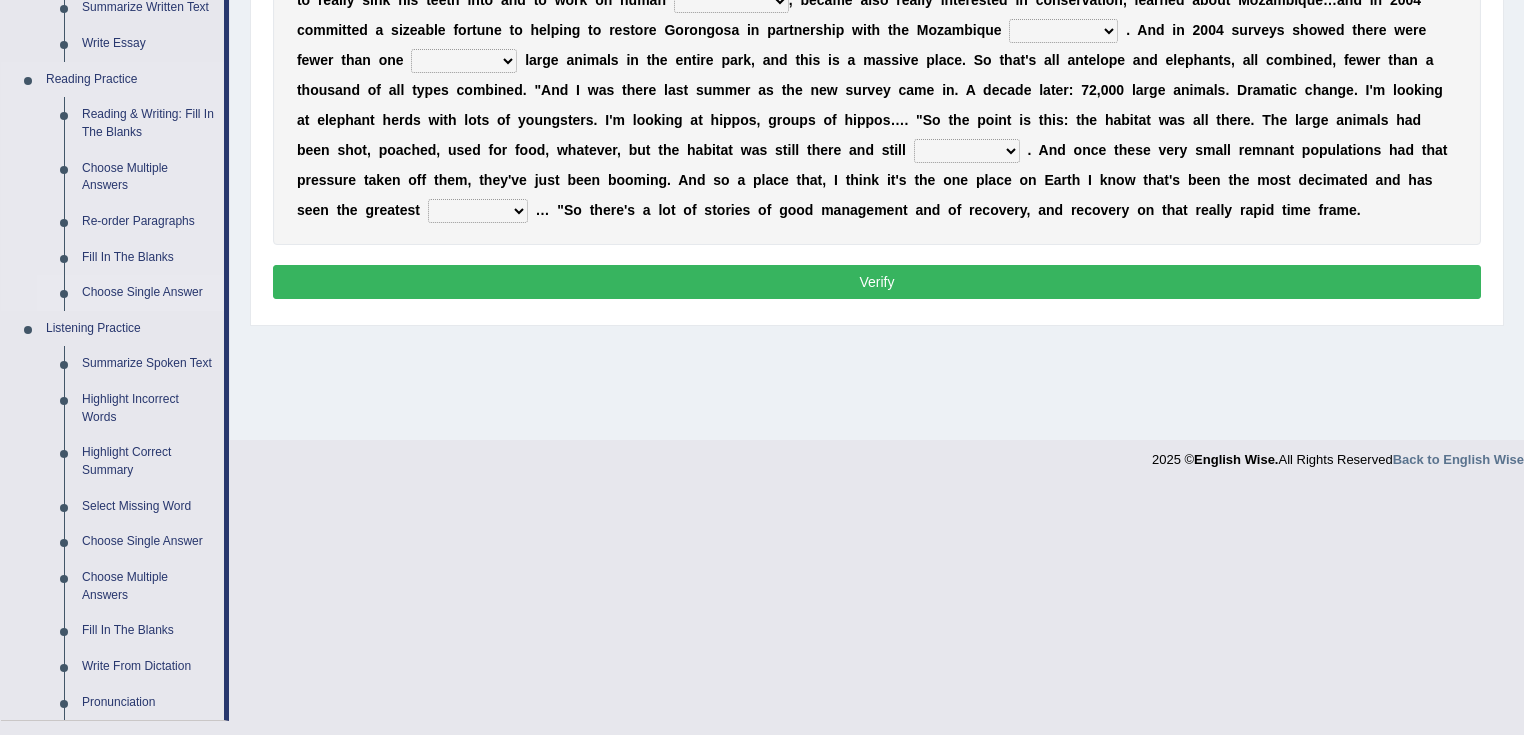 scroll, scrollTop: 720, scrollLeft: 0, axis: vertical 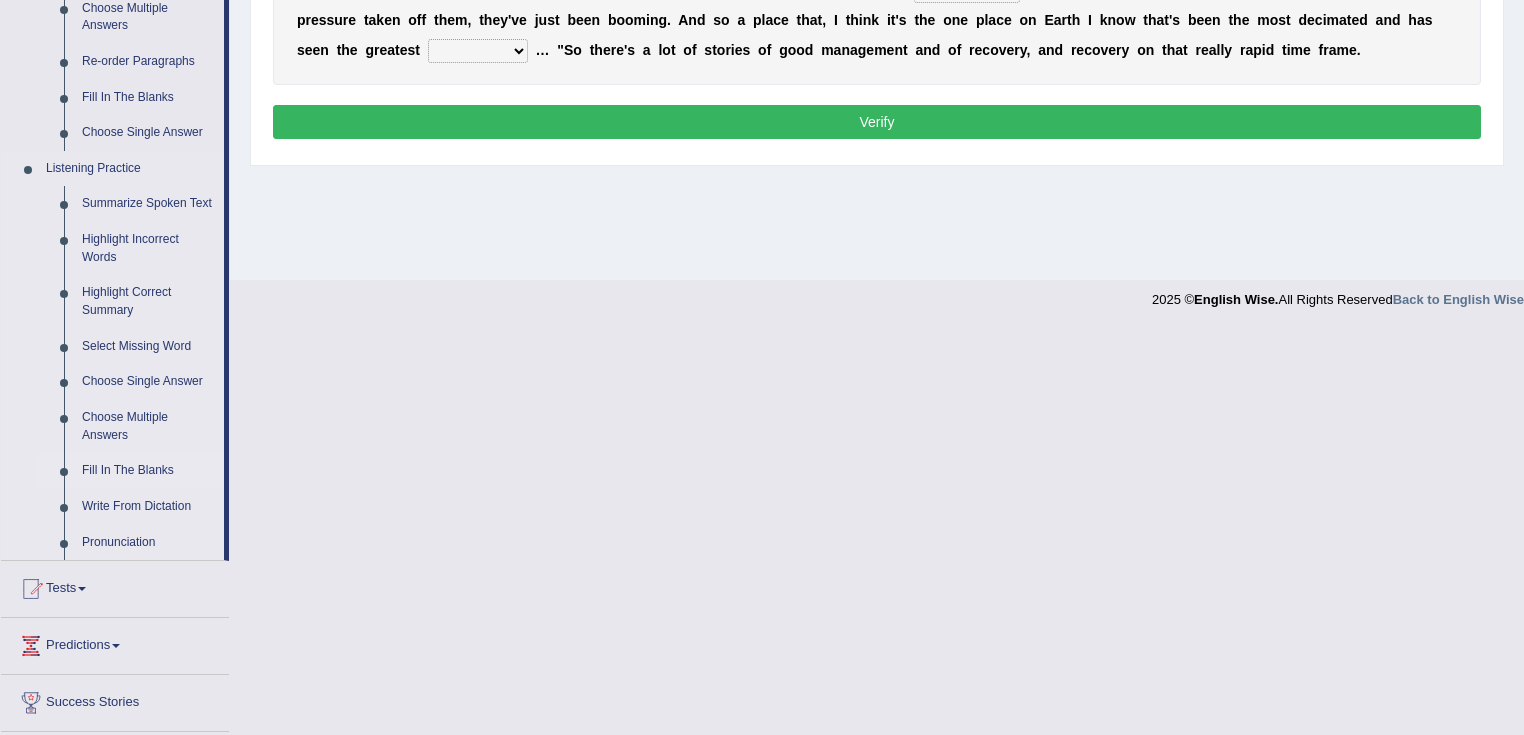 click on "Fill In The Blanks" at bounding box center (148, 471) 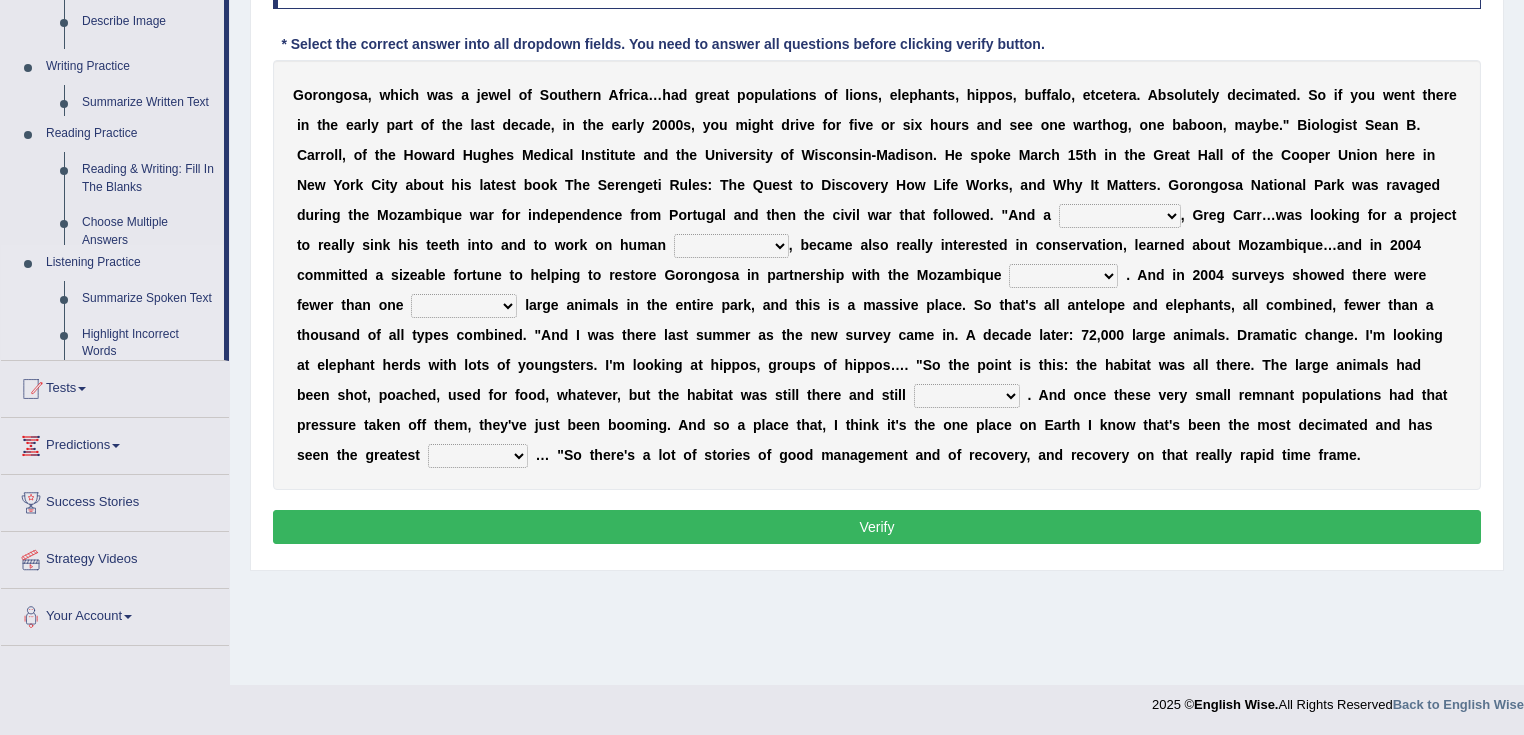 scroll, scrollTop: 315, scrollLeft: 0, axis: vertical 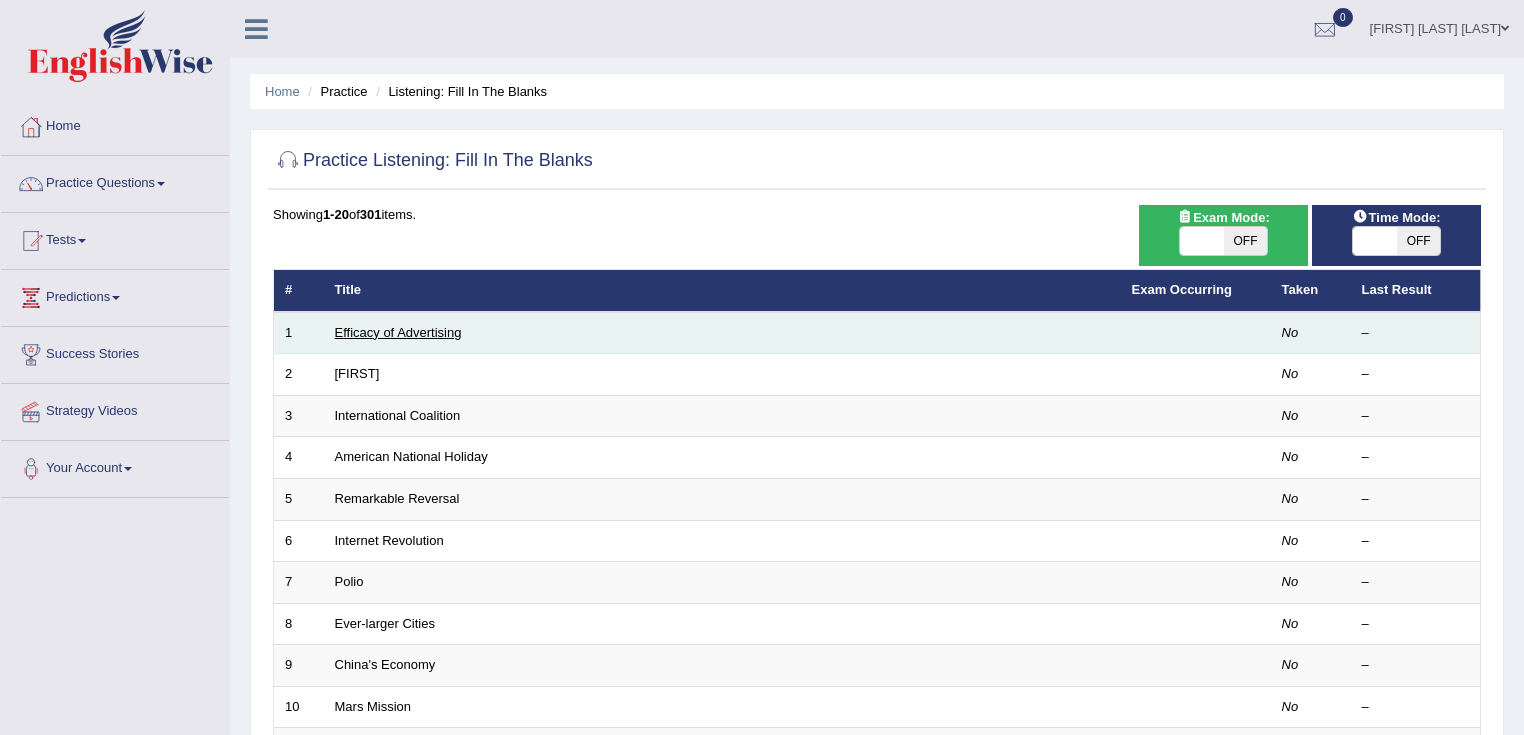 click on "Efficacy of Advertising" at bounding box center [398, 332] 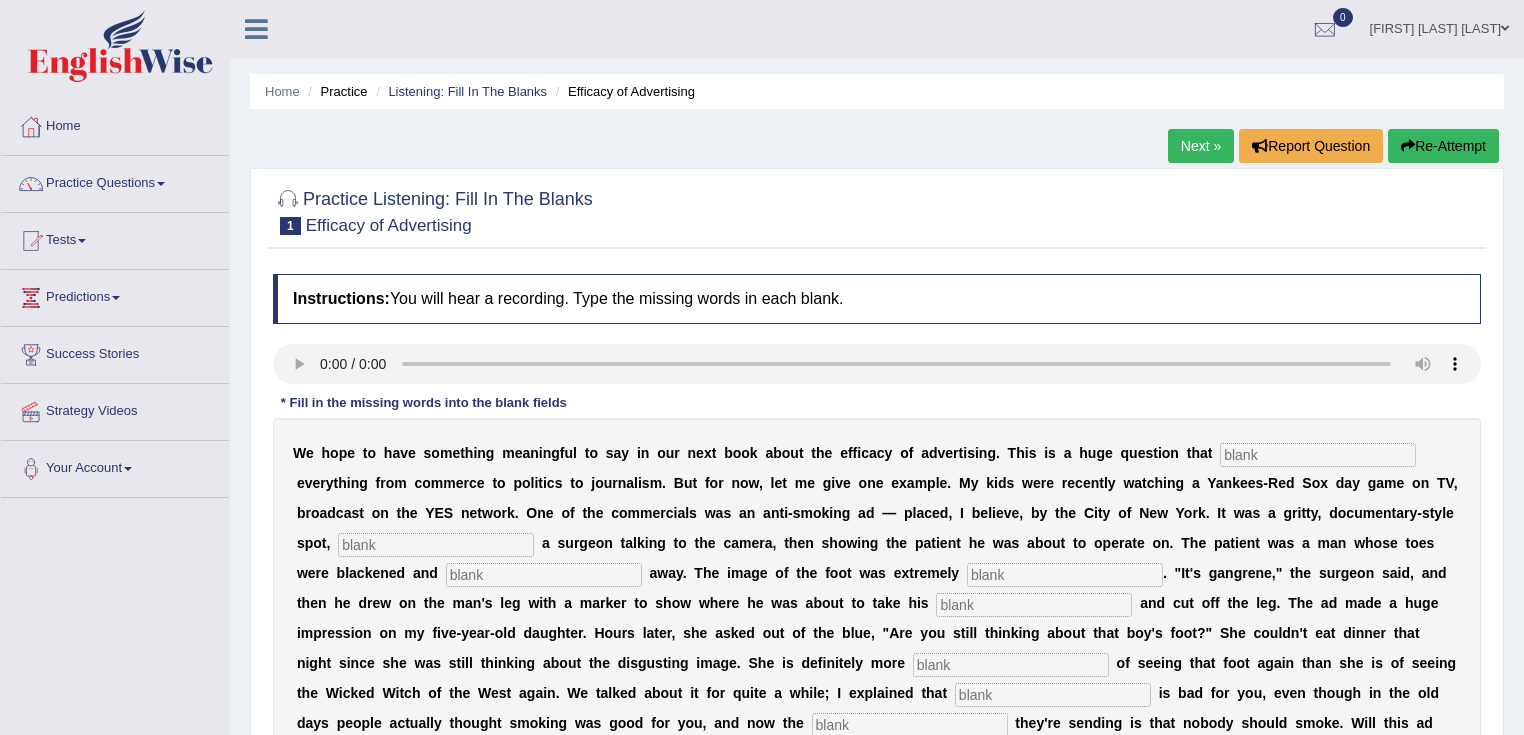 scroll, scrollTop: 0, scrollLeft: 0, axis: both 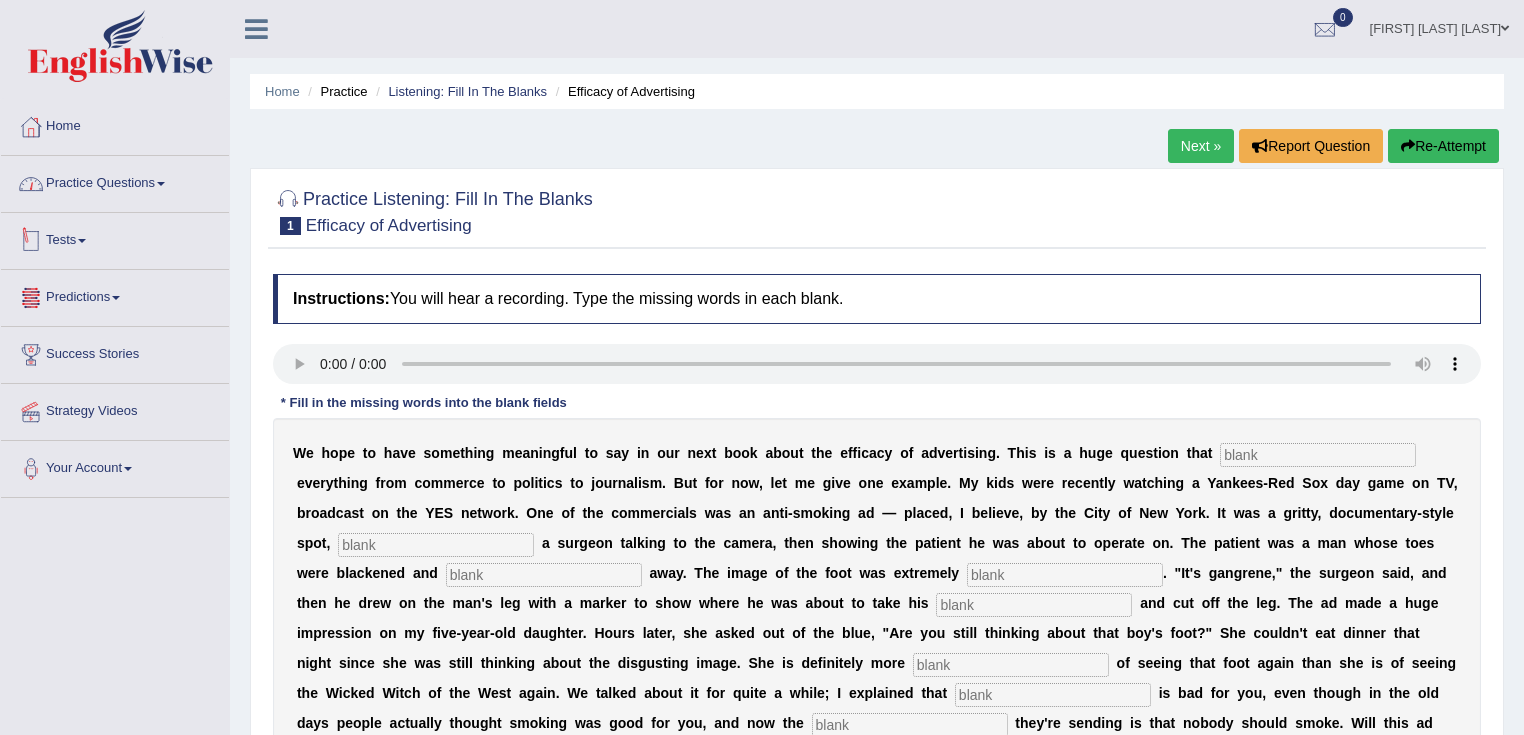 click on "Practice Questions" at bounding box center (115, 181) 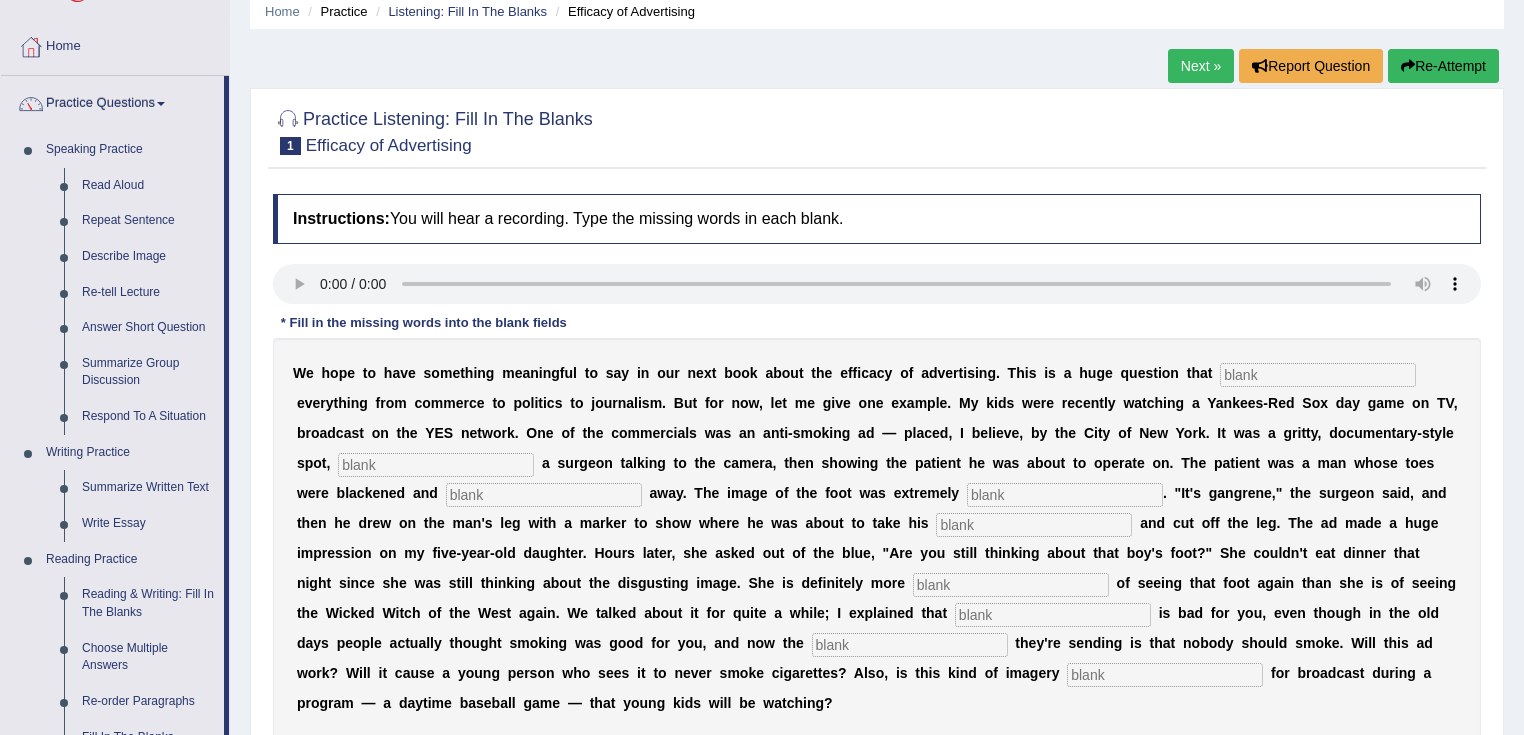 scroll, scrollTop: 0, scrollLeft: 0, axis: both 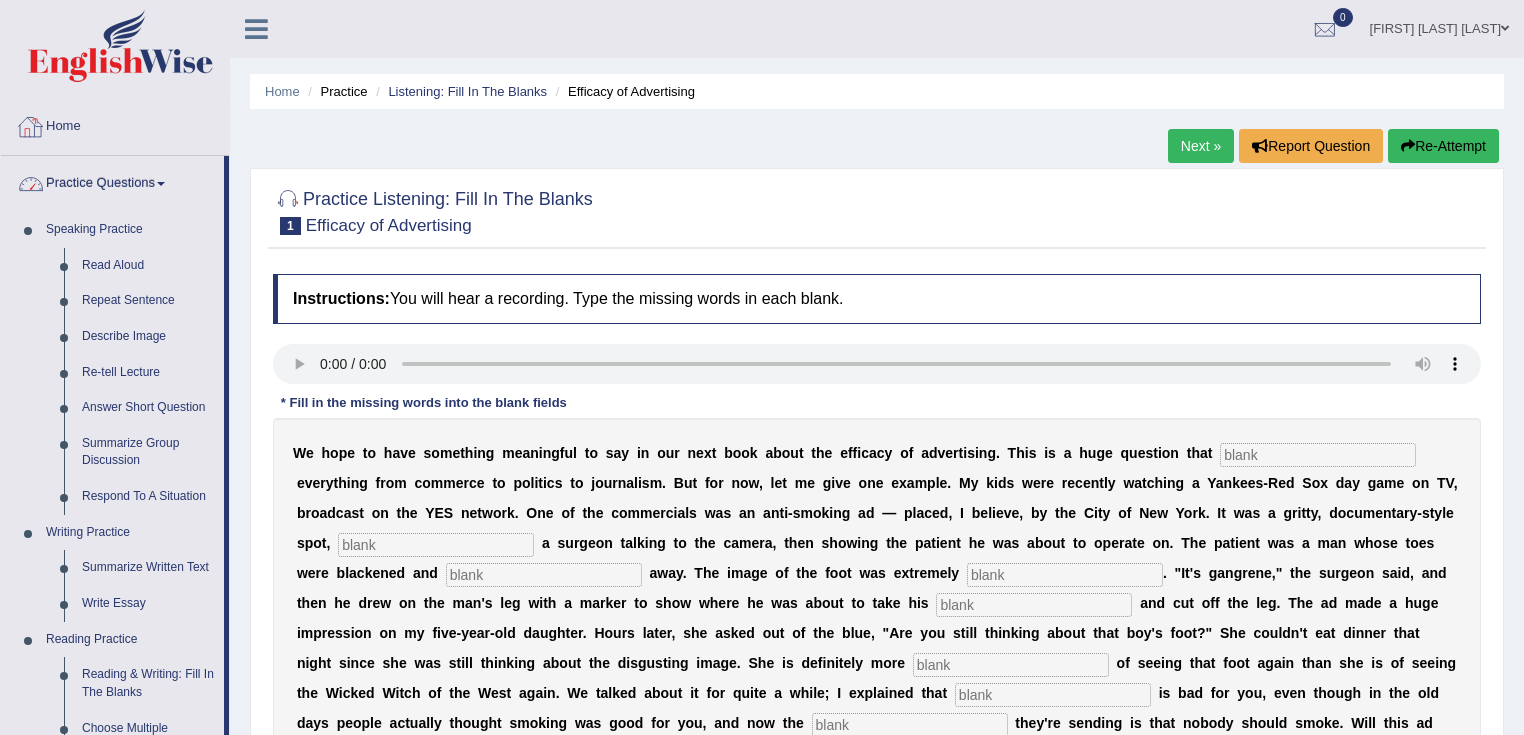 click on "Home" at bounding box center [115, 124] 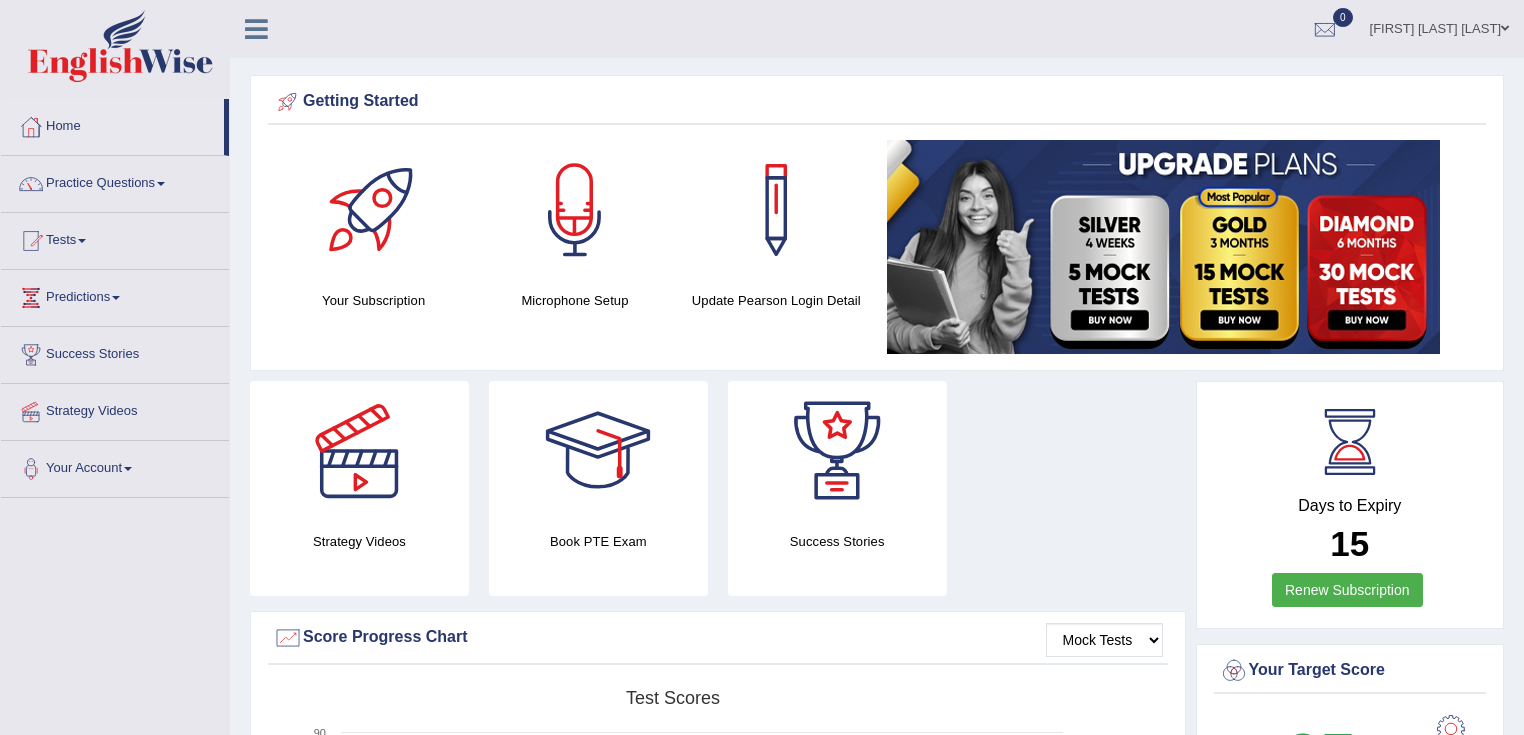 scroll, scrollTop: 0, scrollLeft: 0, axis: both 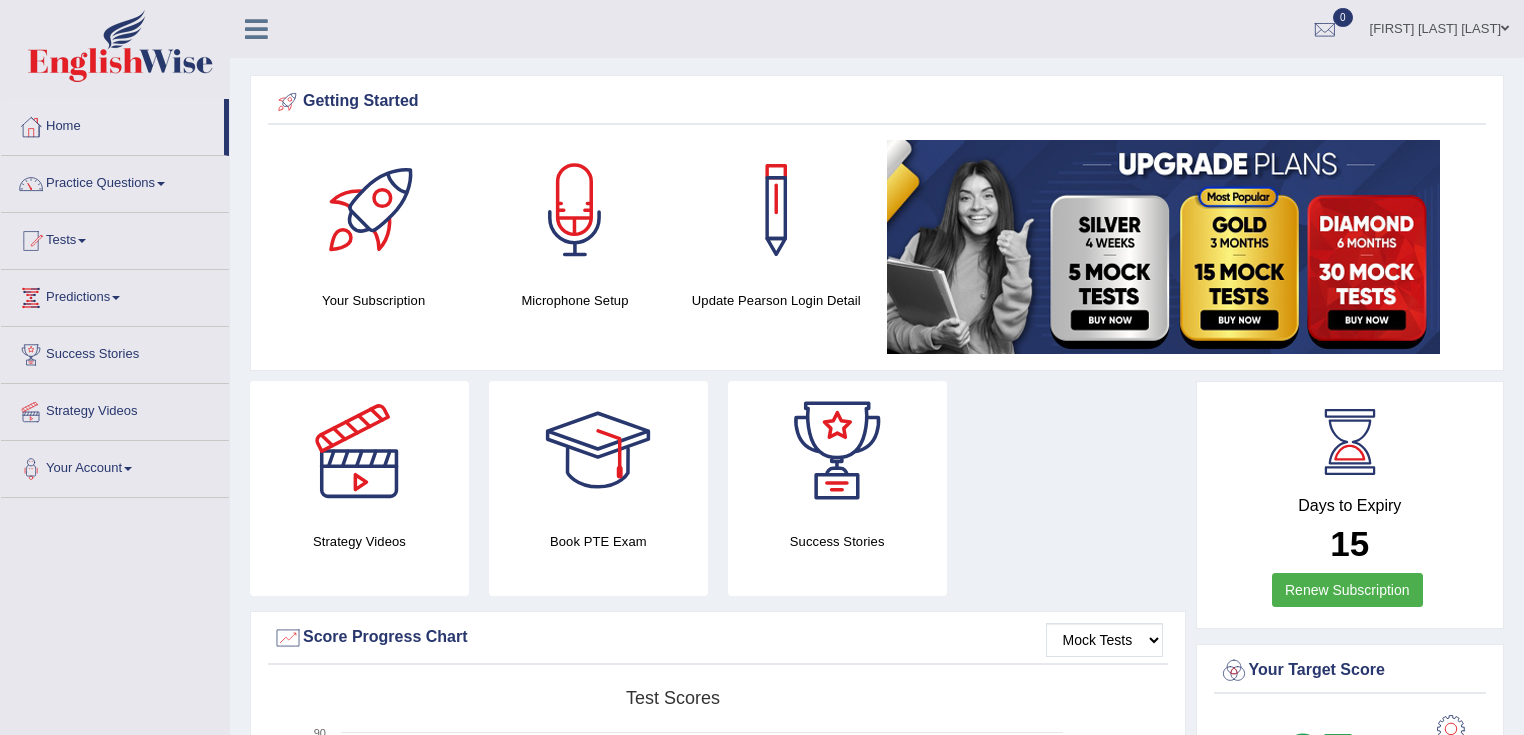 click on "Priscilla Pacheco Rabelo" at bounding box center [1439, 26] 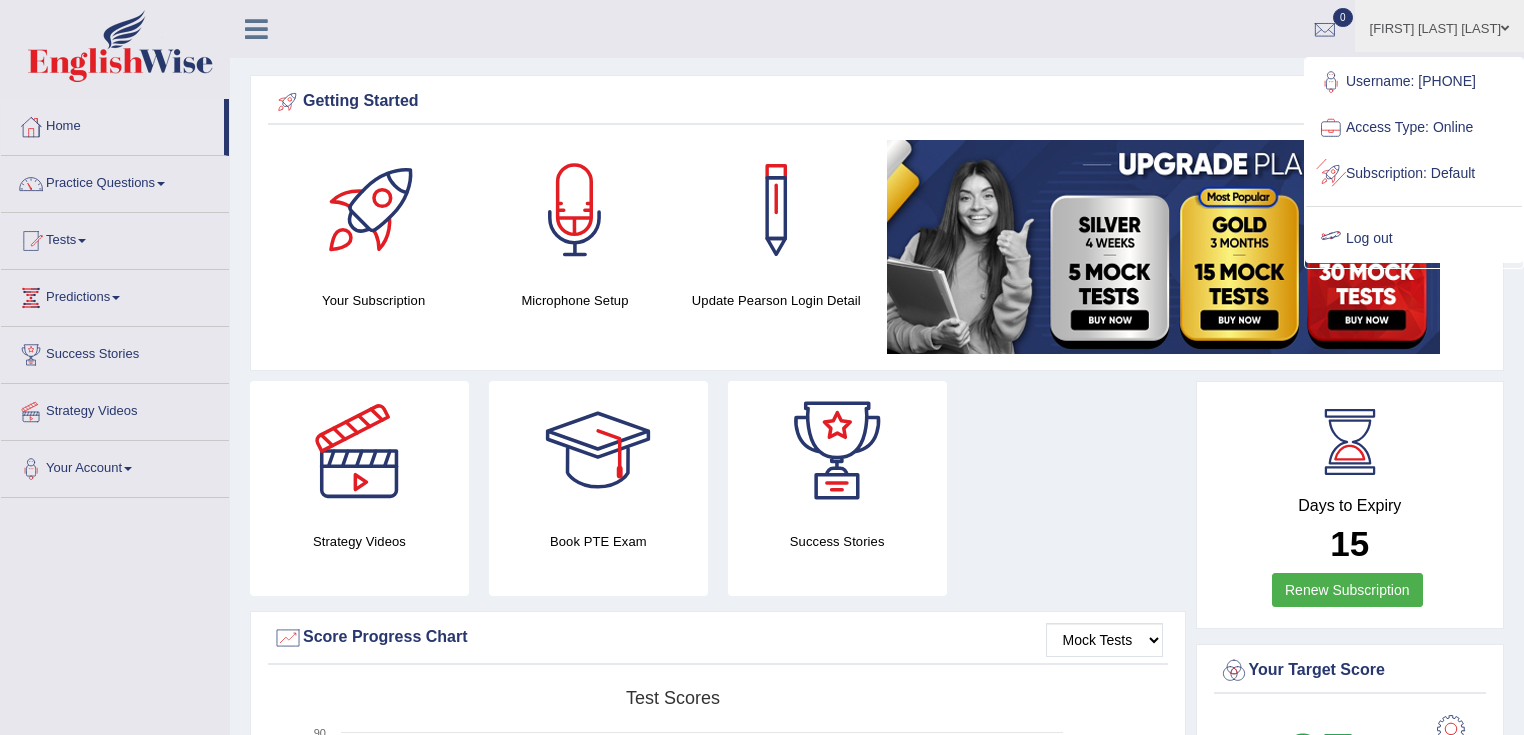 click on "Log out" at bounding box center (1414, 239) 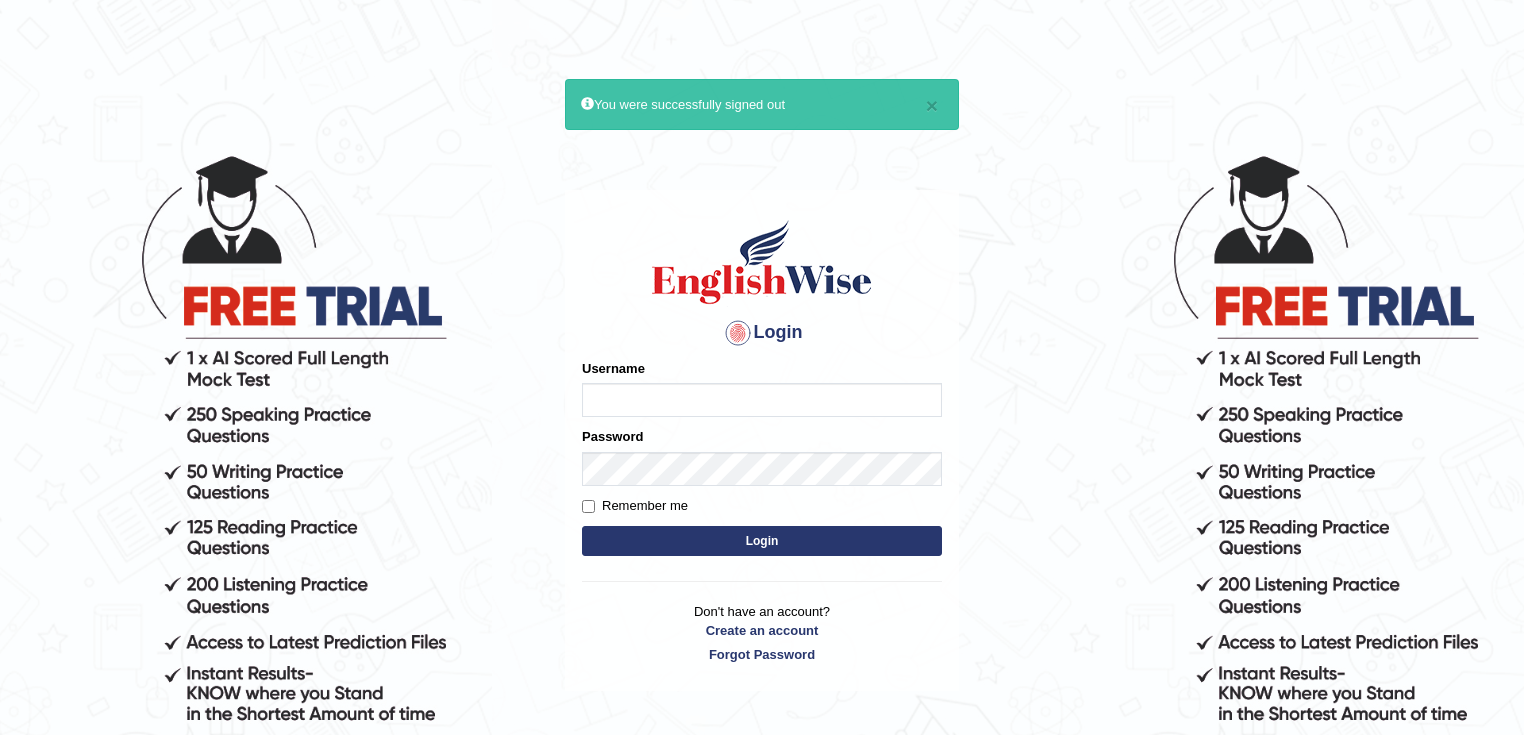 scroll, scrollTop: 0, scrollLeft: 0, axis: both 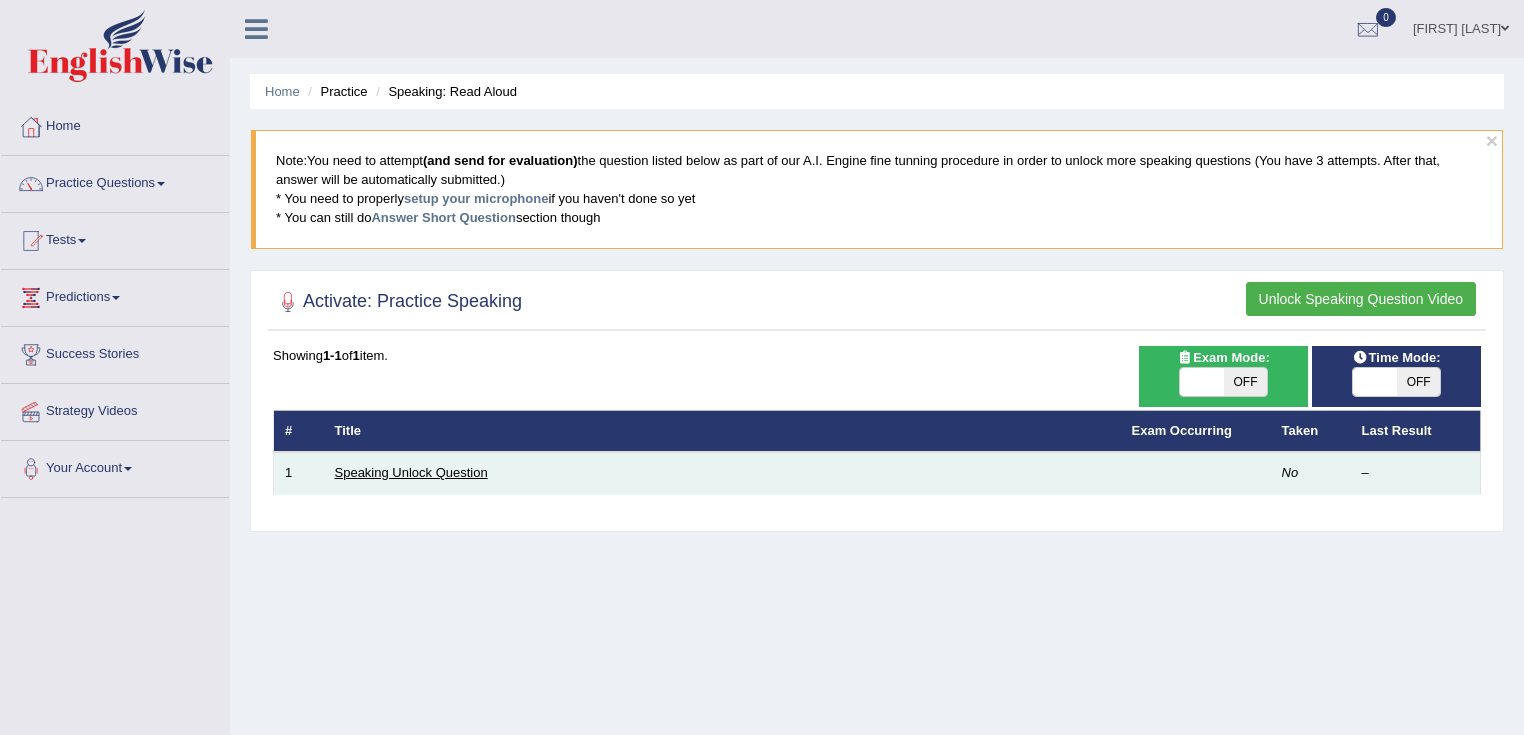 click on "Speaking Unlock Question" at bounding box center (411, 472) 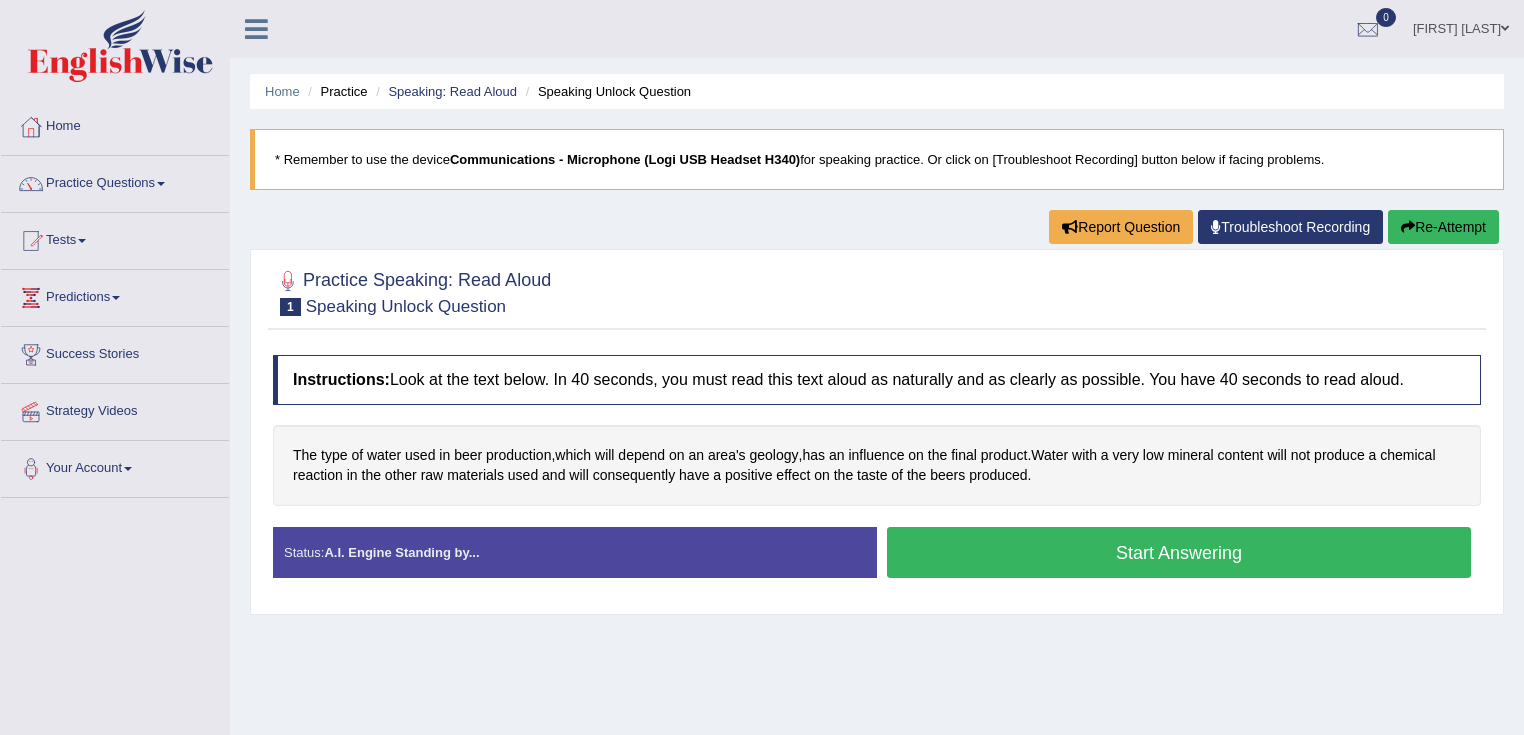 scroll, scrollTop: 0, scrollLeft: 0, axis: both 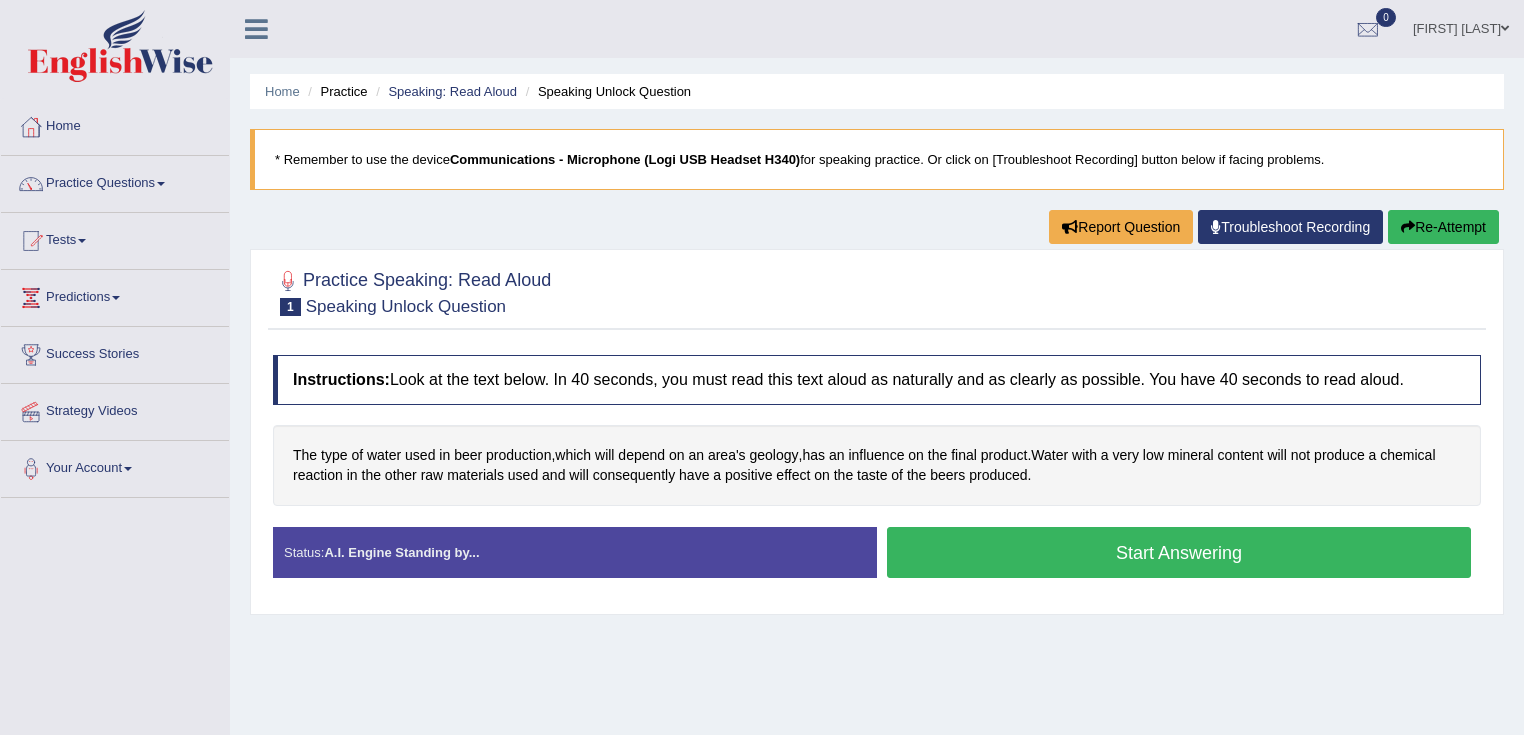 click on "Start Answering" at bounding box center [1179, 552] 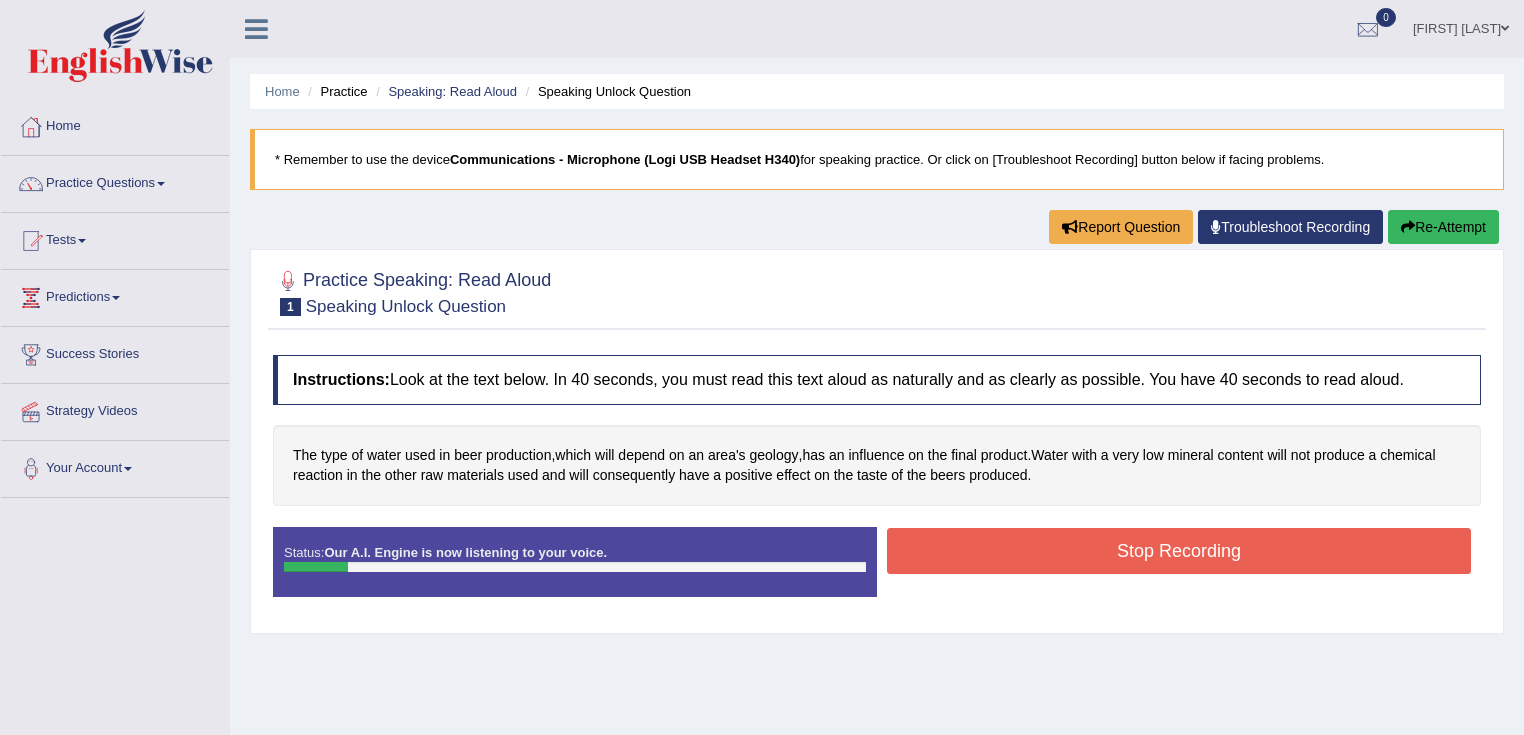 click on "Stop Recording" at bounding box center (1179, 551) 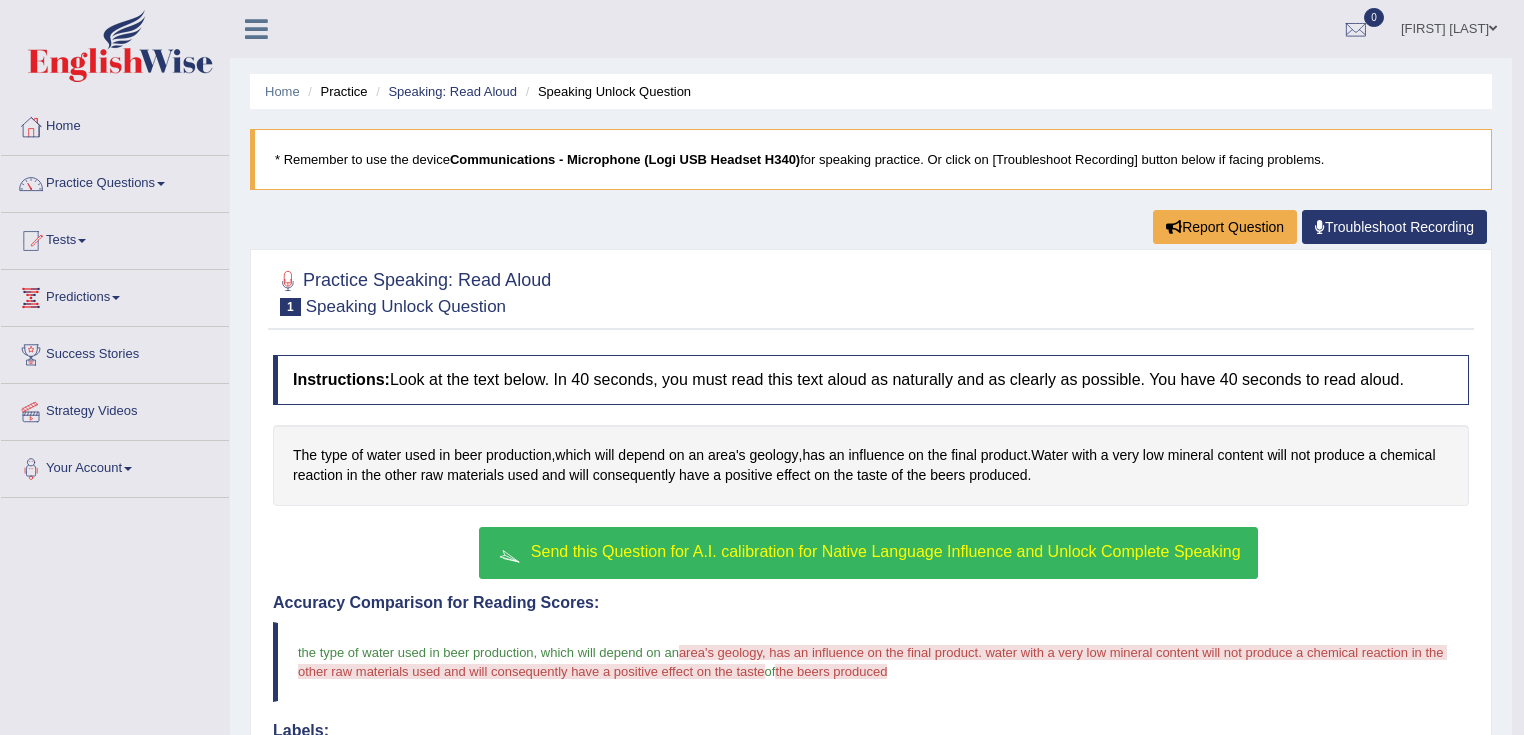 click on "Send this Question for A.I. calibration for Native Language Influence and Unlock Complete Speaking" at bounding box center (886, 551) 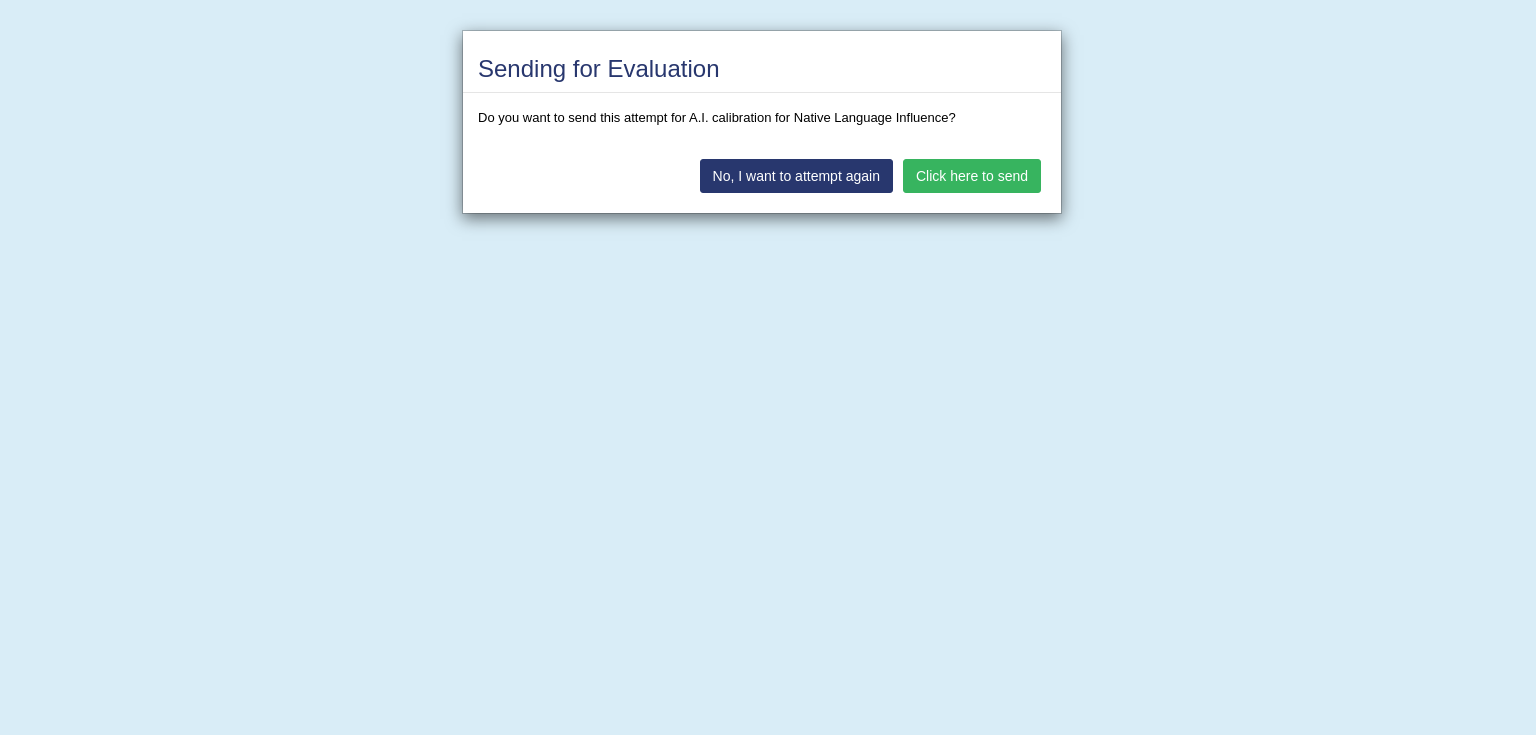 click on "Click here to send" at bounding box center (972, 176) 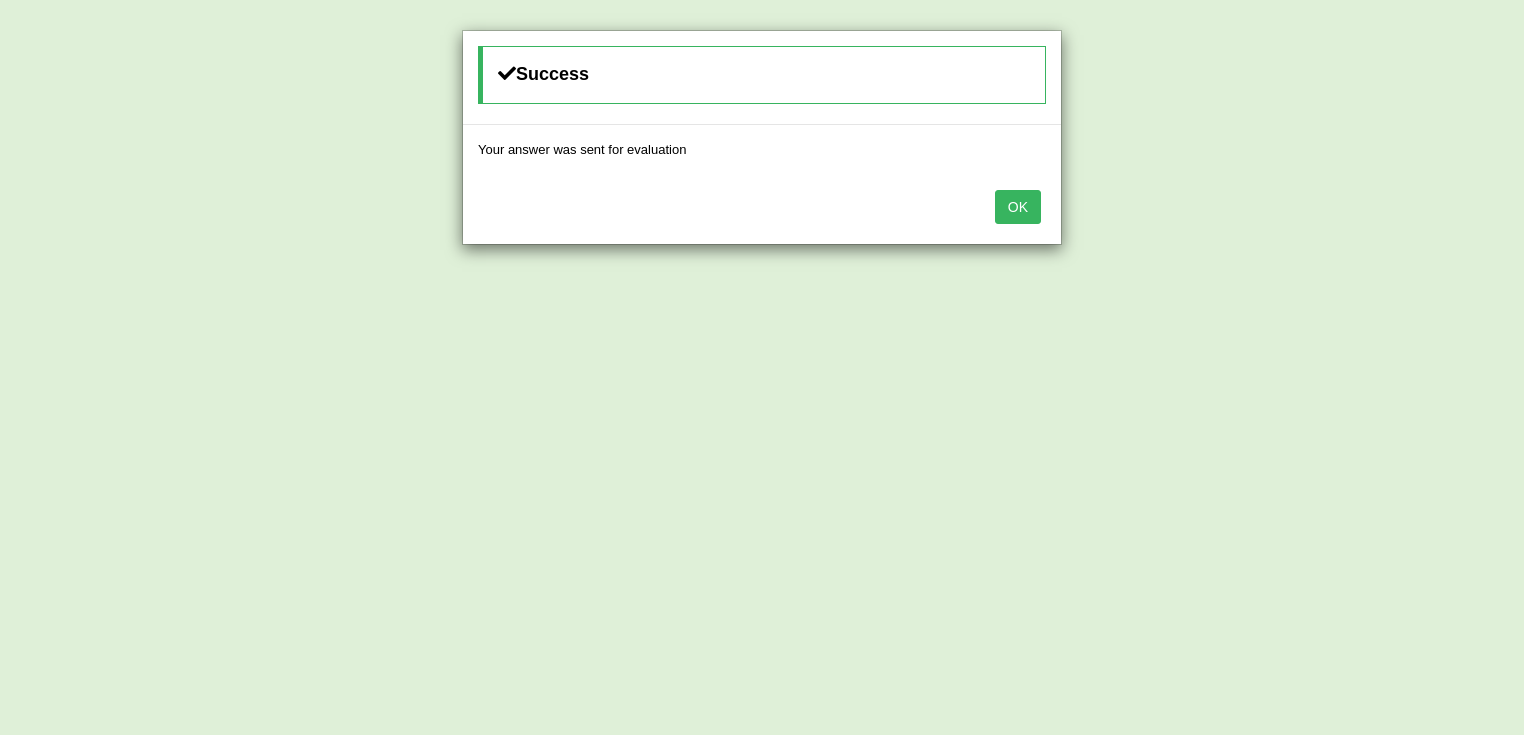 click on "OK" at bounding box center [1018, 207] 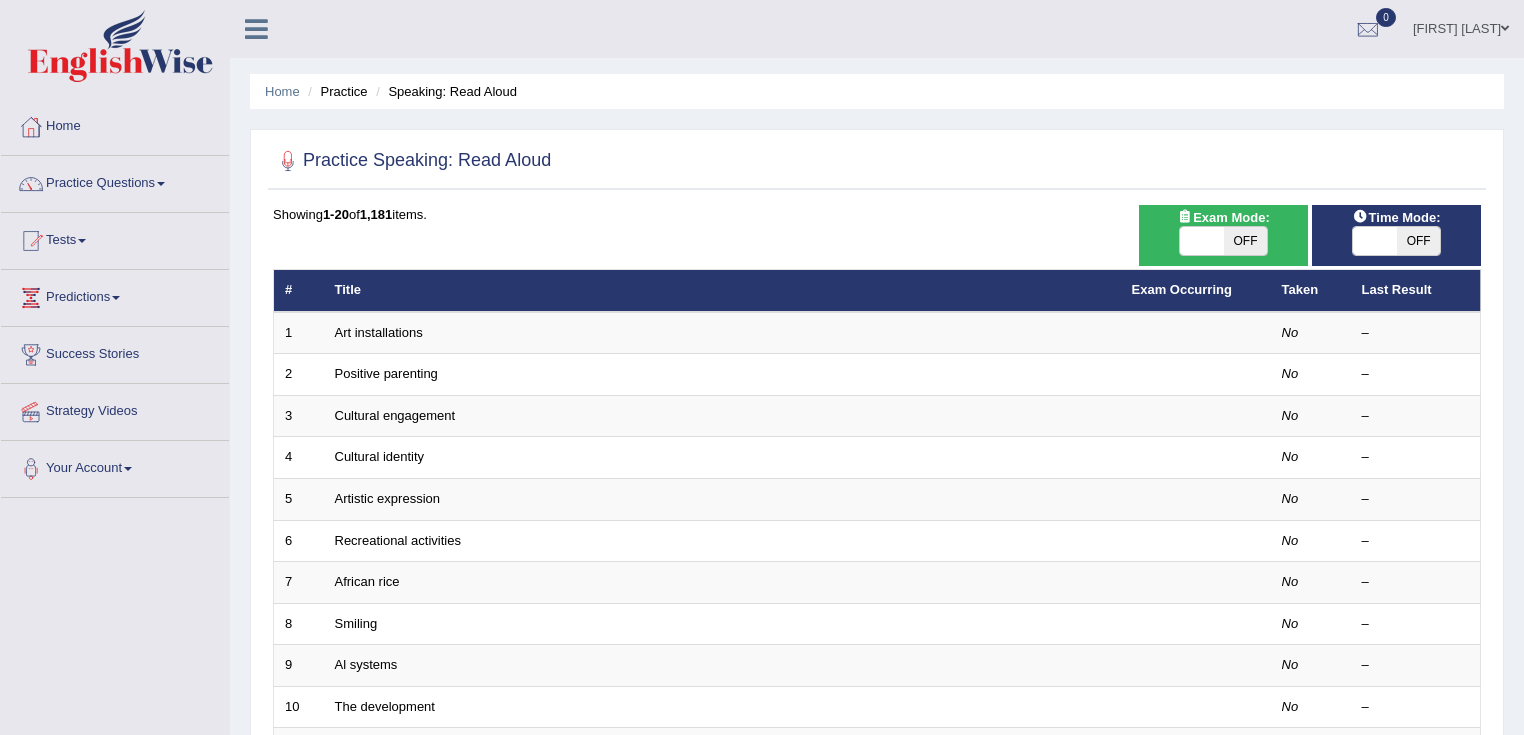 scroll, scrollTop: 0, scrollLeft: 0, axis: both 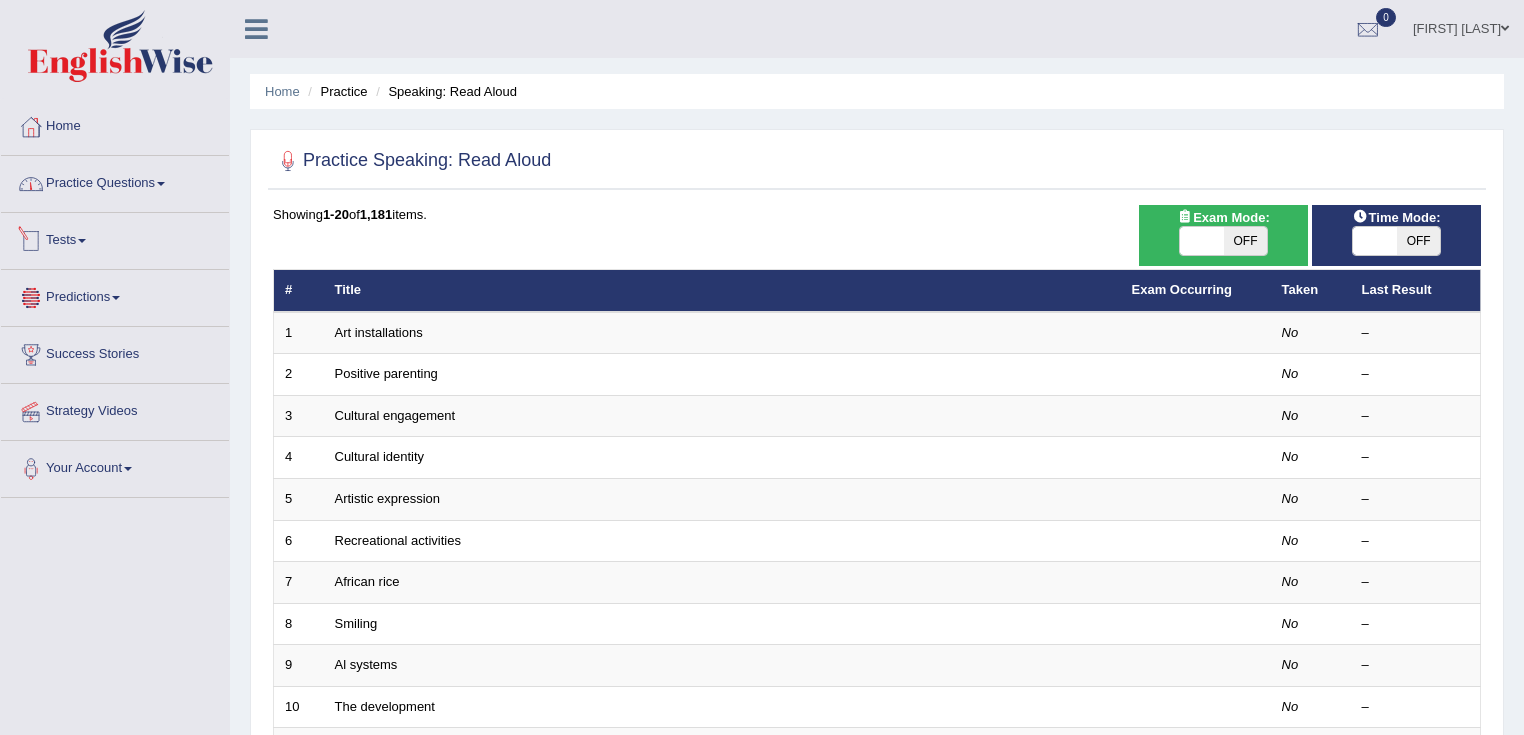 click on "Practice Questions" at bounding box center (115, 181) 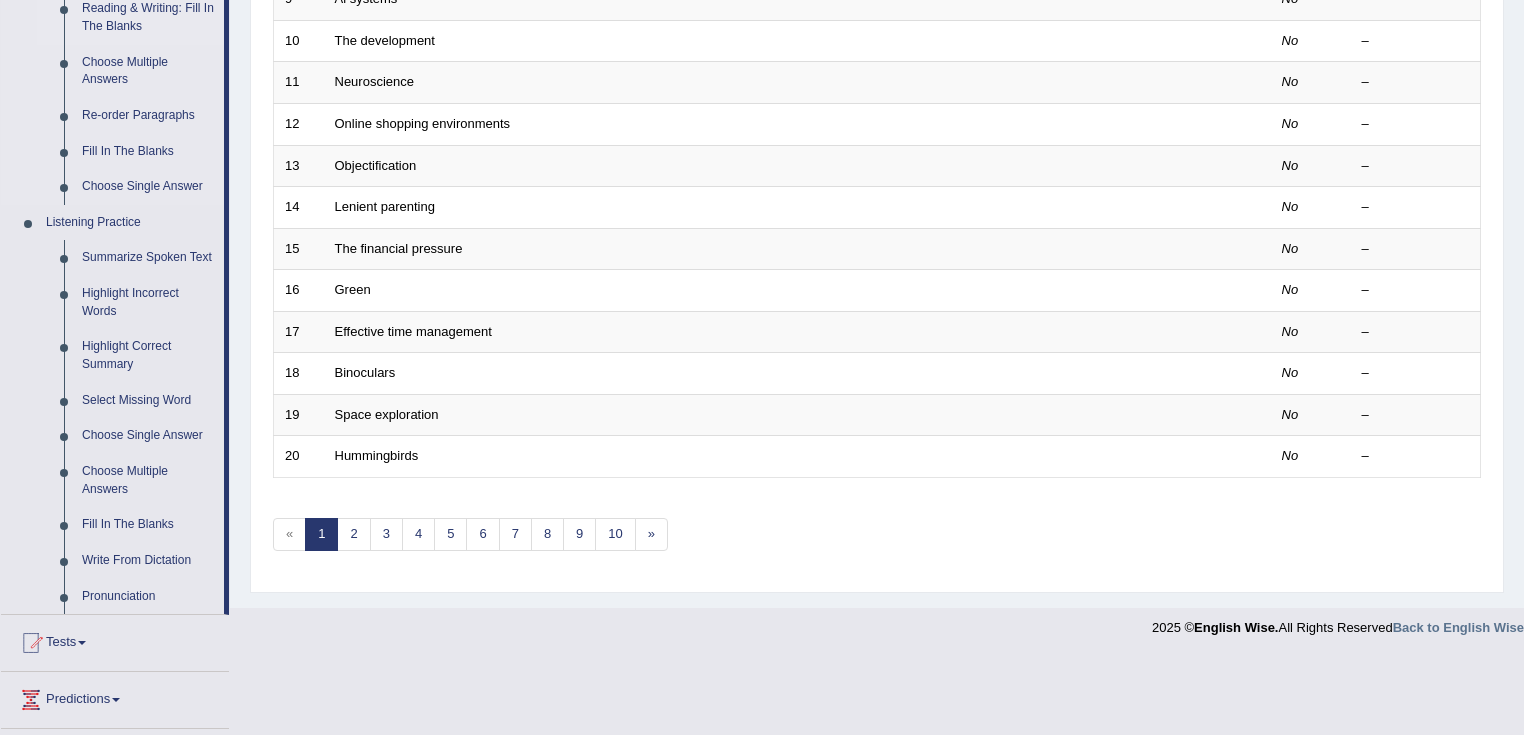 scroll, scrollTop: 720, scrollLeft: 0, axis: vertical 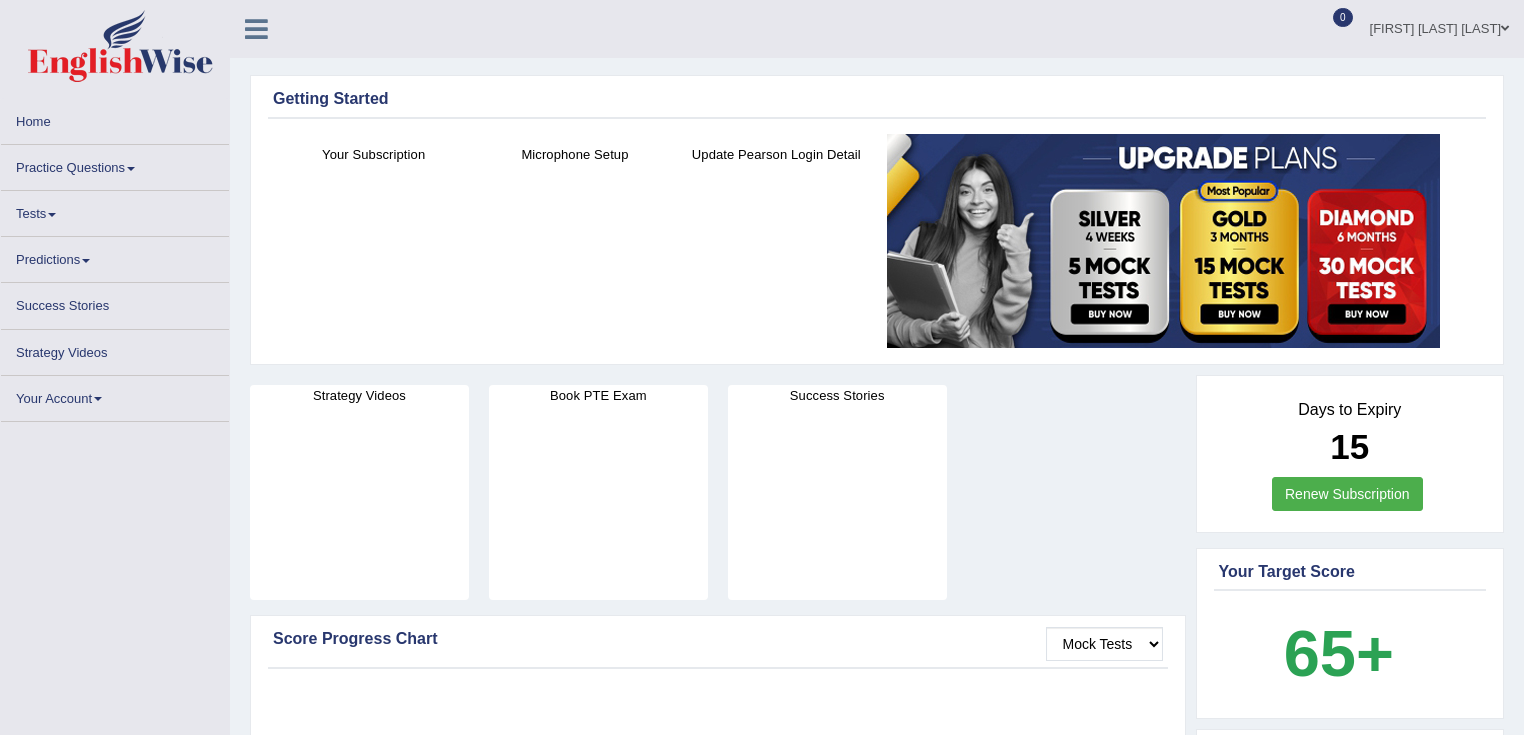 click on "Practice Questions" at bounding box center [115, 164] 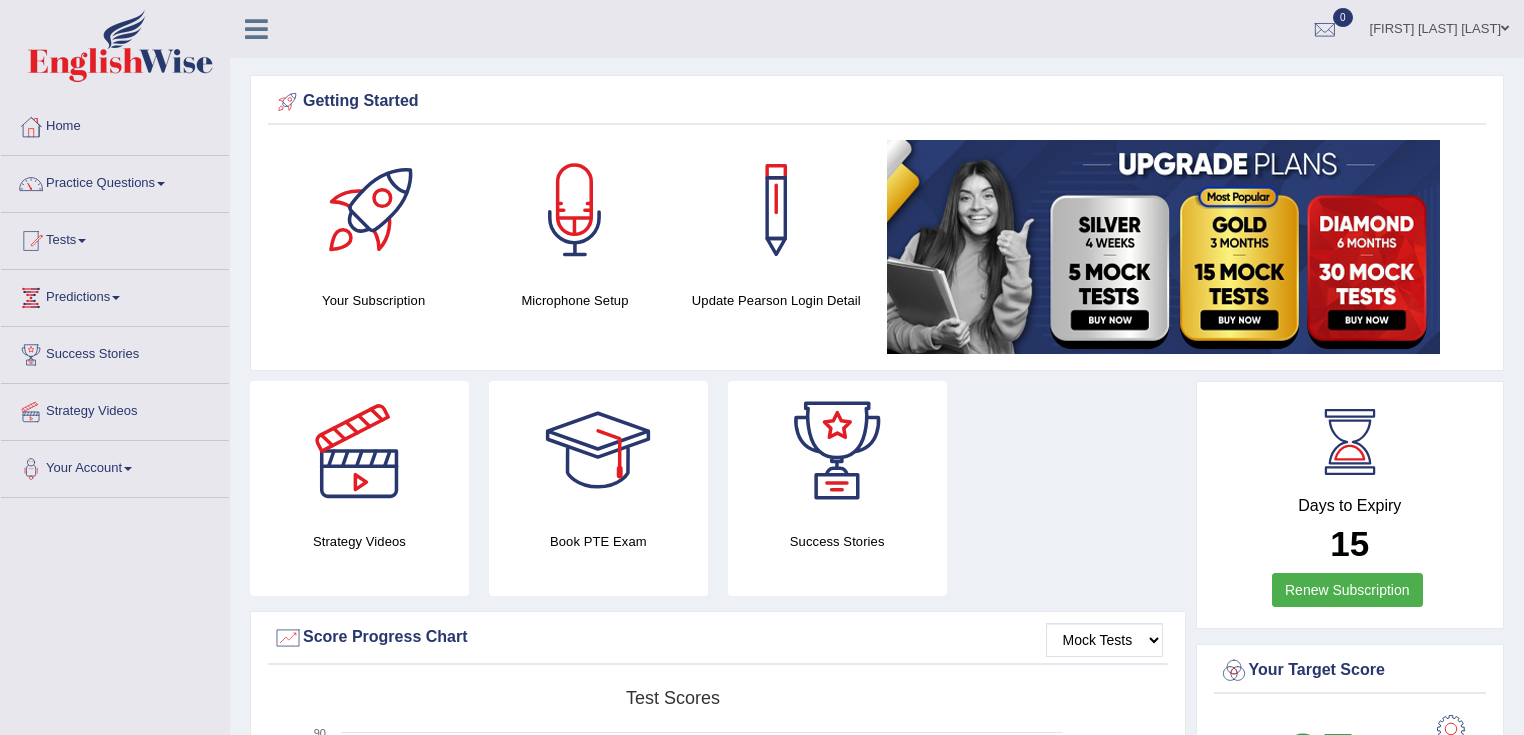 click on "Practice Questions" at bounding box center (115, 181) 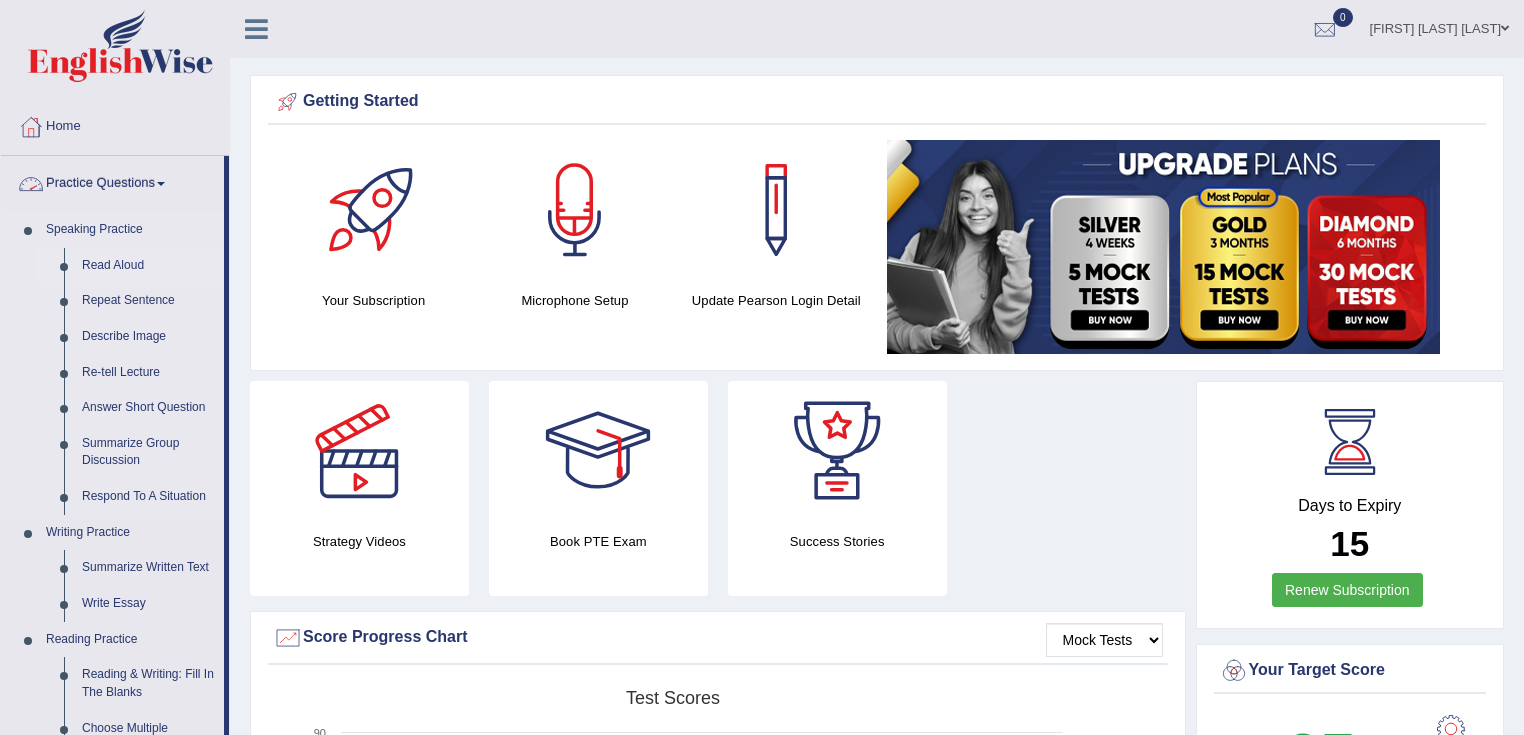 click on "Read Aloud" at bounding box center (148, 266) 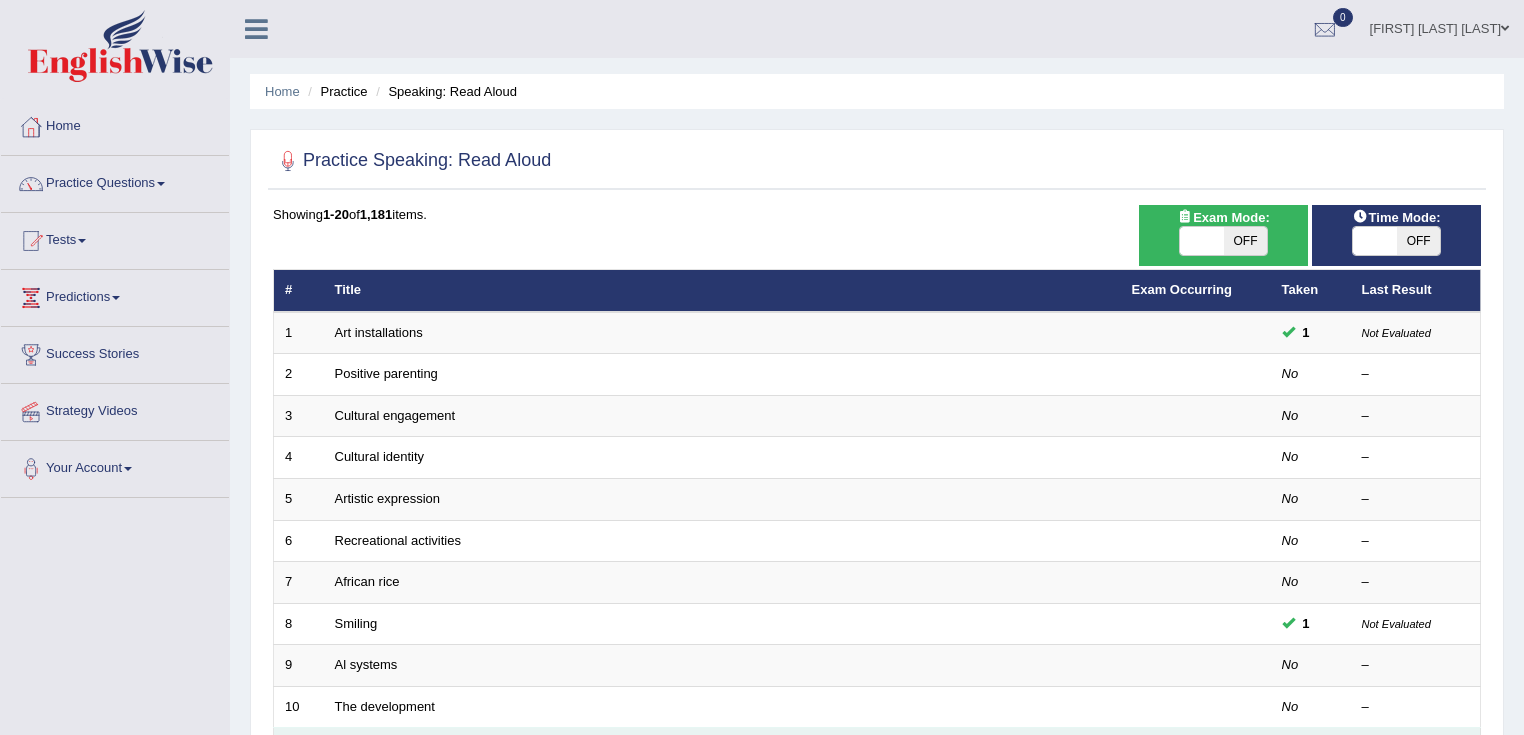 scroll, scrollTop: 0, scrollLeft: 0, axis: both 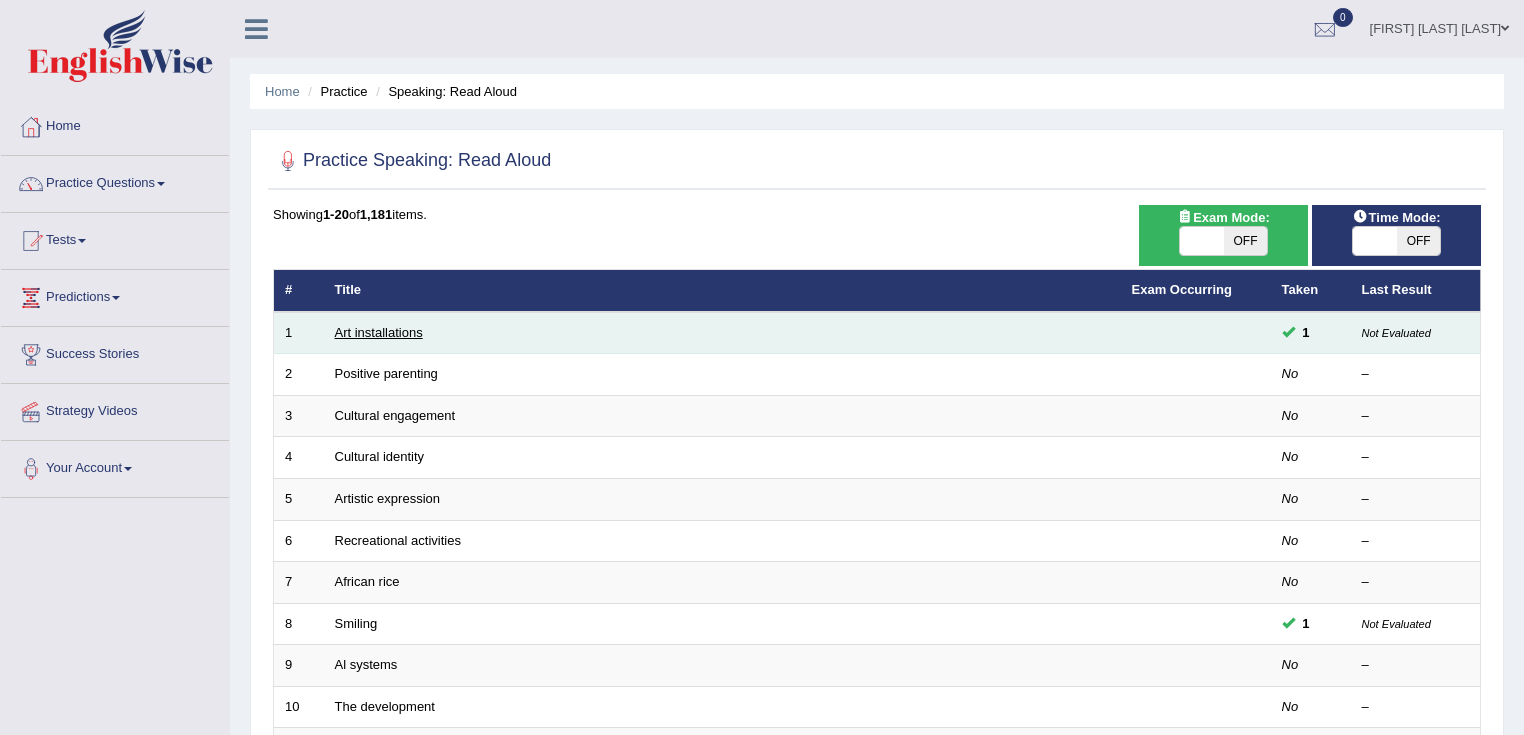 click on "Art installations" at bounding box center (379, 332) 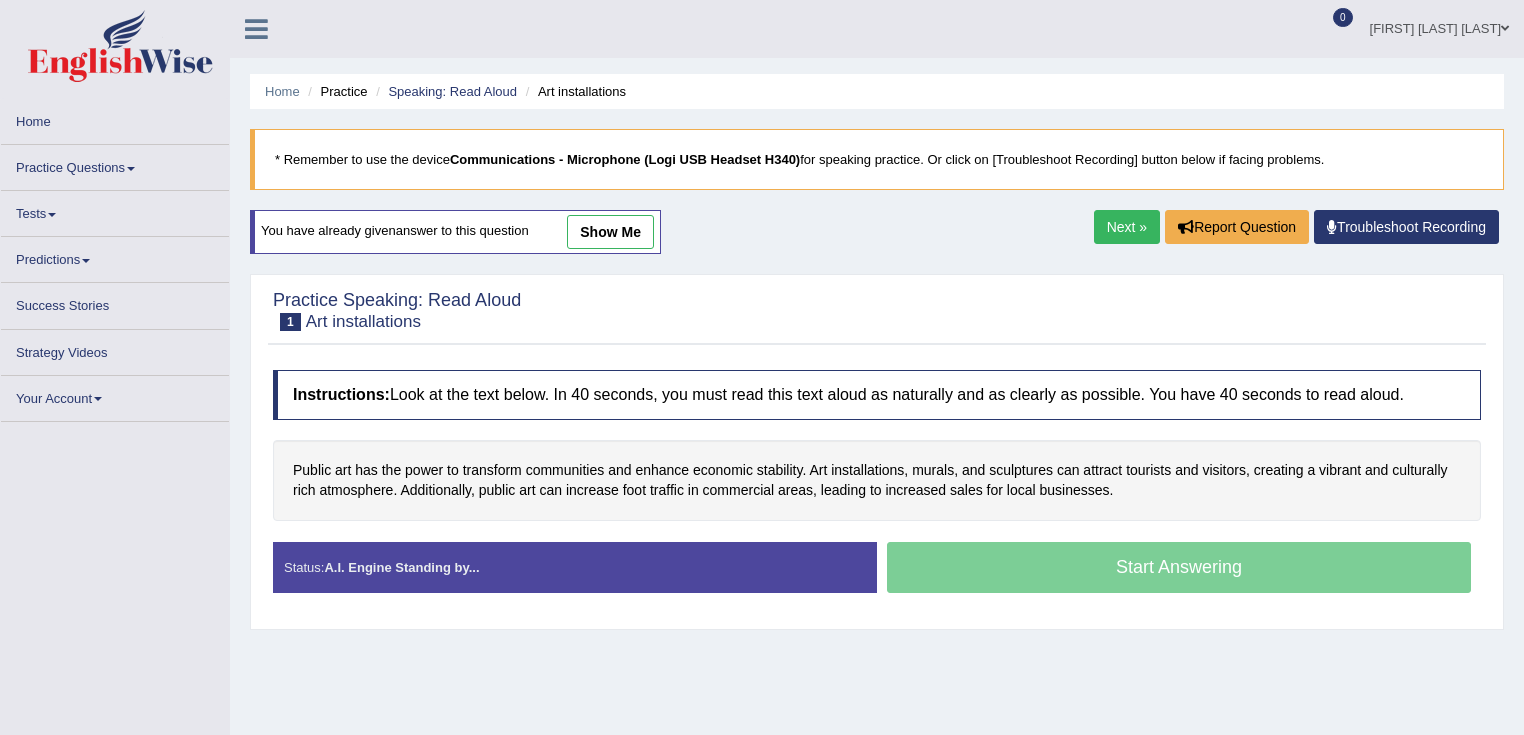 scroll, scrollTop: 0, scrollLeft: 0, axis: both 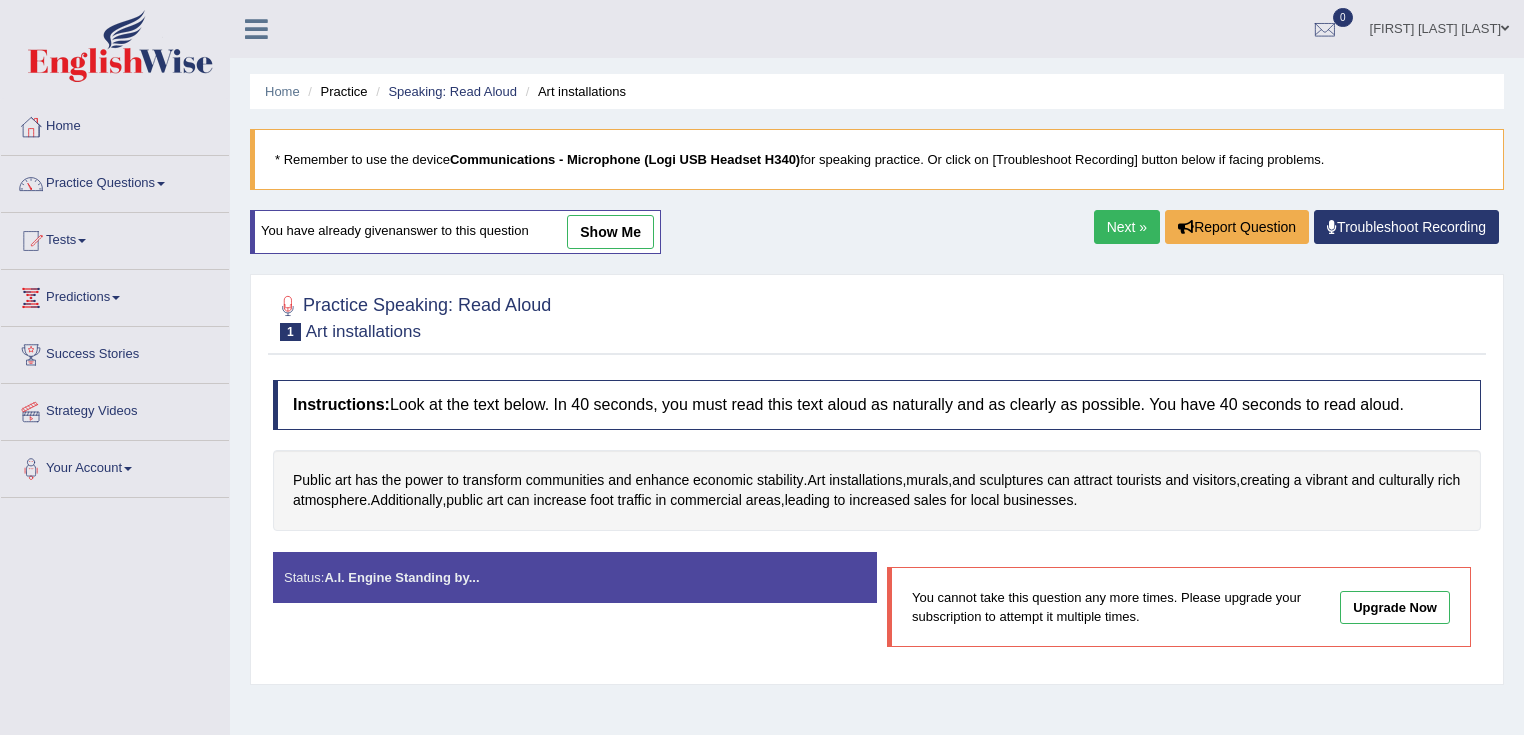 click on "show me" at bounding box center [610, 232] 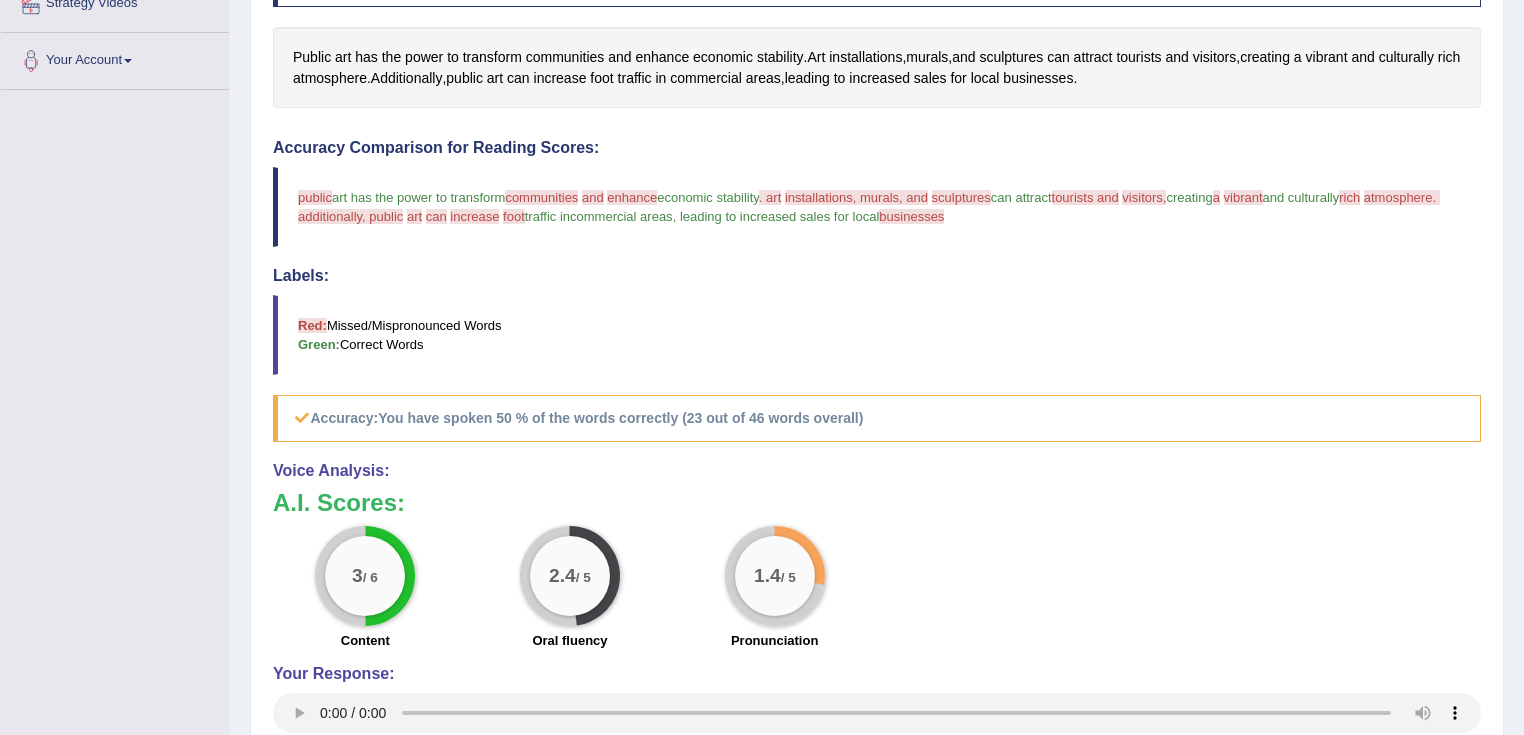 scroll, scrollTop: 480, scrollLeft: 0, axis: vertical 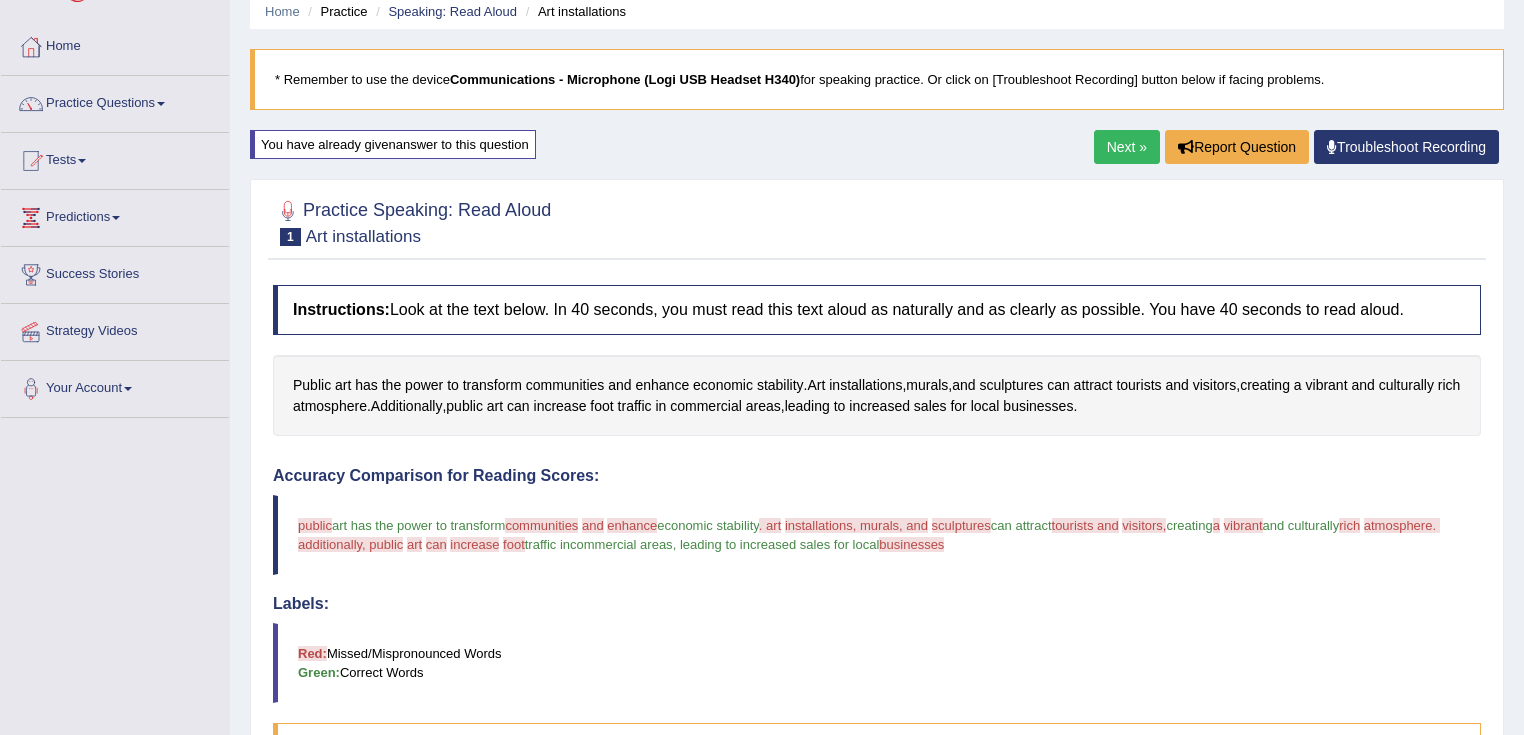 click on "Next »" at bounding box center [1127, 147] 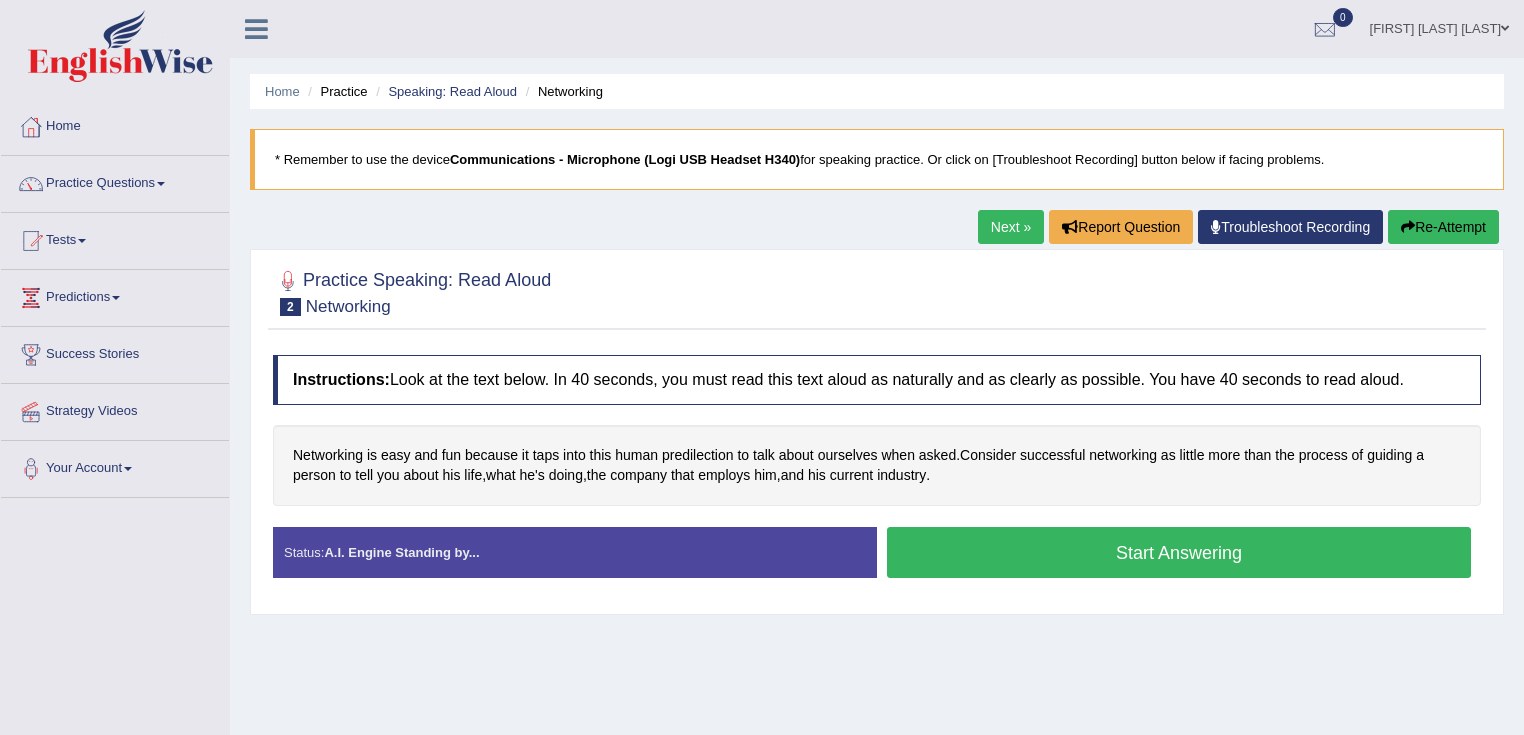 scroll, scrollTop: 0, scrollLeft: 0, axis: both 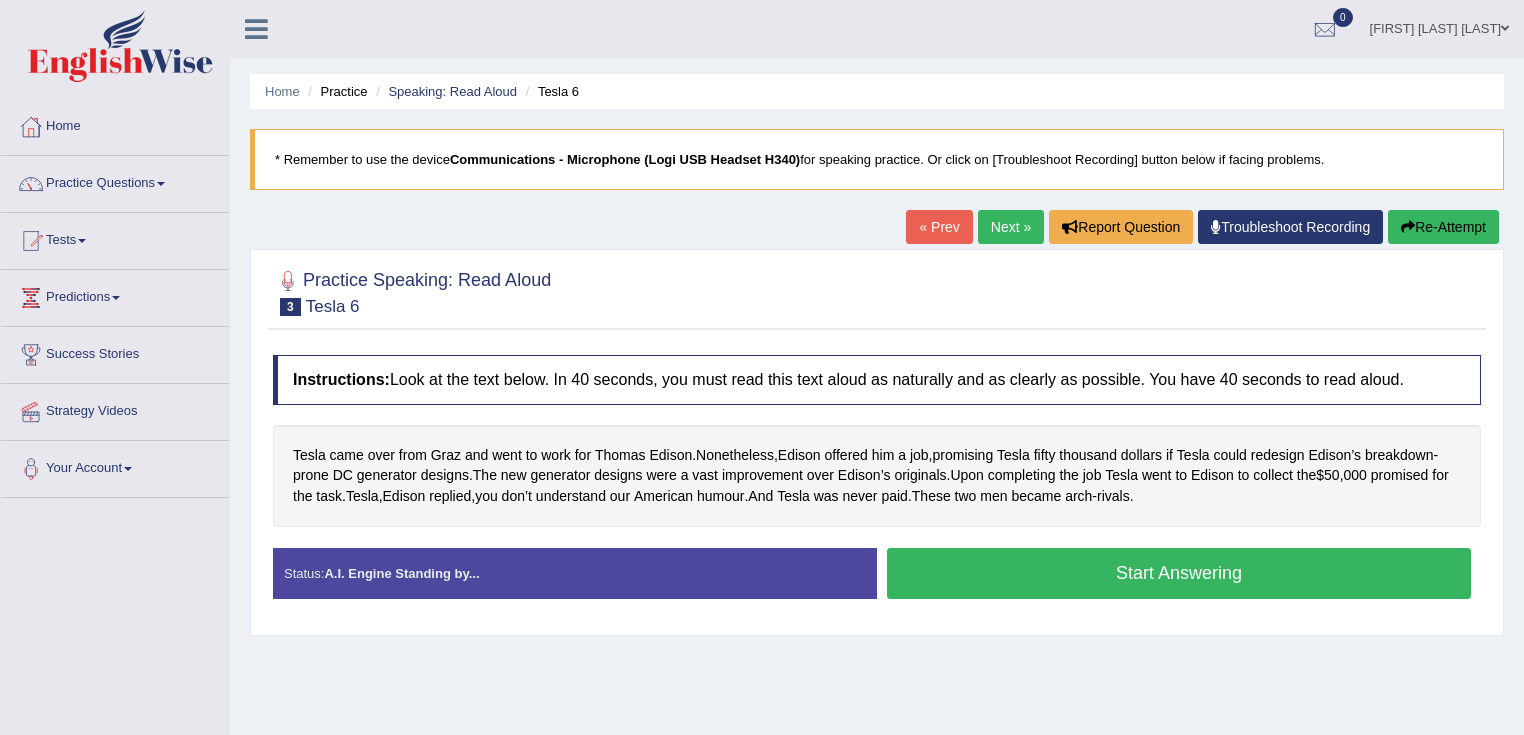 click on "Next »" at bounding box center (1011, 227) 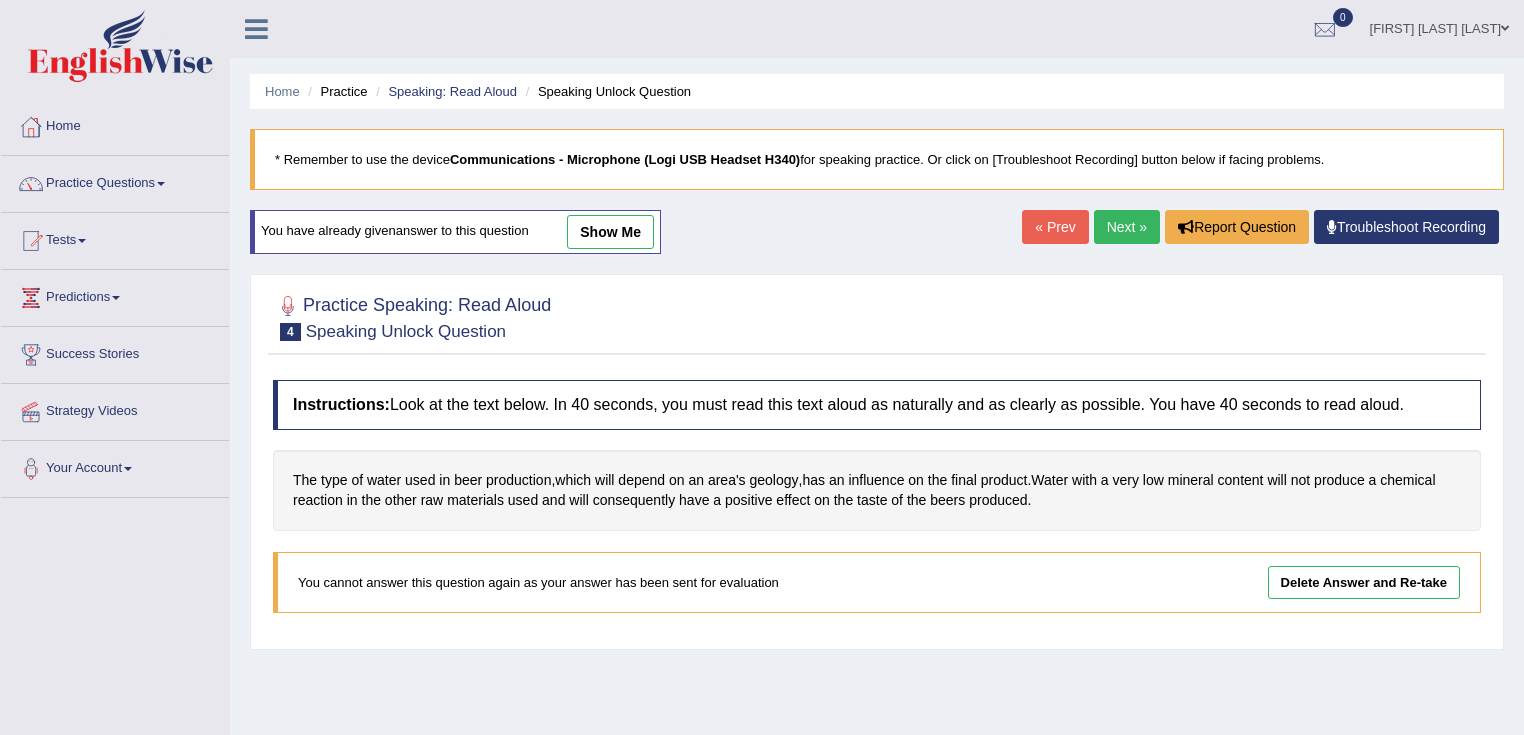 scroll, scrollTop: 0, scrollLeft: 0, axis: both 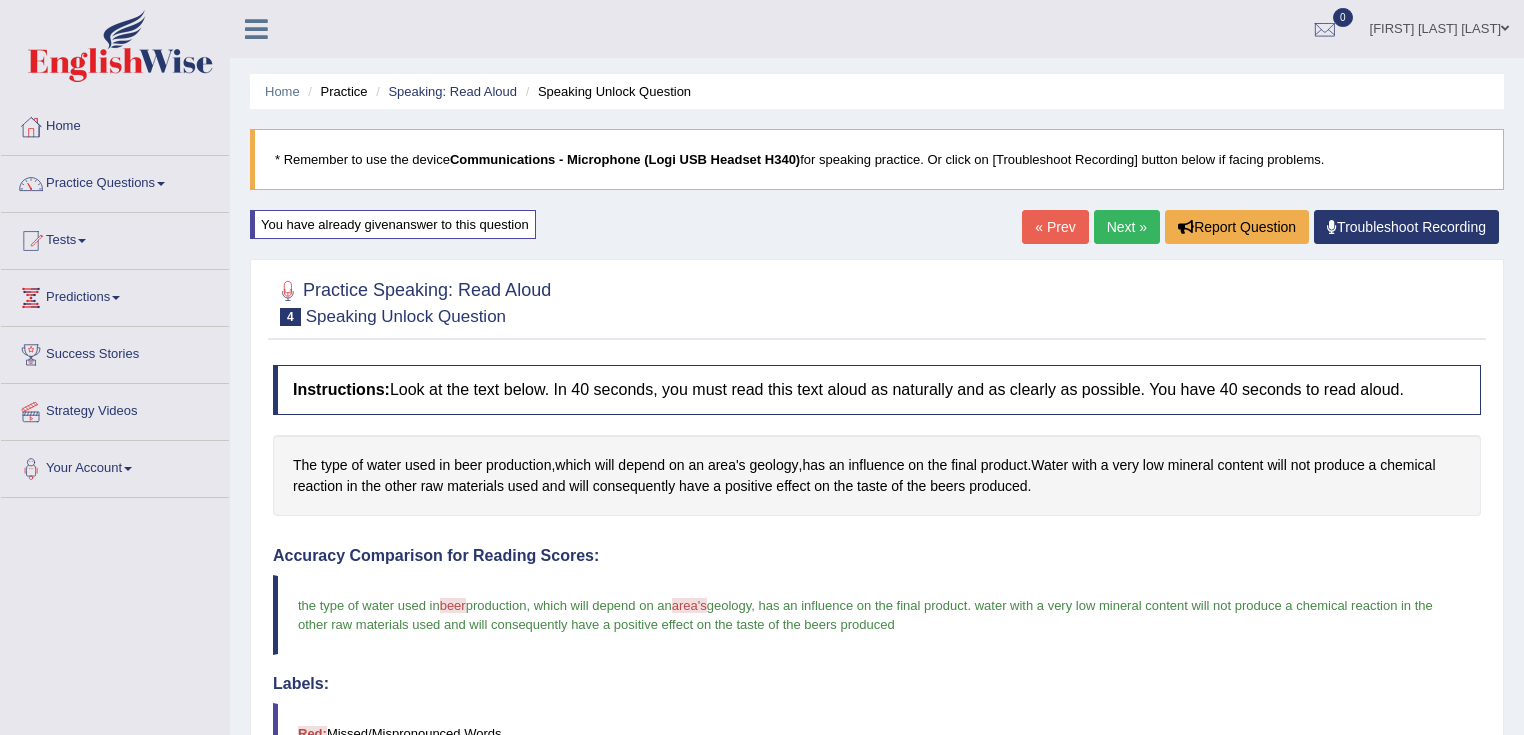 click on "Next »" at bounding box center (1127, 227) 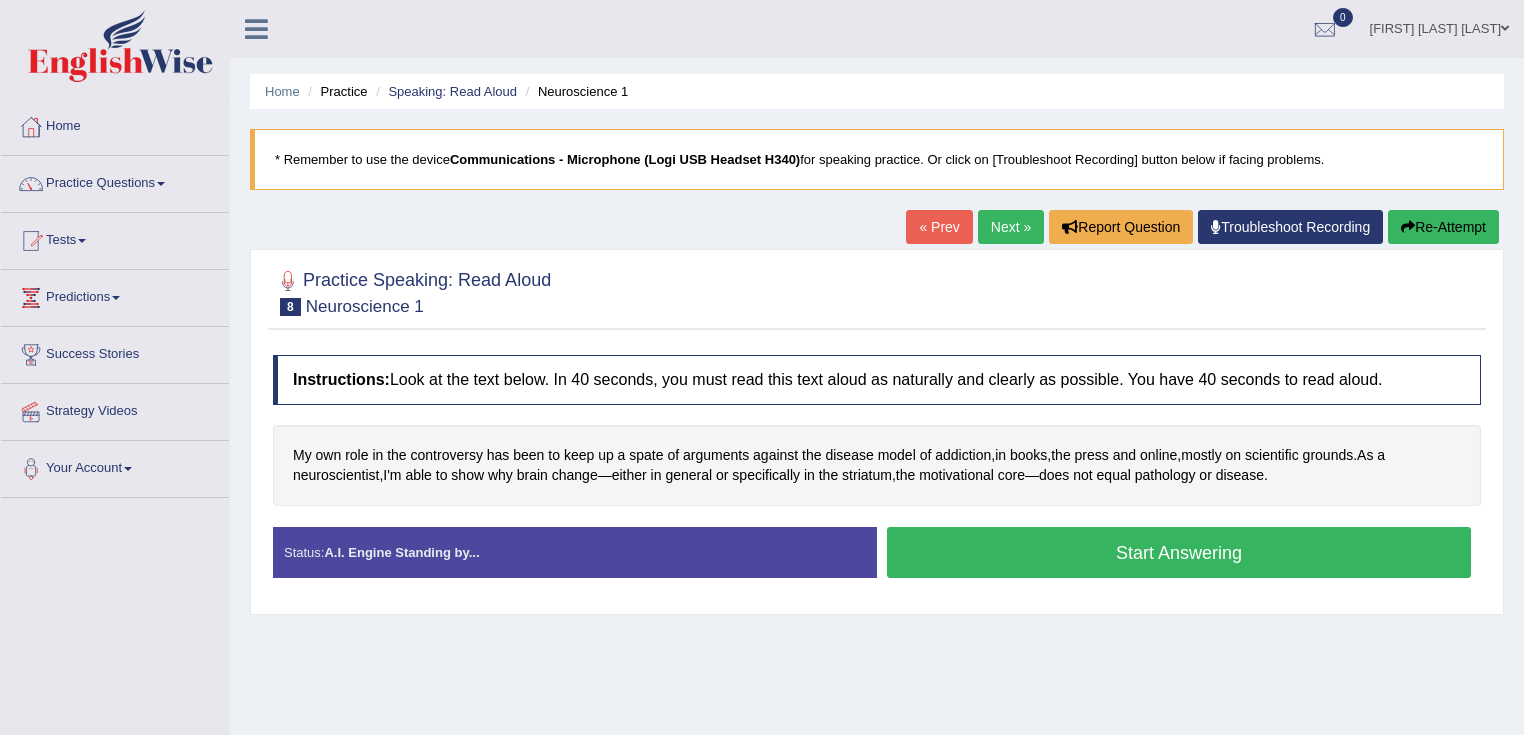 scroll, scrollTop: 0, scrollLeft: 0, axis: both 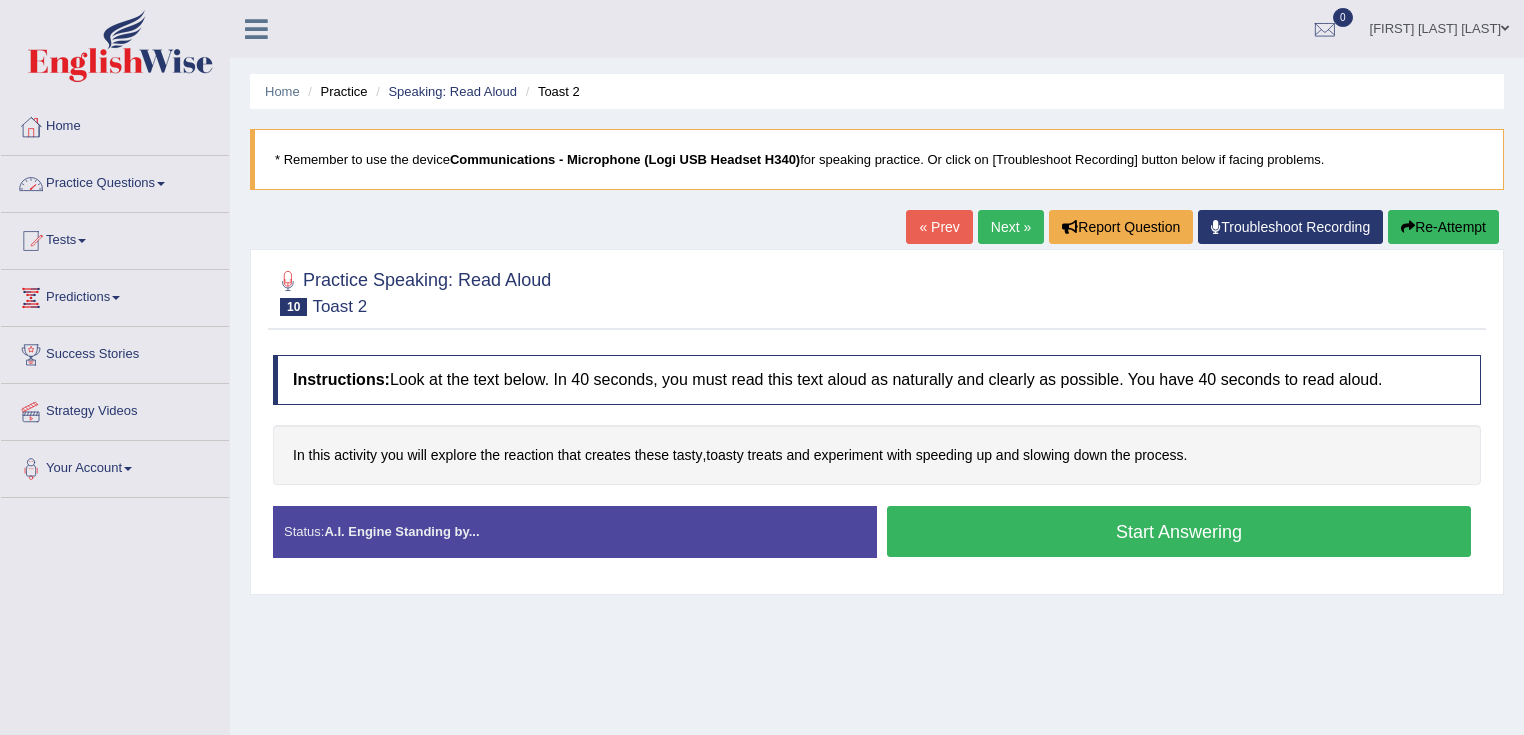 click on "Practice Questions" at bounding box center [115, 181] 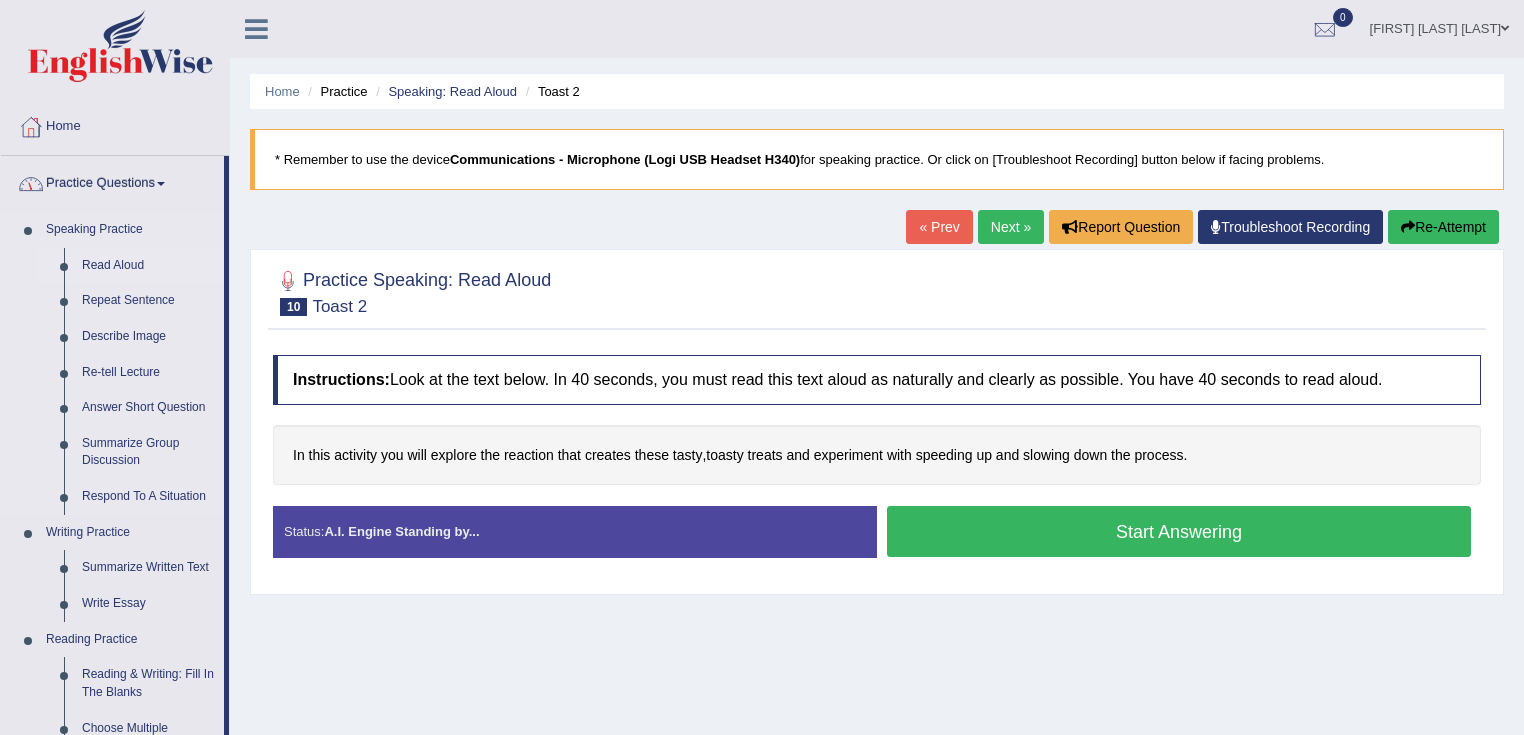 click on "Read Aloud" at bounding box center (148, 266) 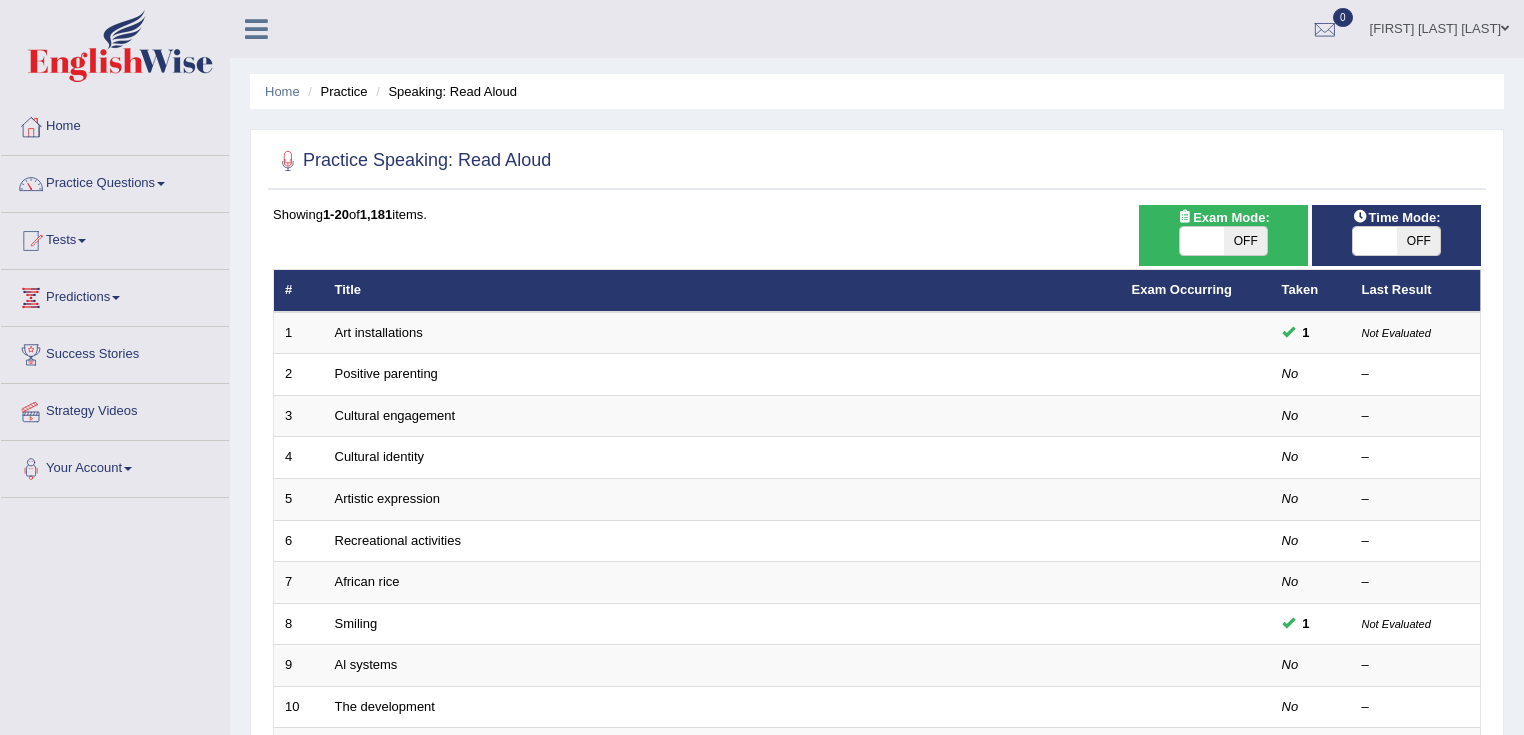 scroll, scrollTop: 0, scrollLeft: 0, axis: both 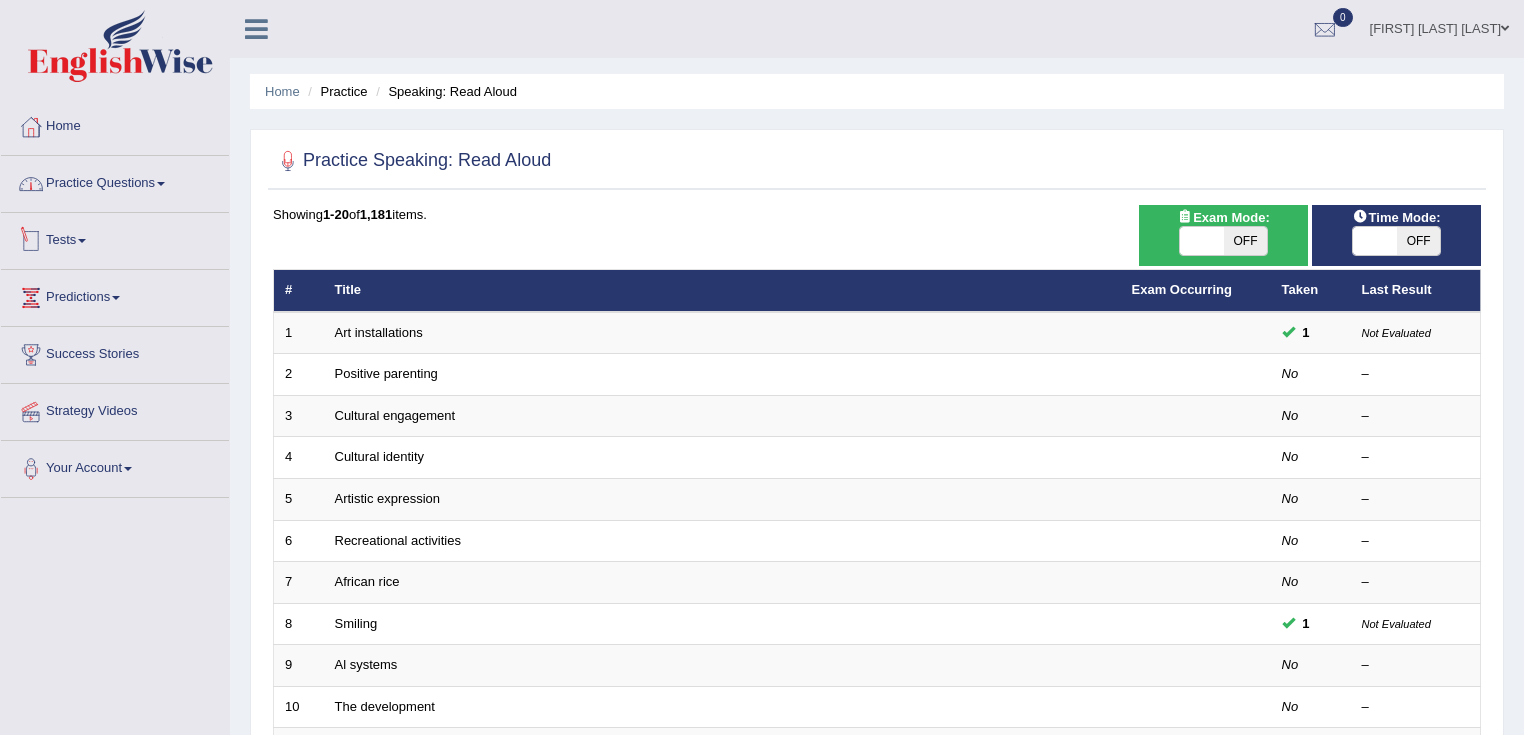 click on "Practice Questions" at bounding box center [115, 181] 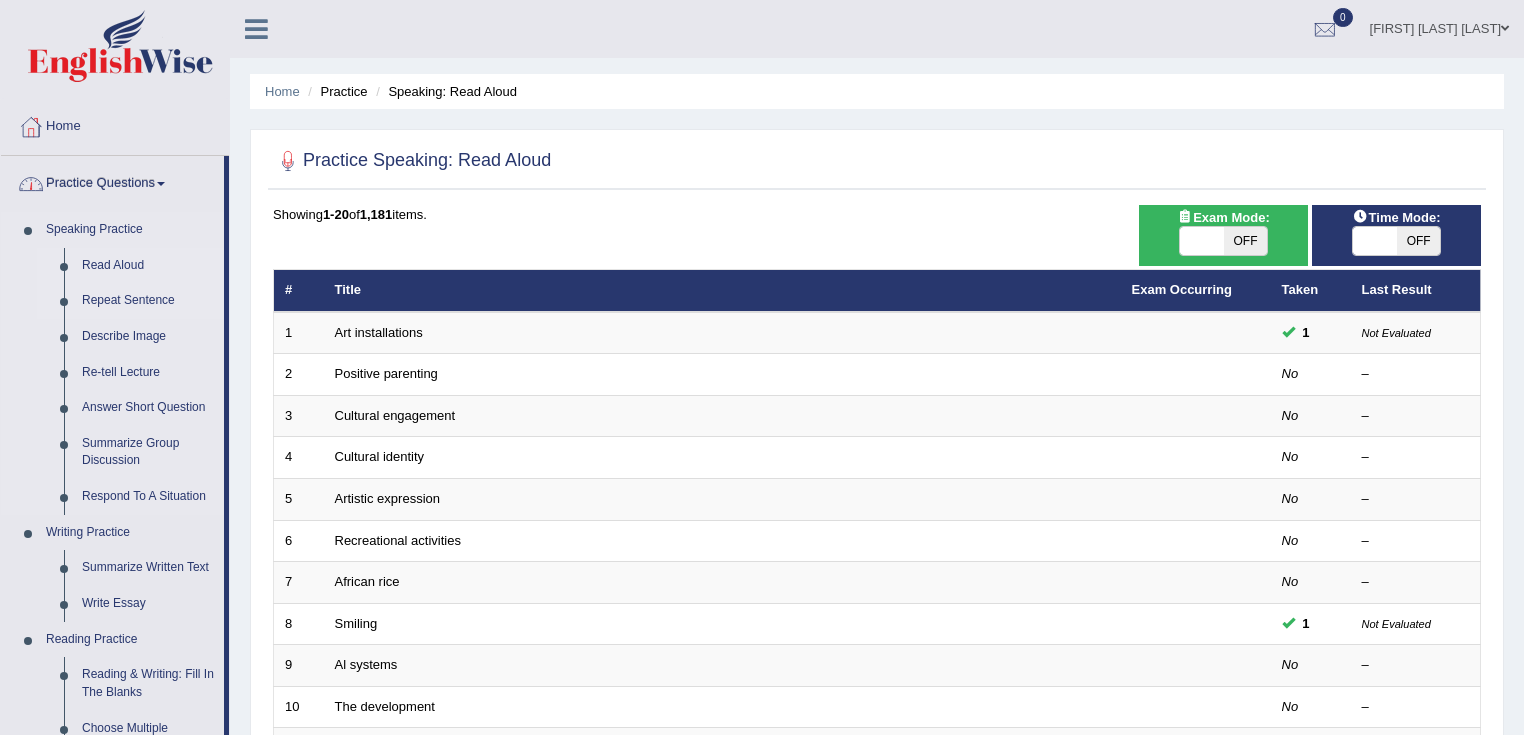 click on "Repeat Sentence" at bounding box center [148, 301] 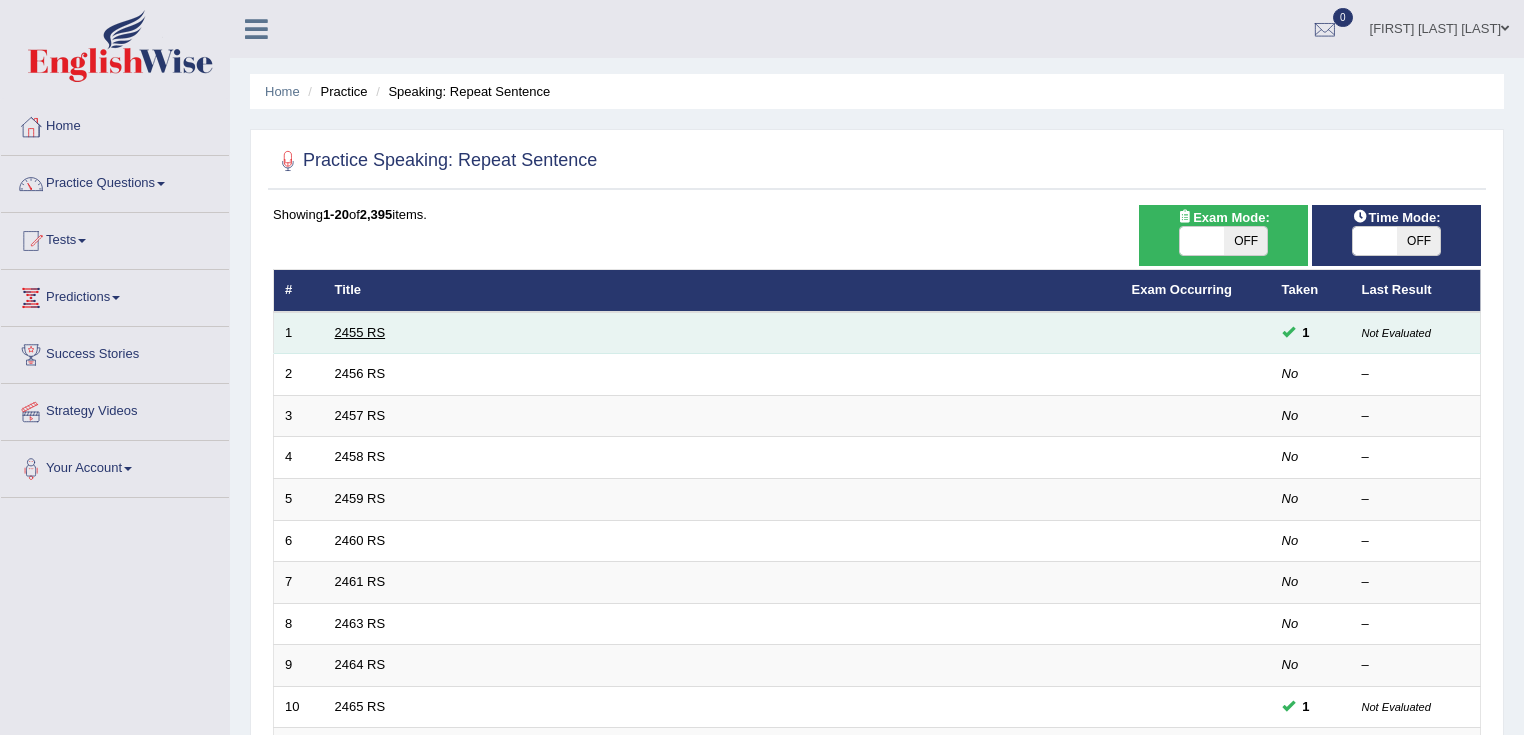 scroll, scrollTop: 0, scrollLeft: 0, axis: both 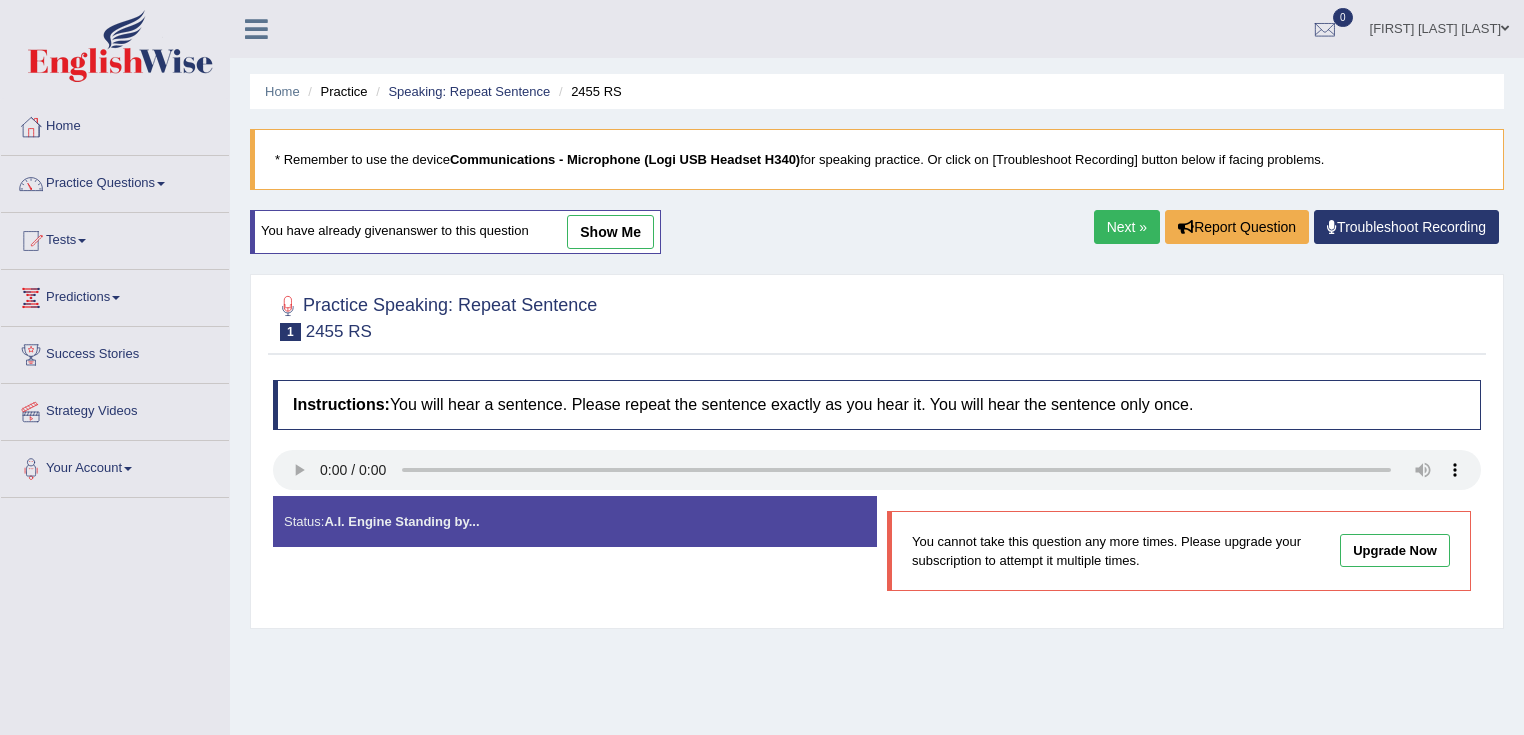 click on "show me" at bounding box center [610, 232] 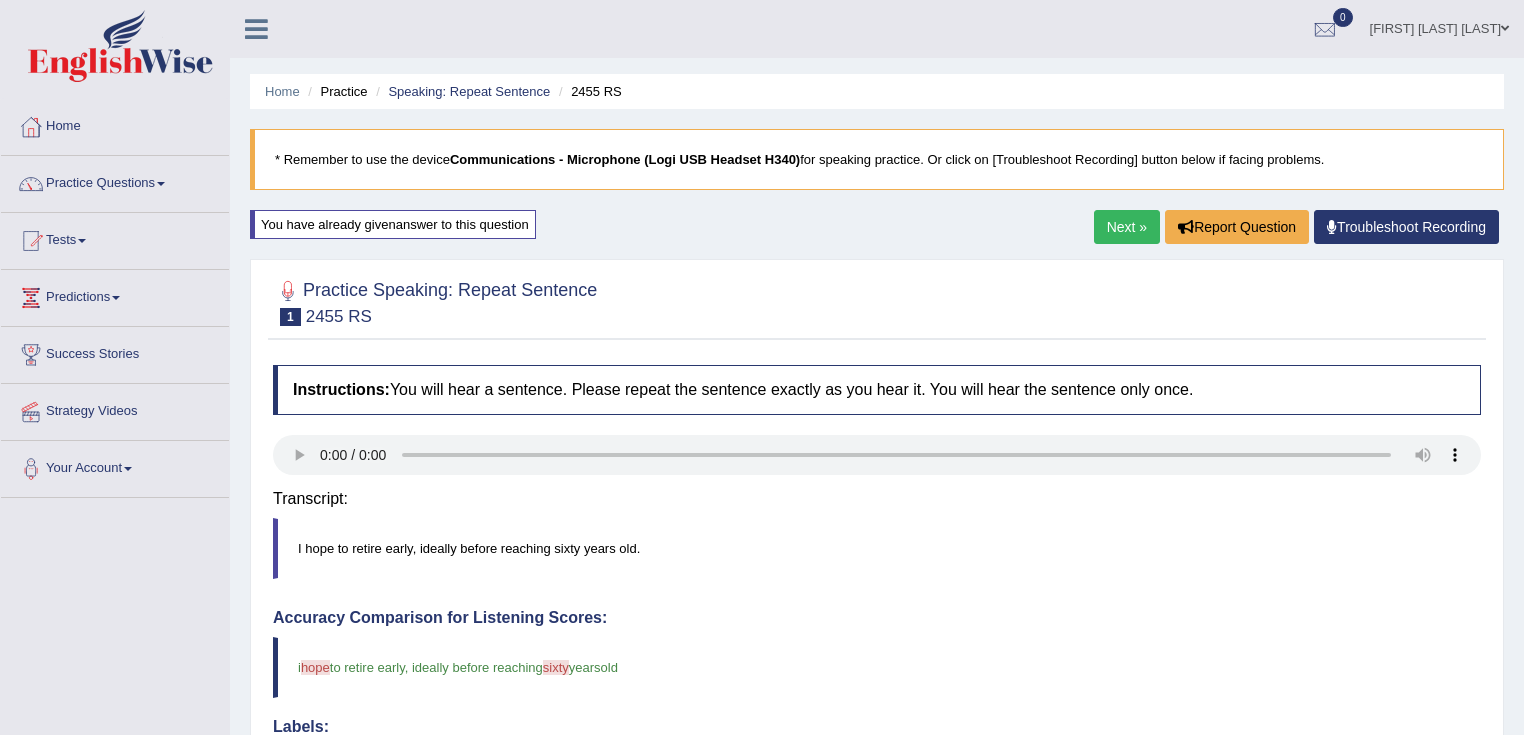 scroll, scrollTop: 0, scrollLeft: 0, axis: both 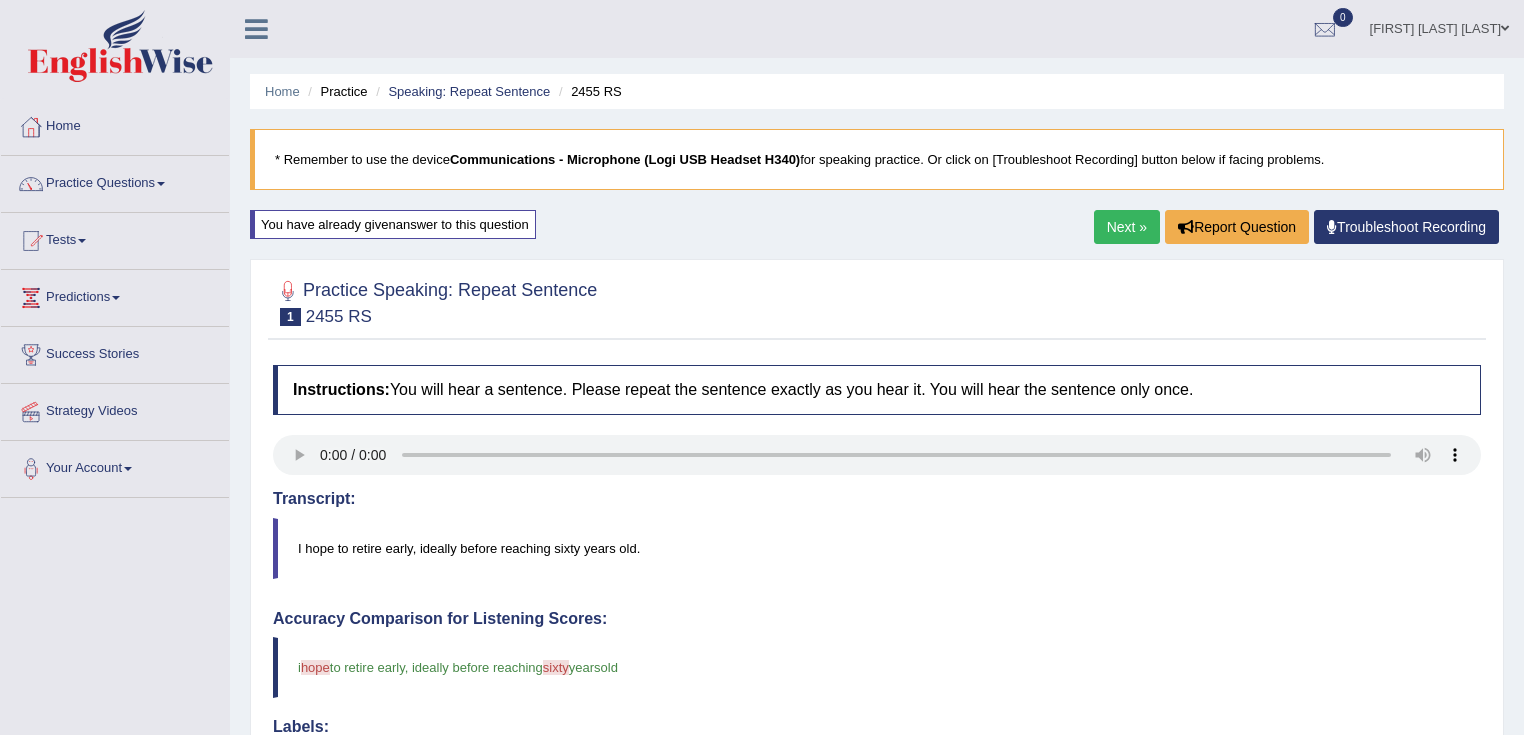 click on "Next »" at bounding box center [1127, 227] 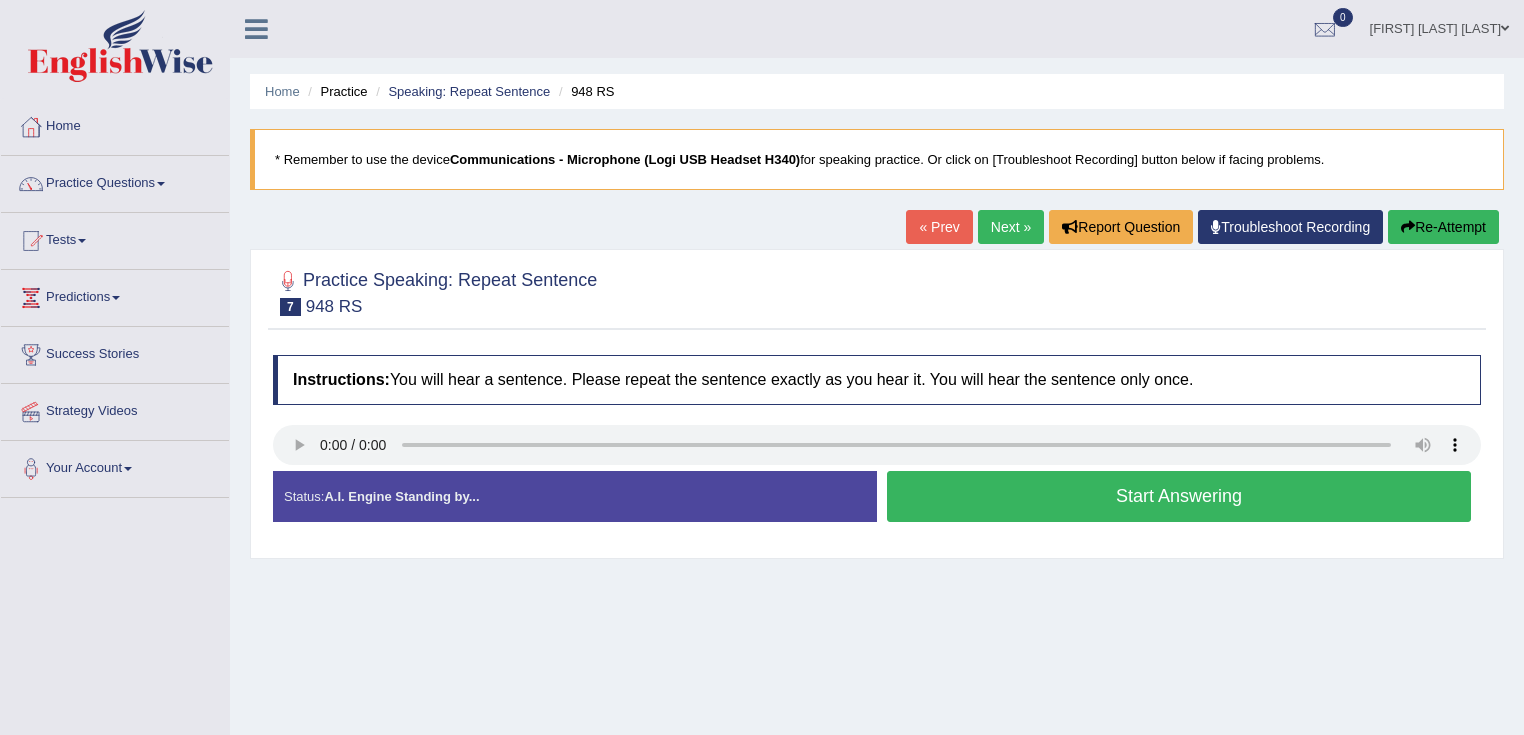 scroll, scrollTop: 0, scrollLeft: 0, axis: both 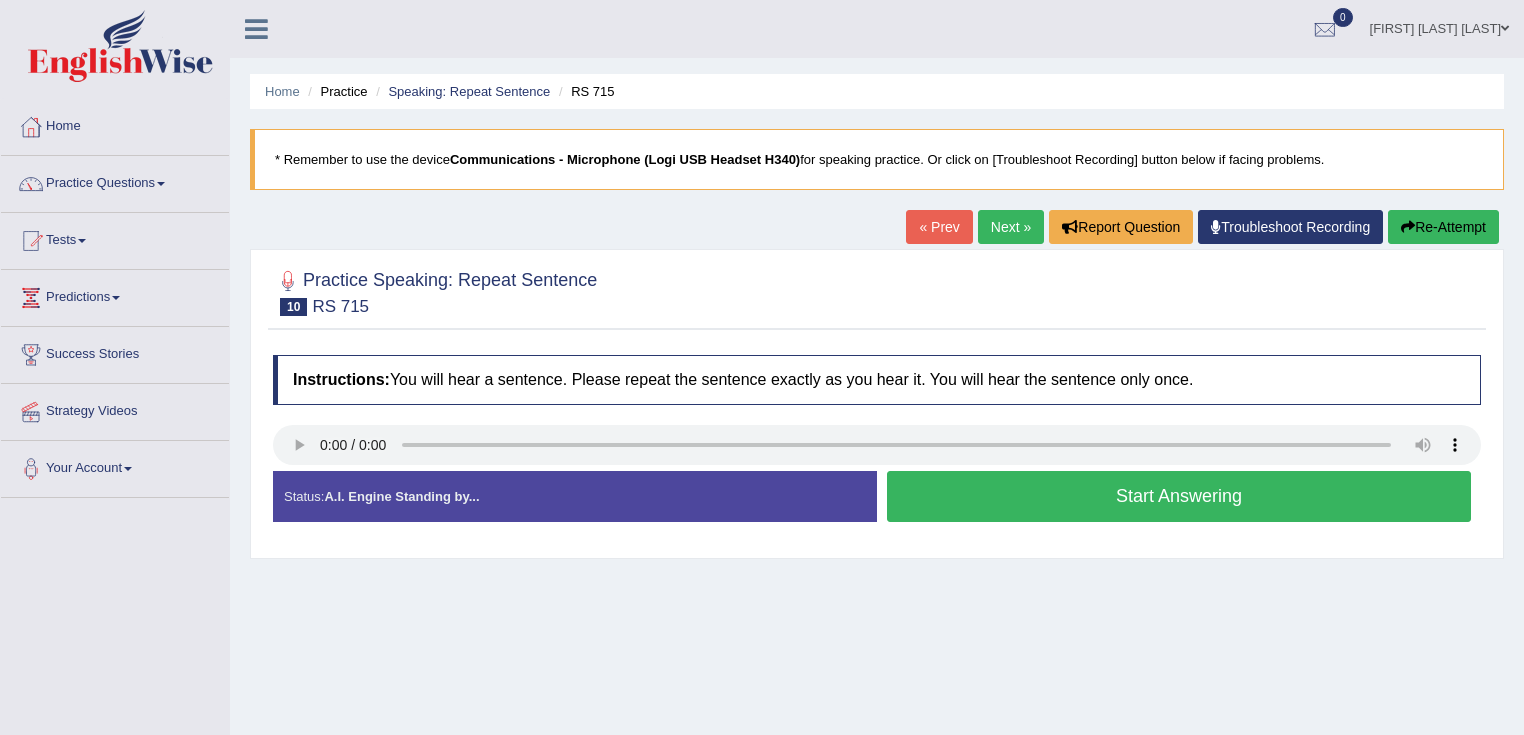 click on "Next »" at bounding box center [1011, 227] 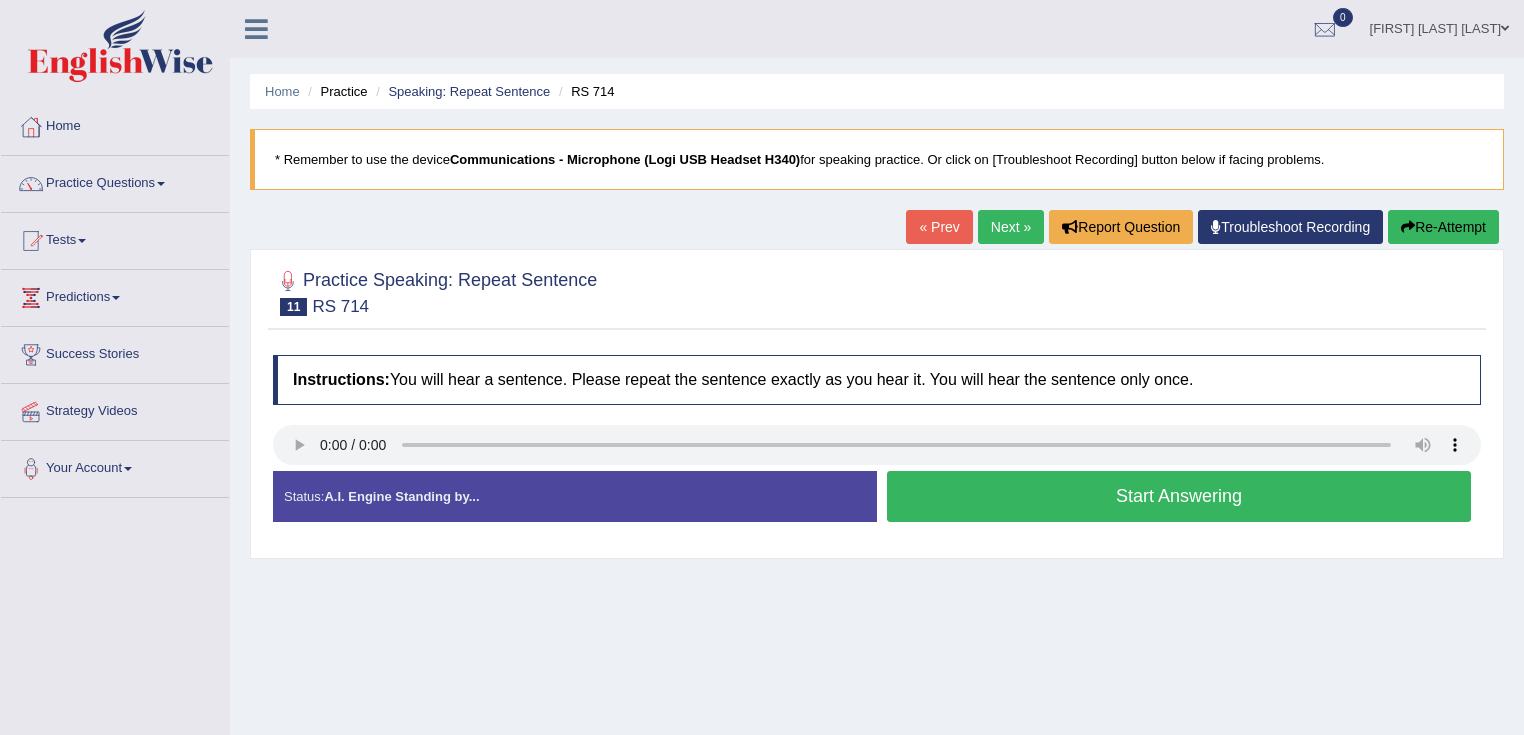 click on "Next »" at bounding box center [1011, 227] 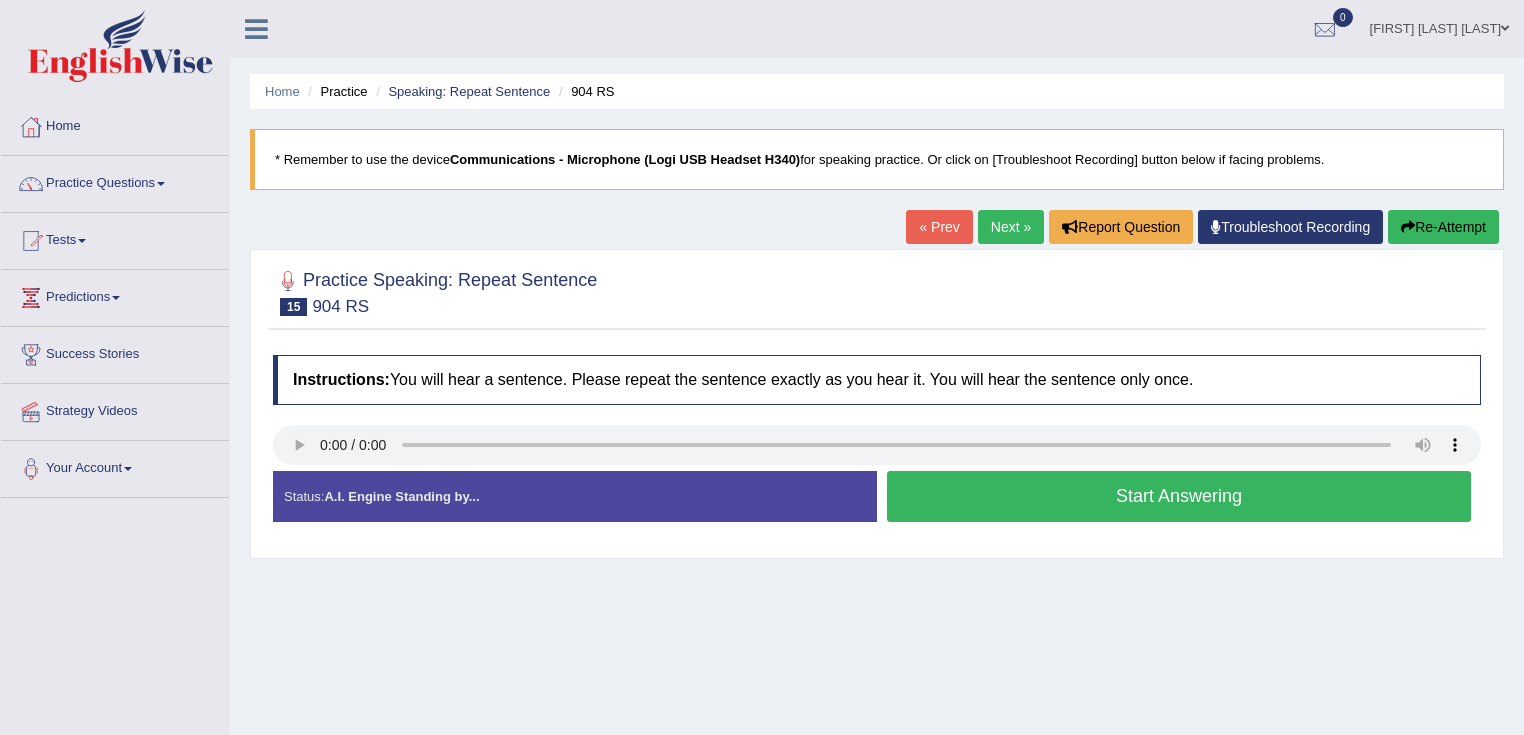 scroll, scrollTop: 0, scrollLeft: 0, axis: both 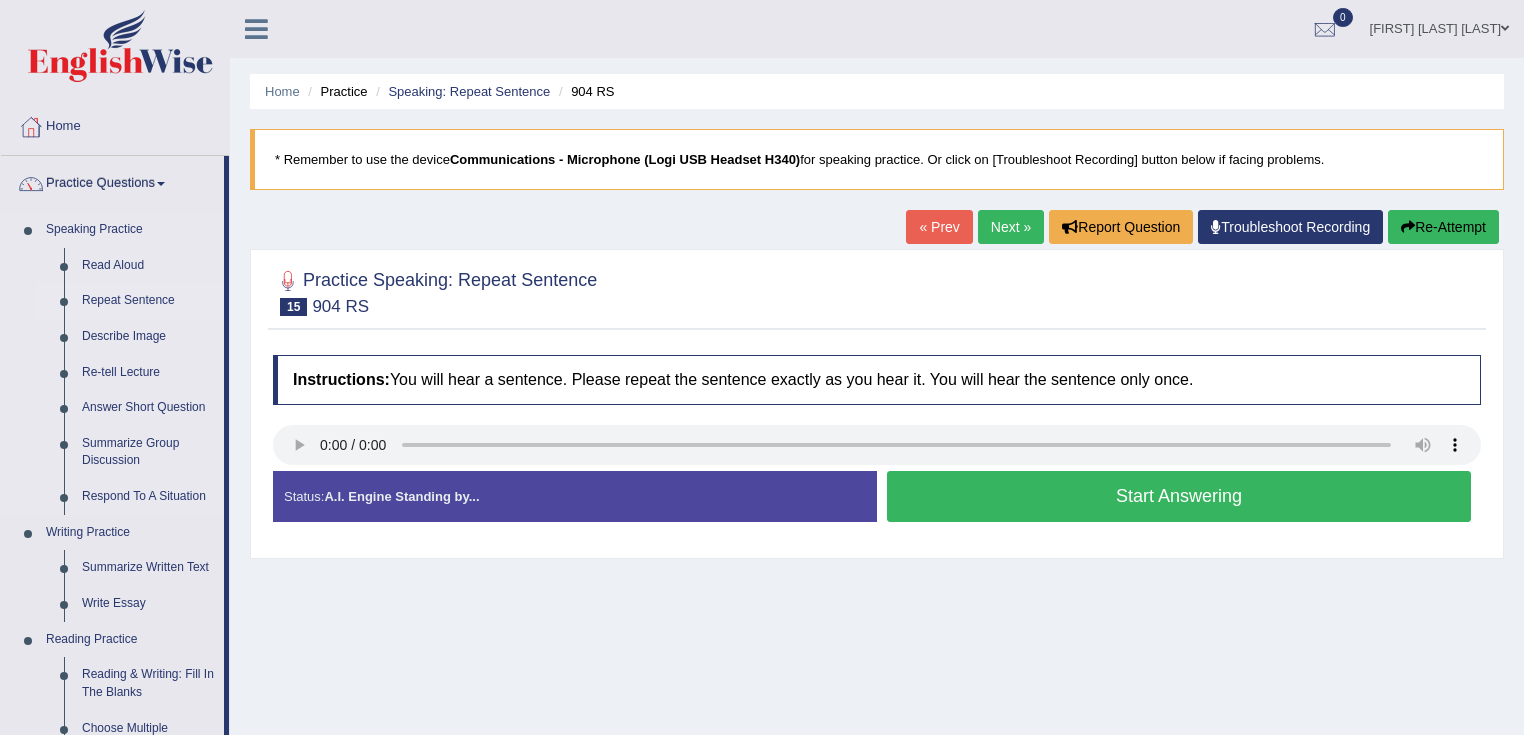 click on "Repeat Sentence" at bounding box center [148, 301] 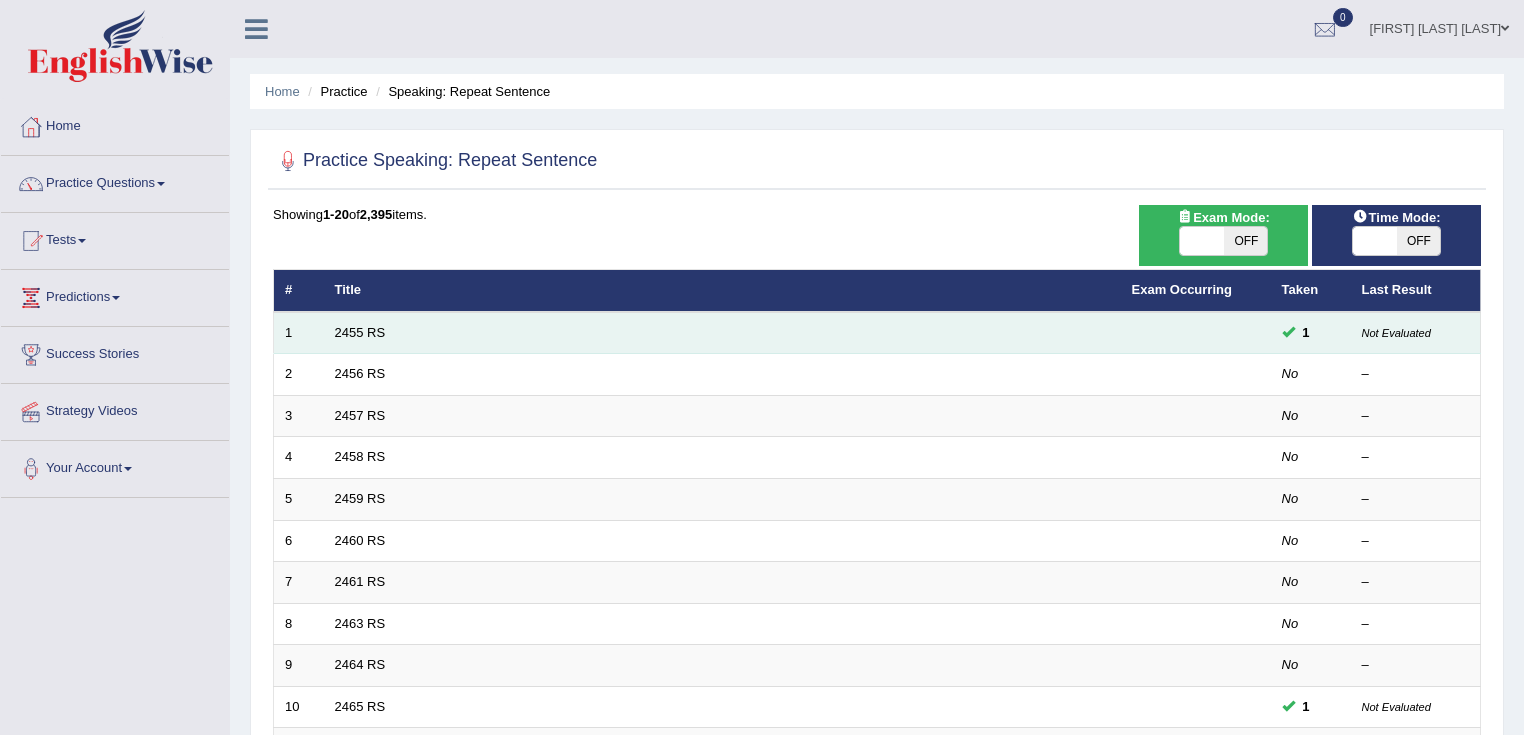 scroll, scrollTop: 0, scrollLeft: 0, axis: both 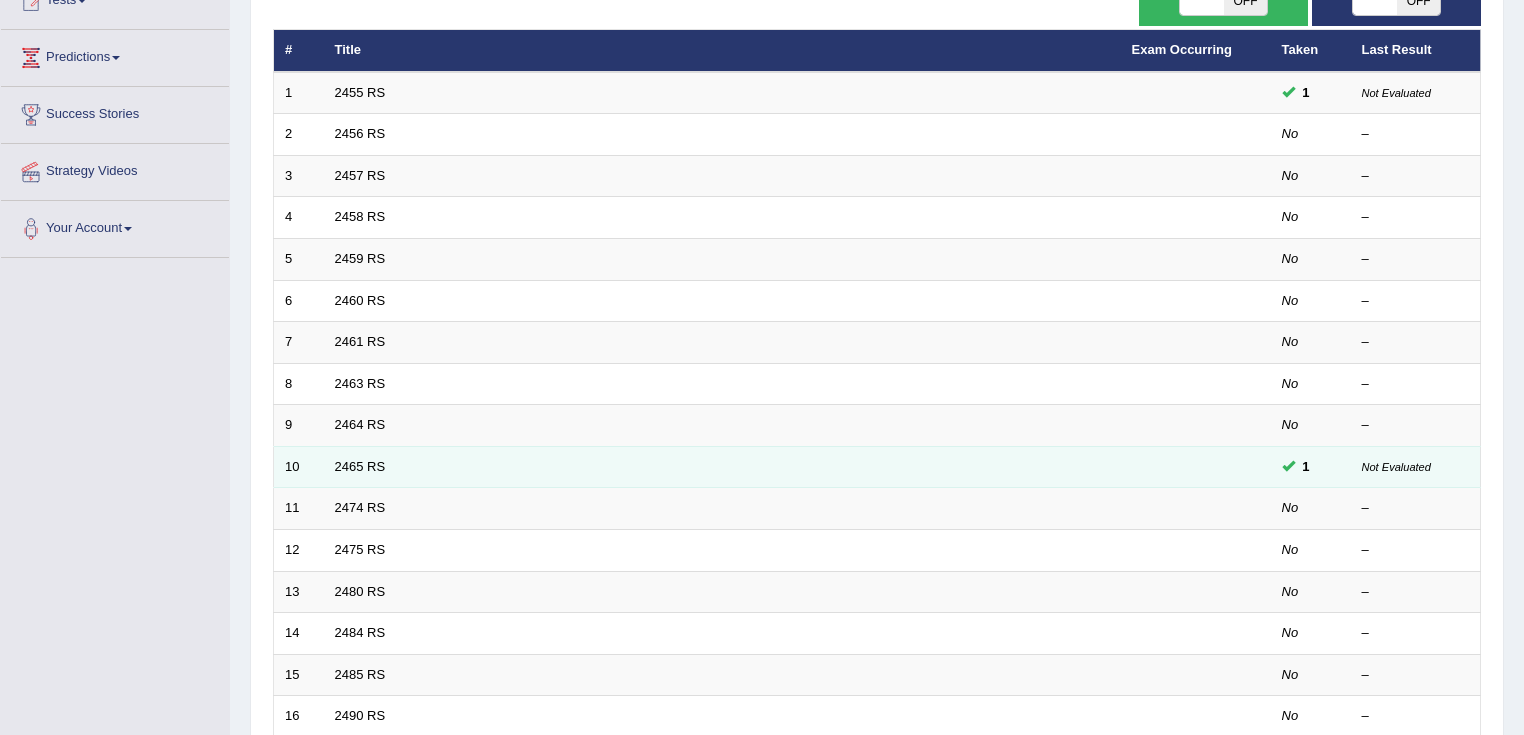 click on "2465 RS" at bounding box center [722, 467] 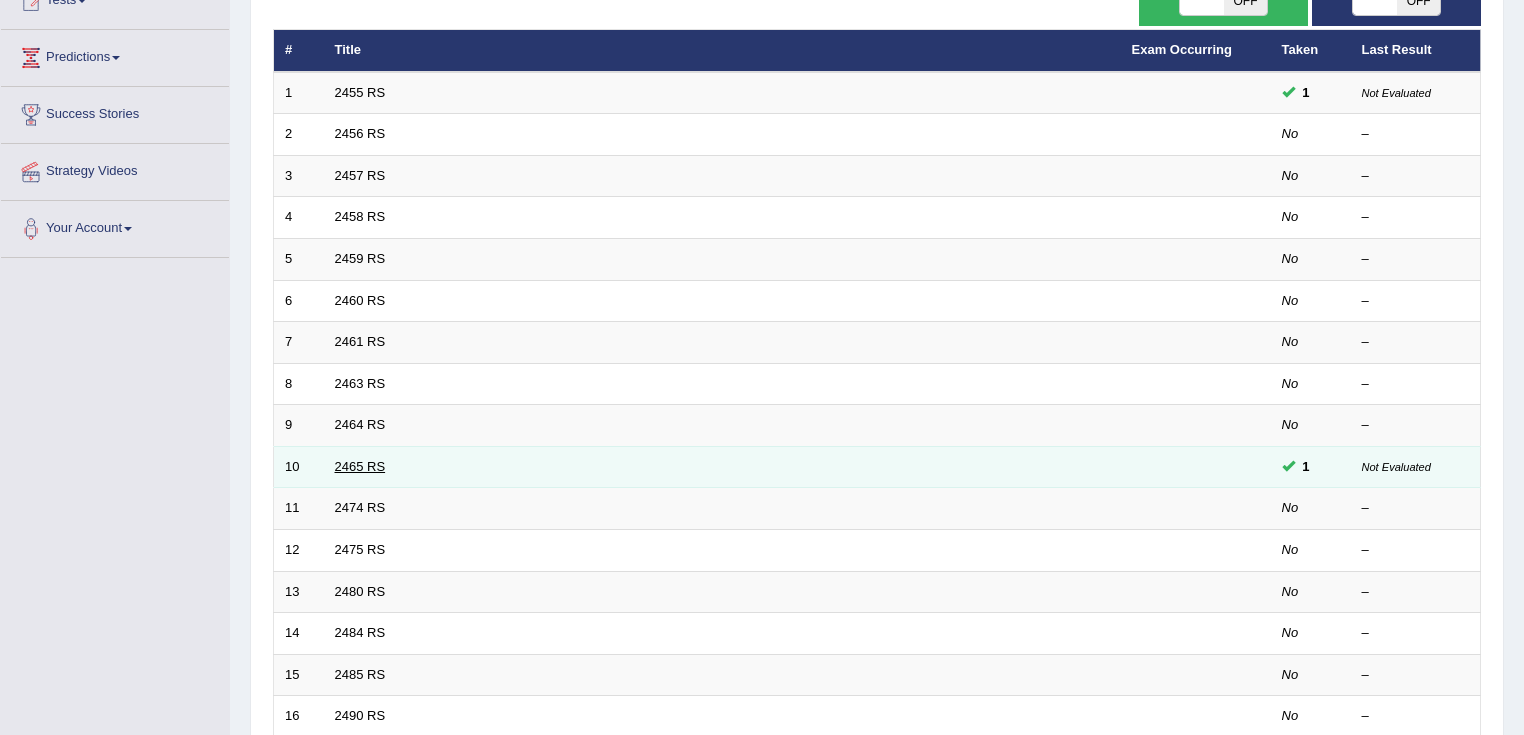 click on "2465 RS" at bounding box center [360, 466] 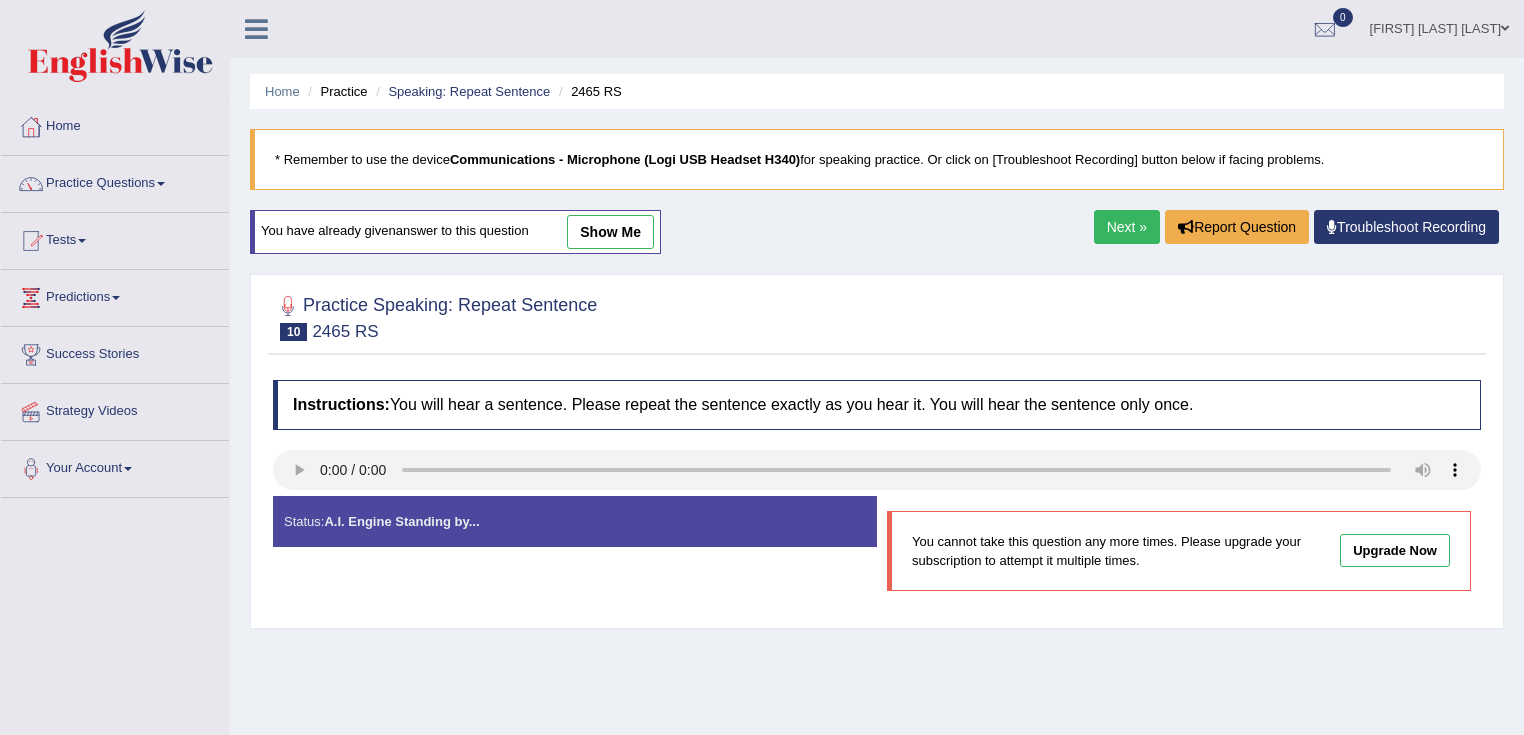 scroll, scrollTop: 0, scrollLeft: 0, axis: both 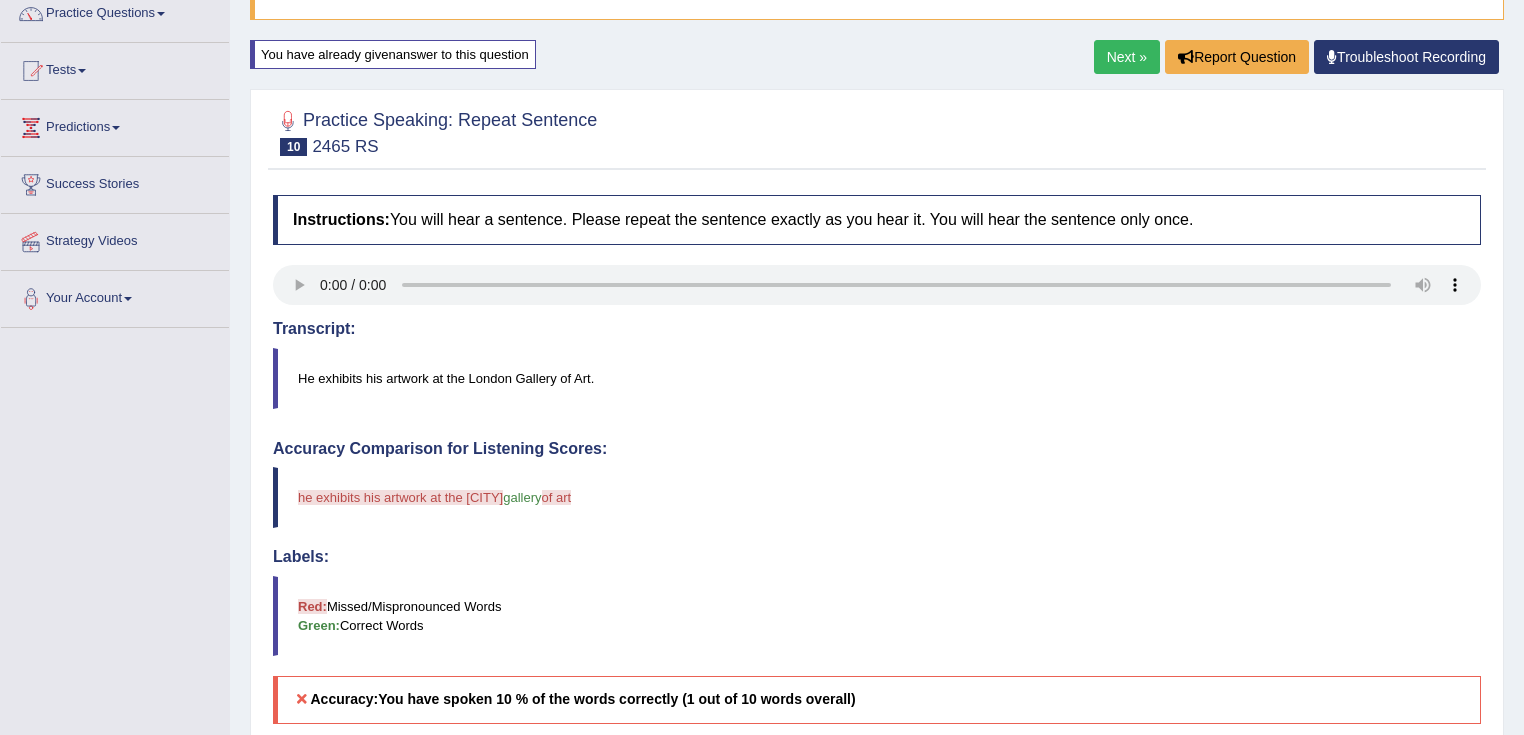 click on "Next »" at bounding box center (1127, 57) 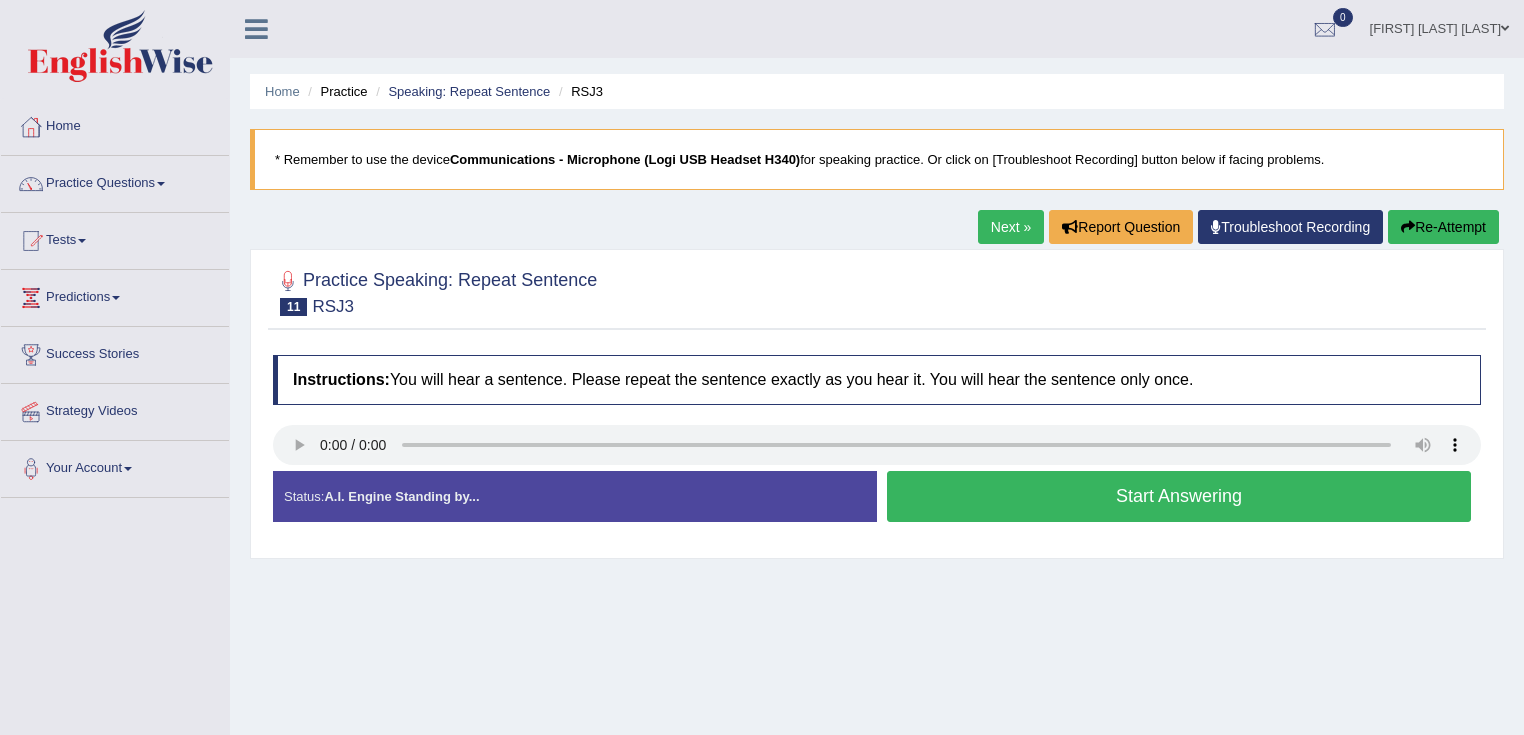scroll, scrollTop: 0, scrollLeft: 0, axis: both 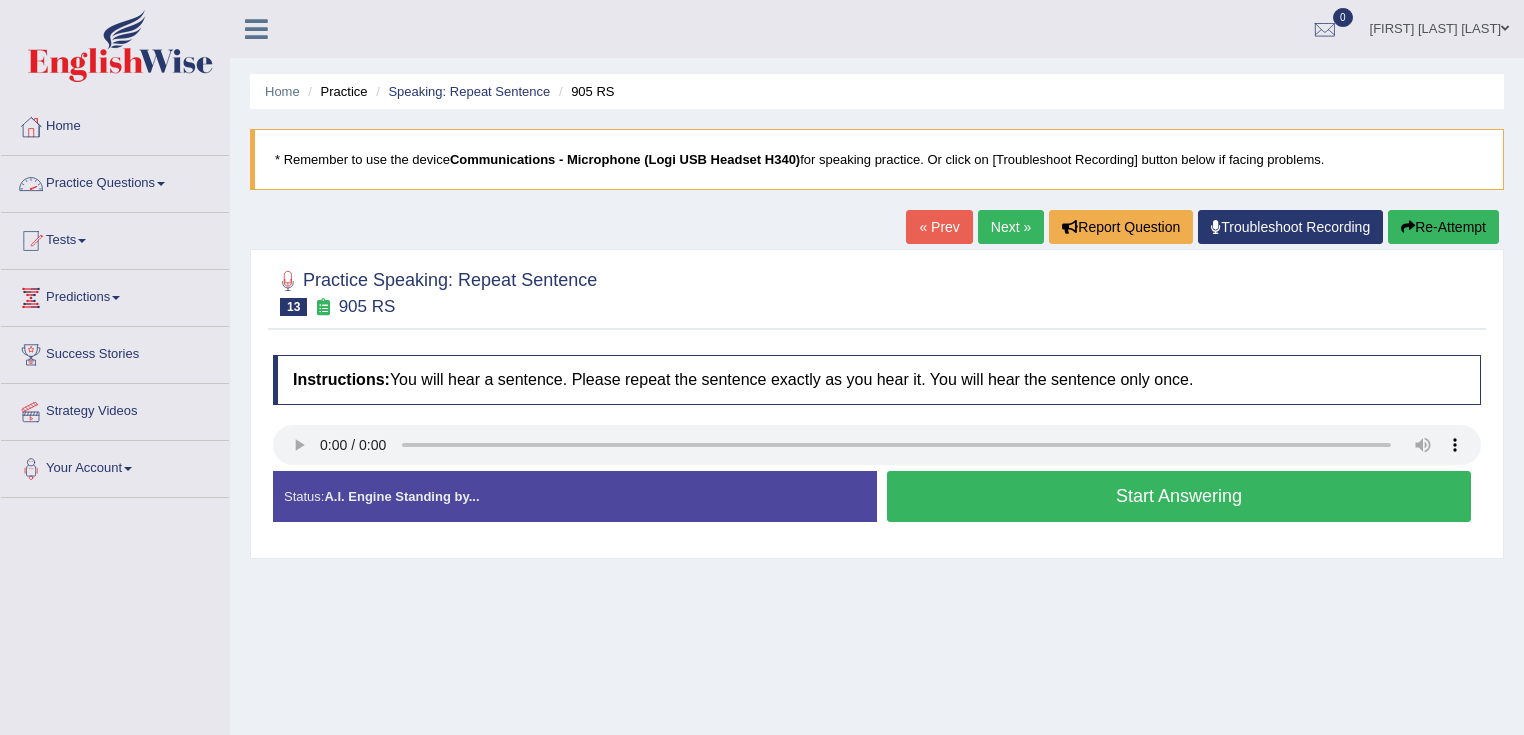 click on "Practice Questions" at bounding box center (115, 181) 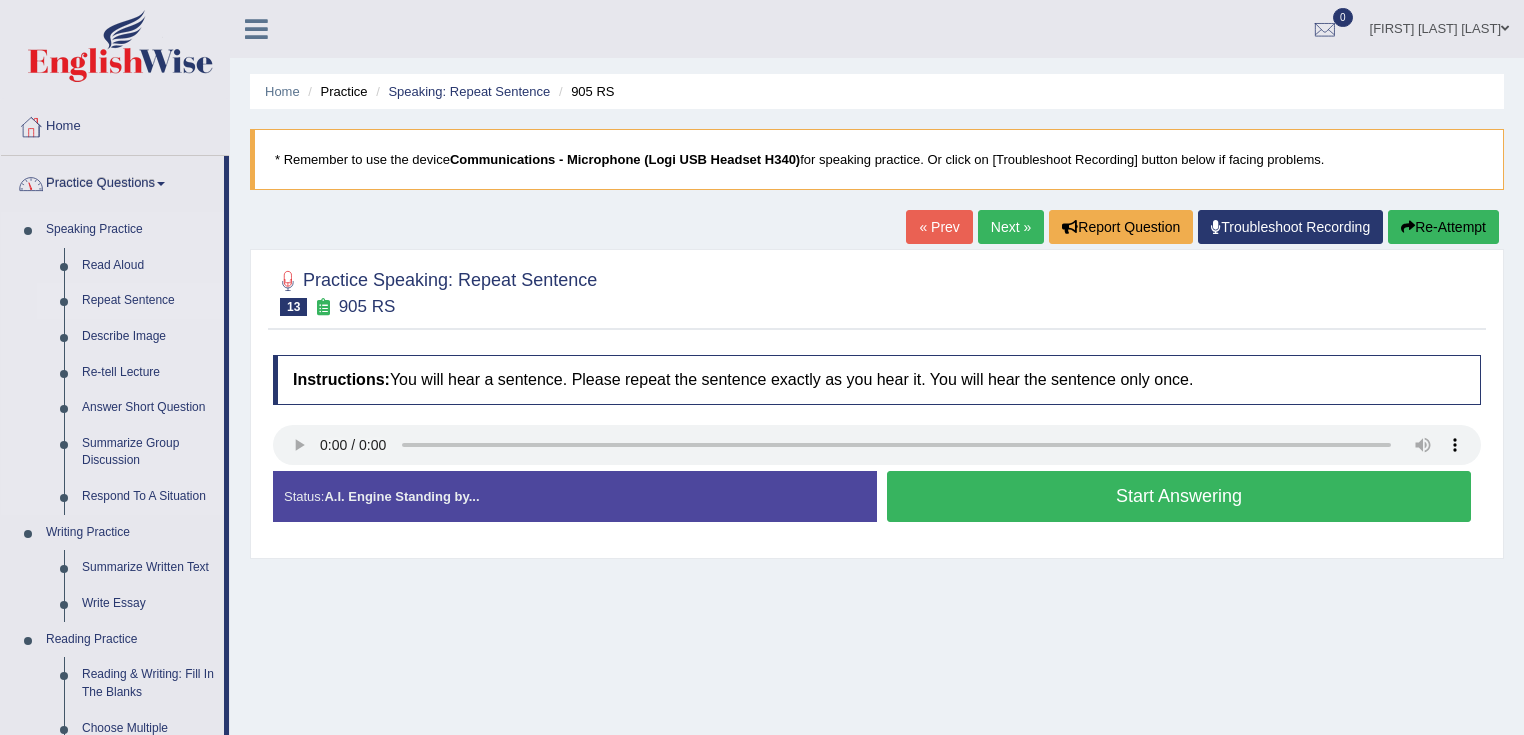 click on "Repeat Sentence" at bounding box center [148, 301] 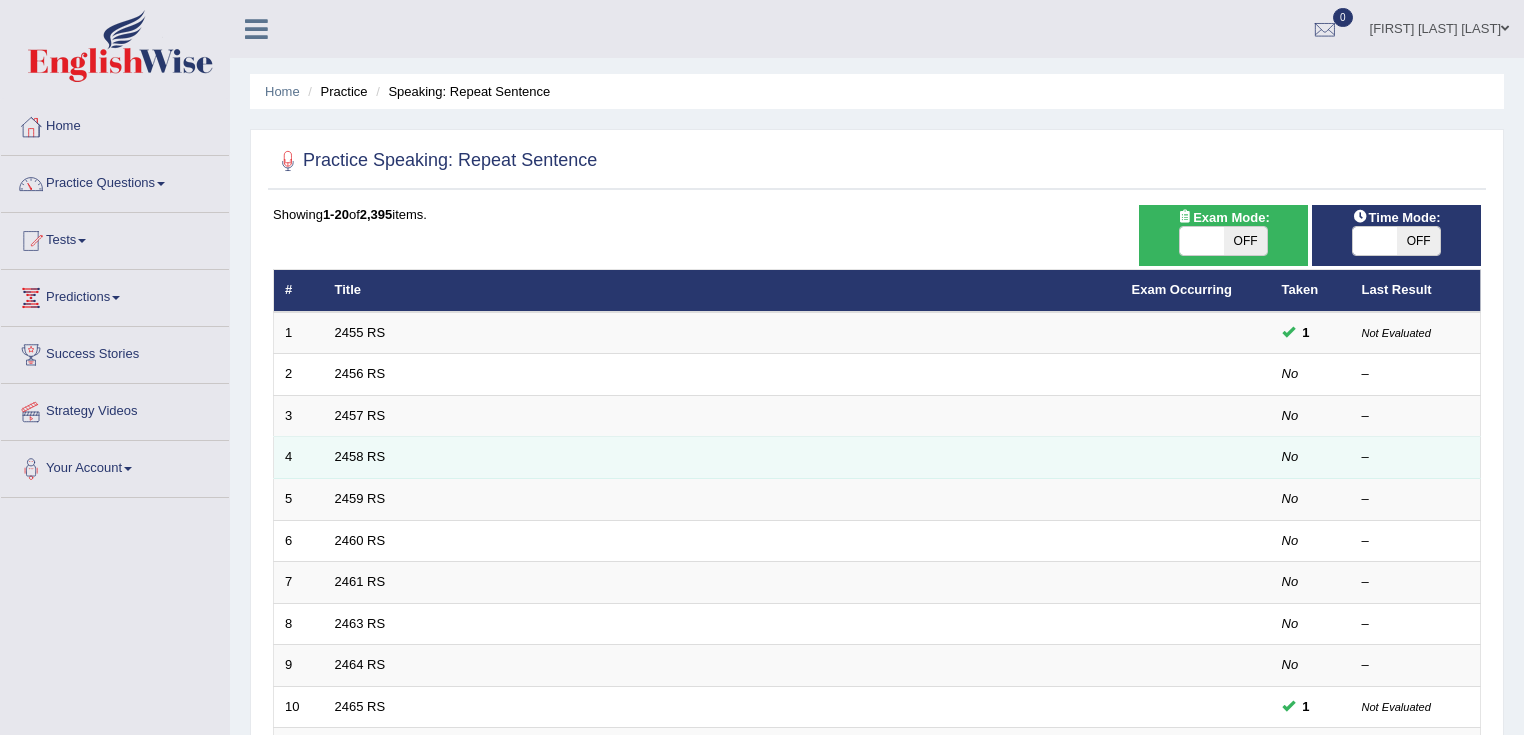 scroll, scrollTop: 0, scrollLeft: 0, axis: both 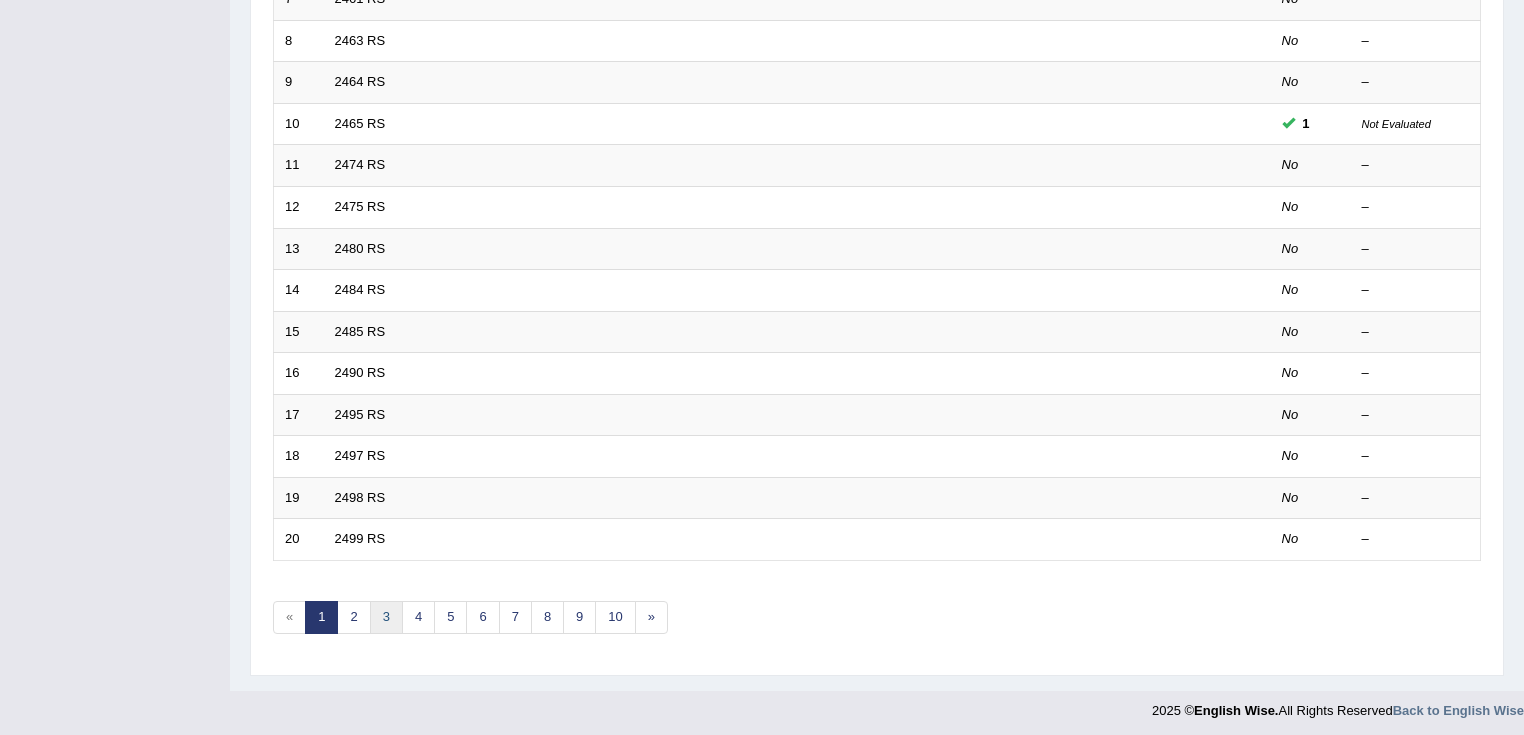 click on "3" at bounding box center [386, 617] 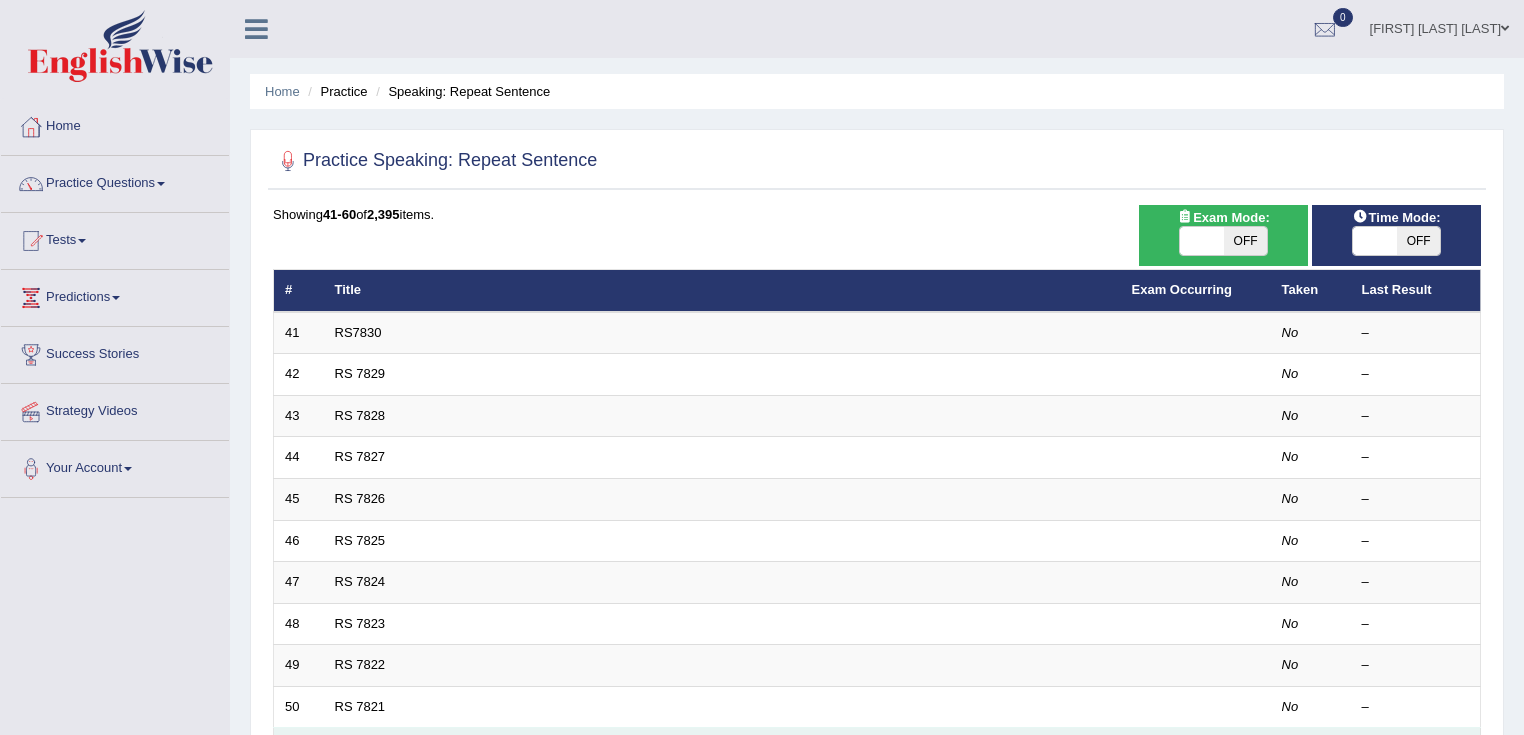 scroll, scrollTop: 316, scrollLeft: 0, axis: vertical 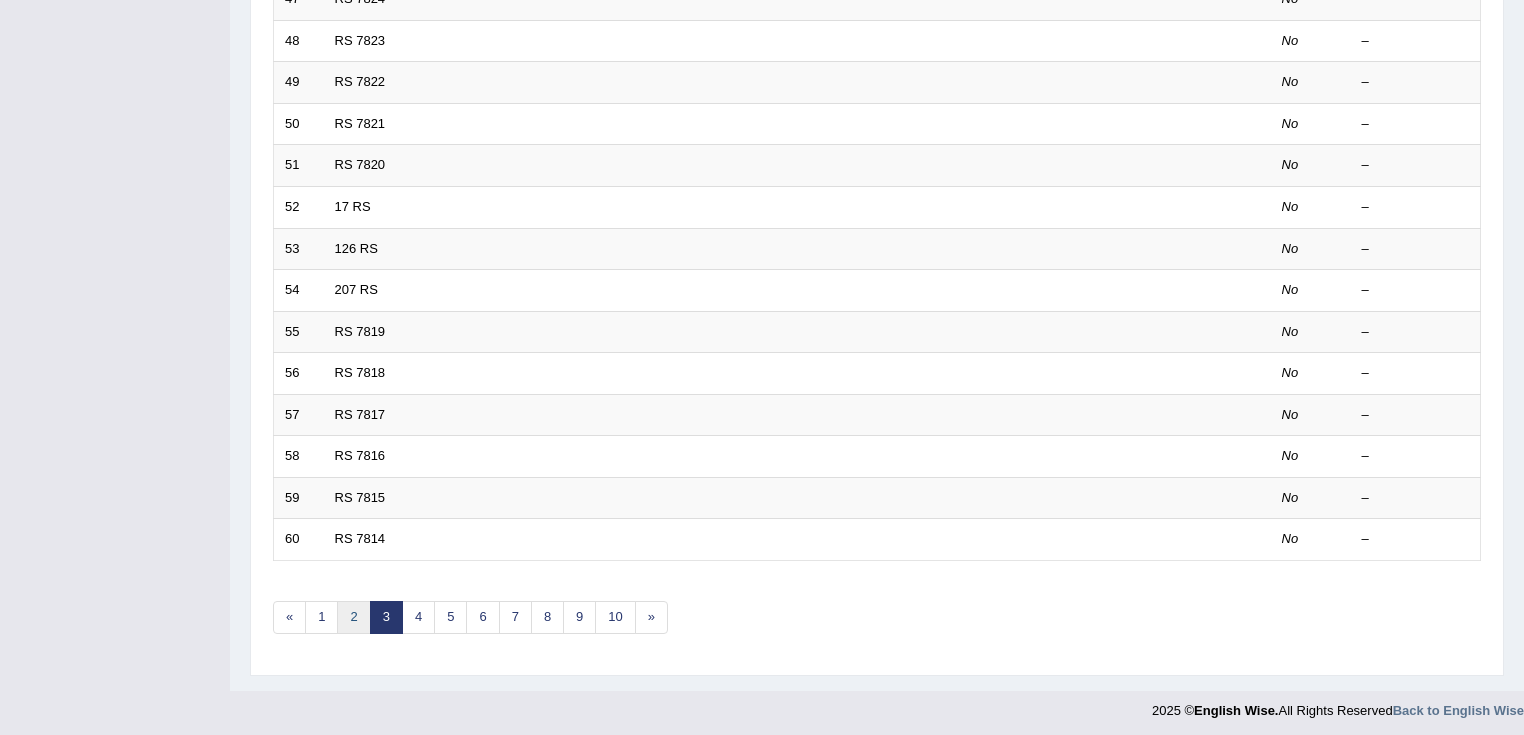 click on "2" at bounding box center [353, 617] 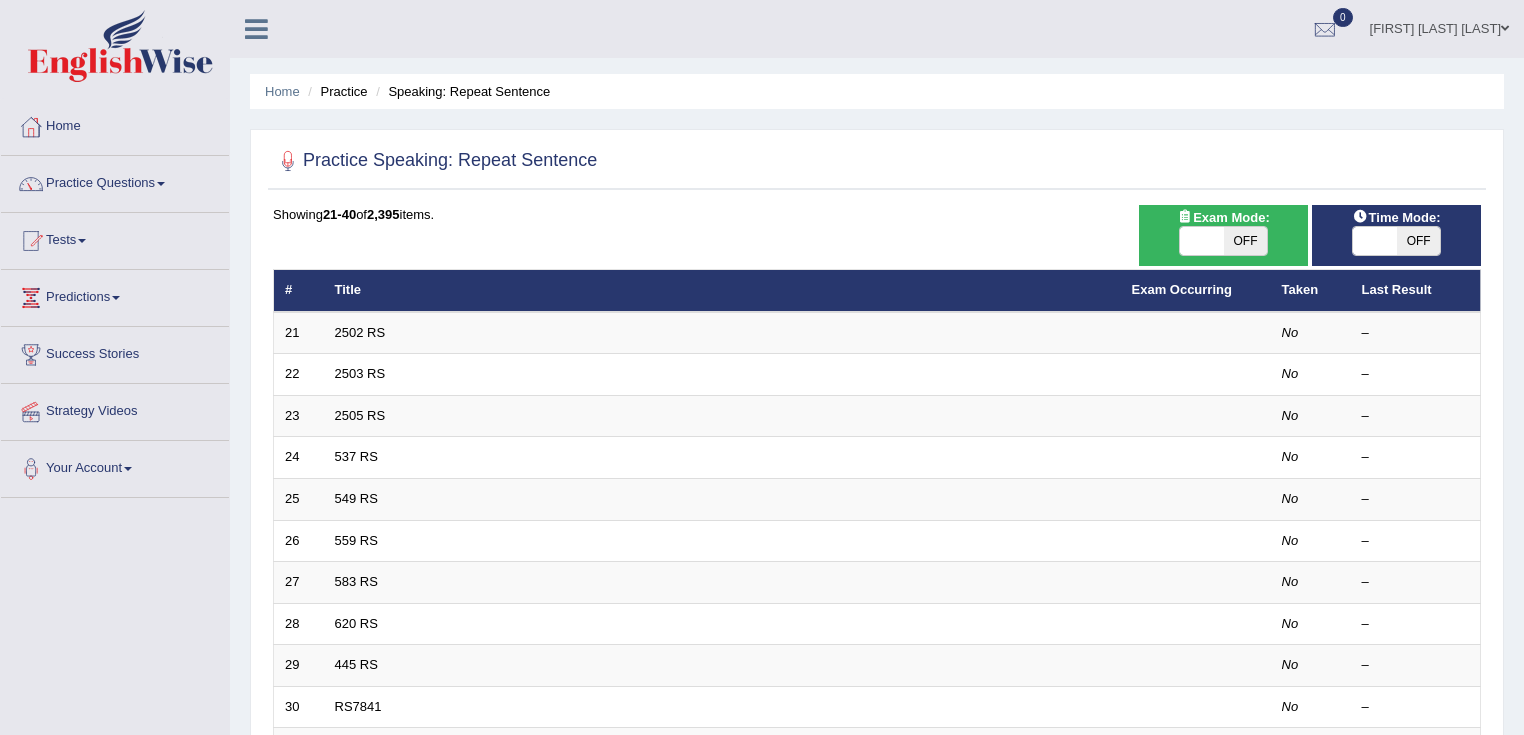 scroll, scrollTop: 111, scrollLeft: 0, axis: vertical 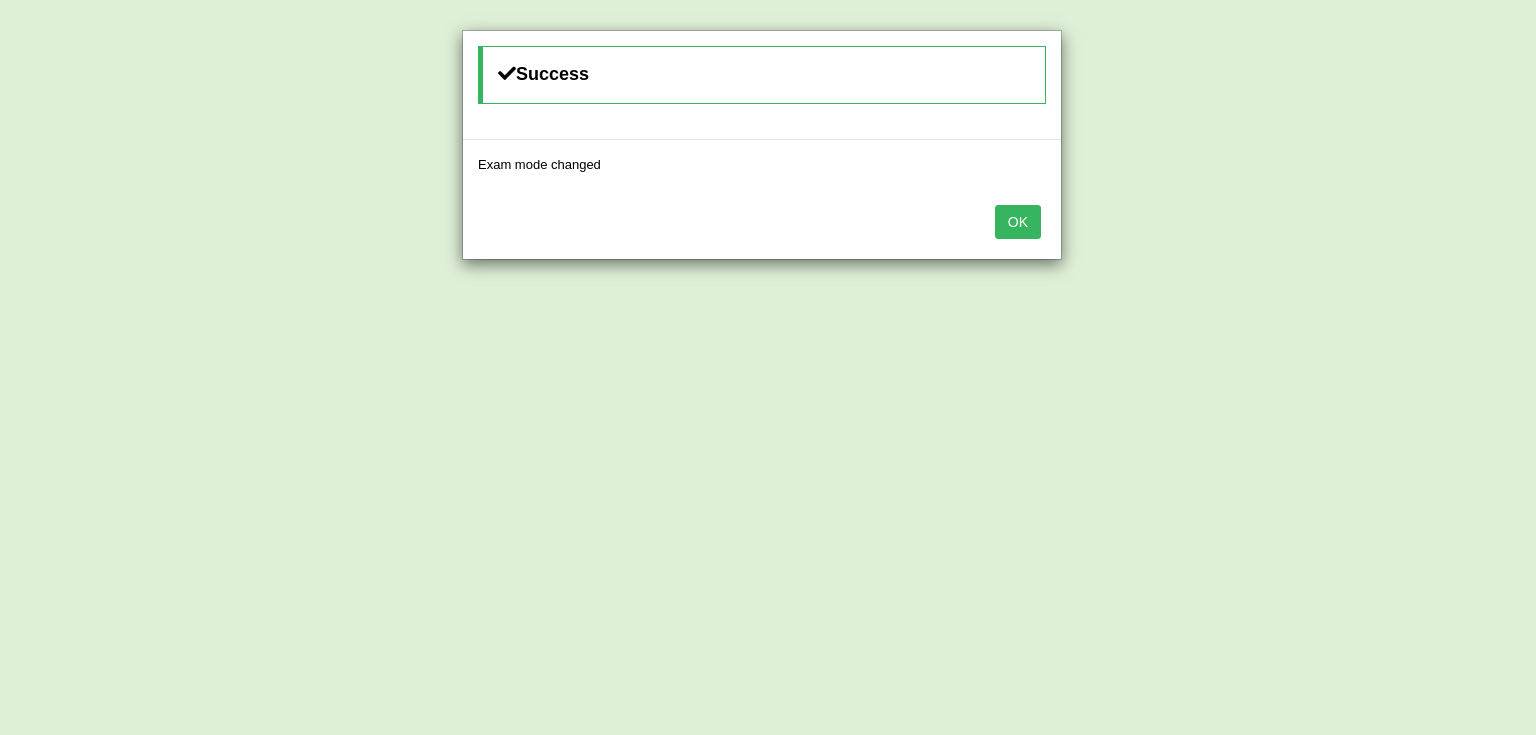 click on "OK" at bounding box center [1018, 222] 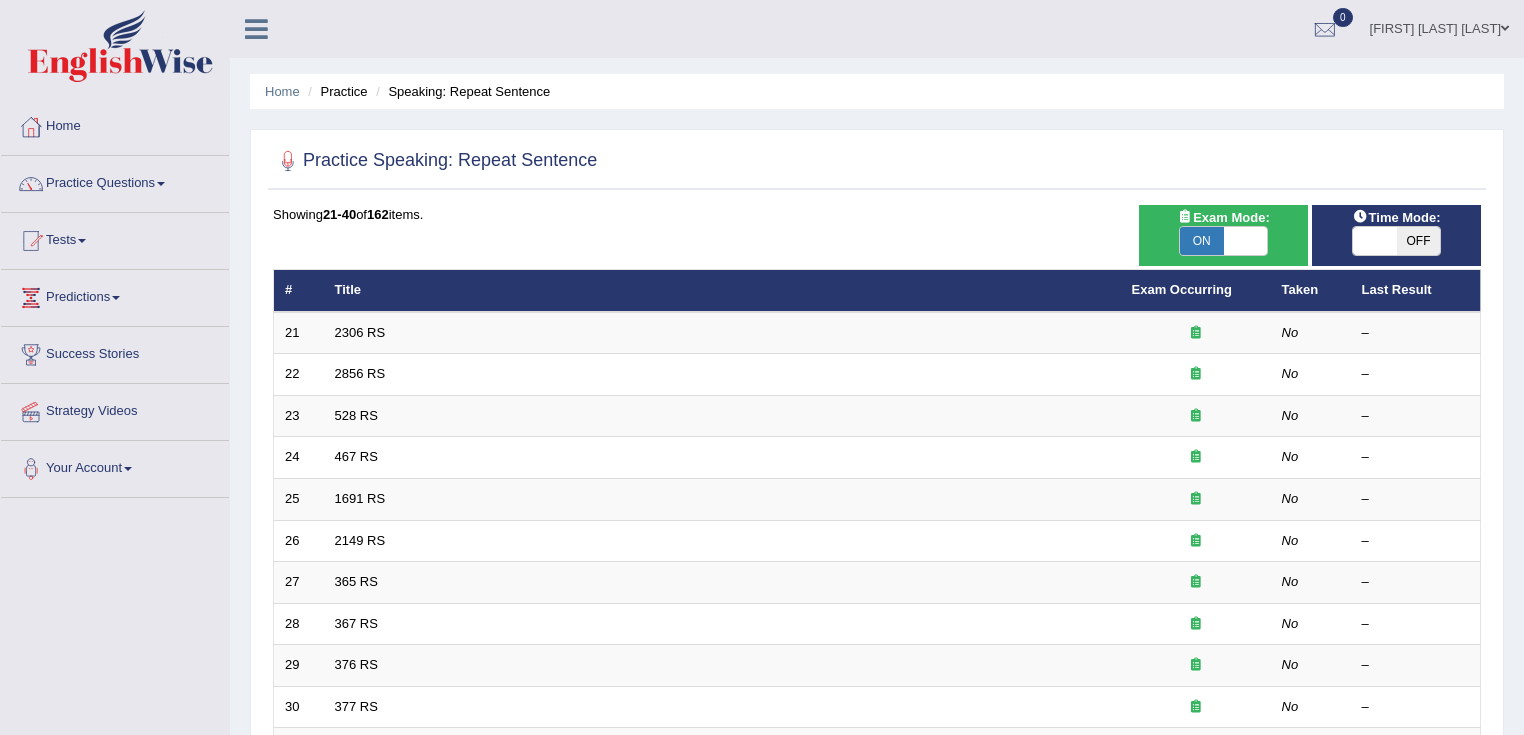 scroll, scrollTop: 413, scrollLeft: 0, axis: vertical 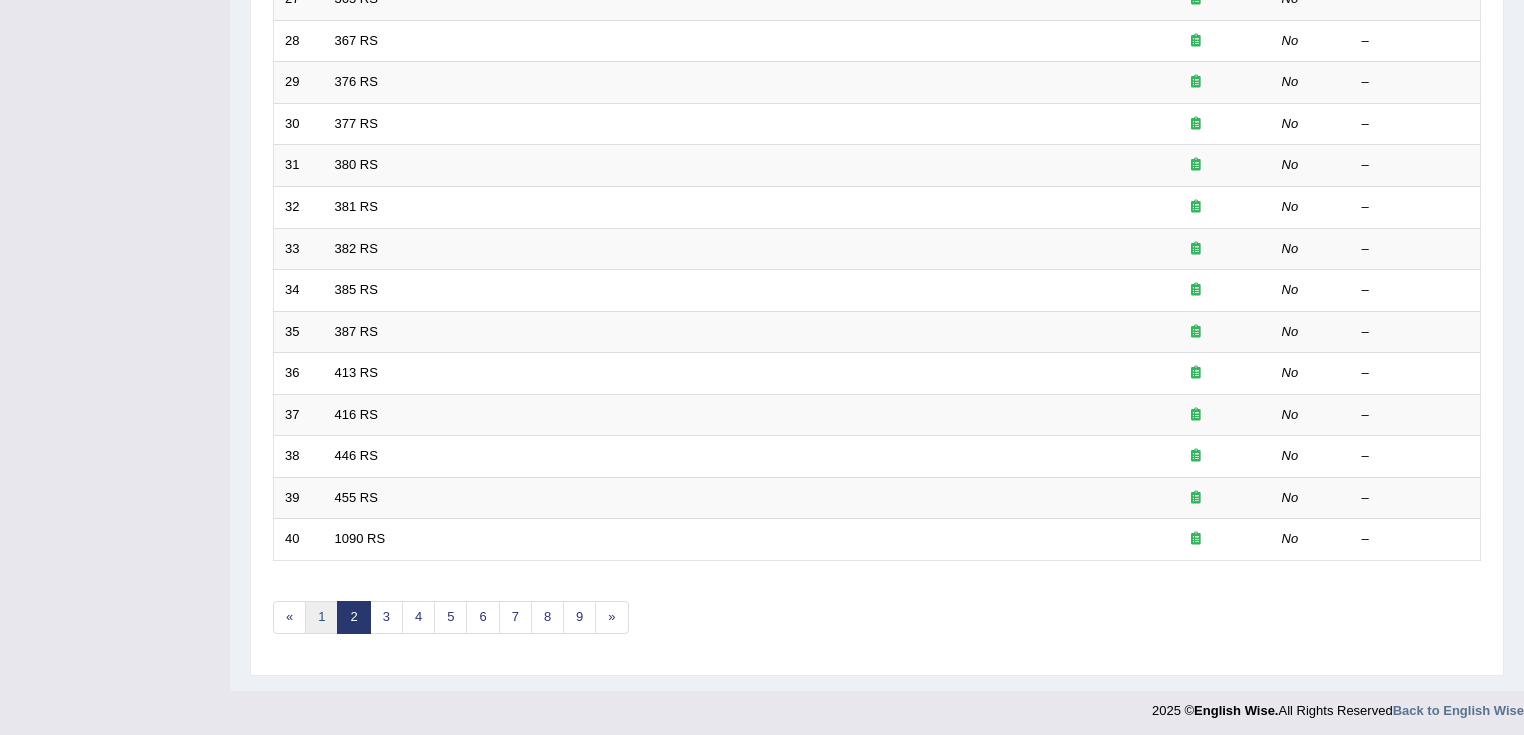 click on "1" at bounding box center (321, 617) 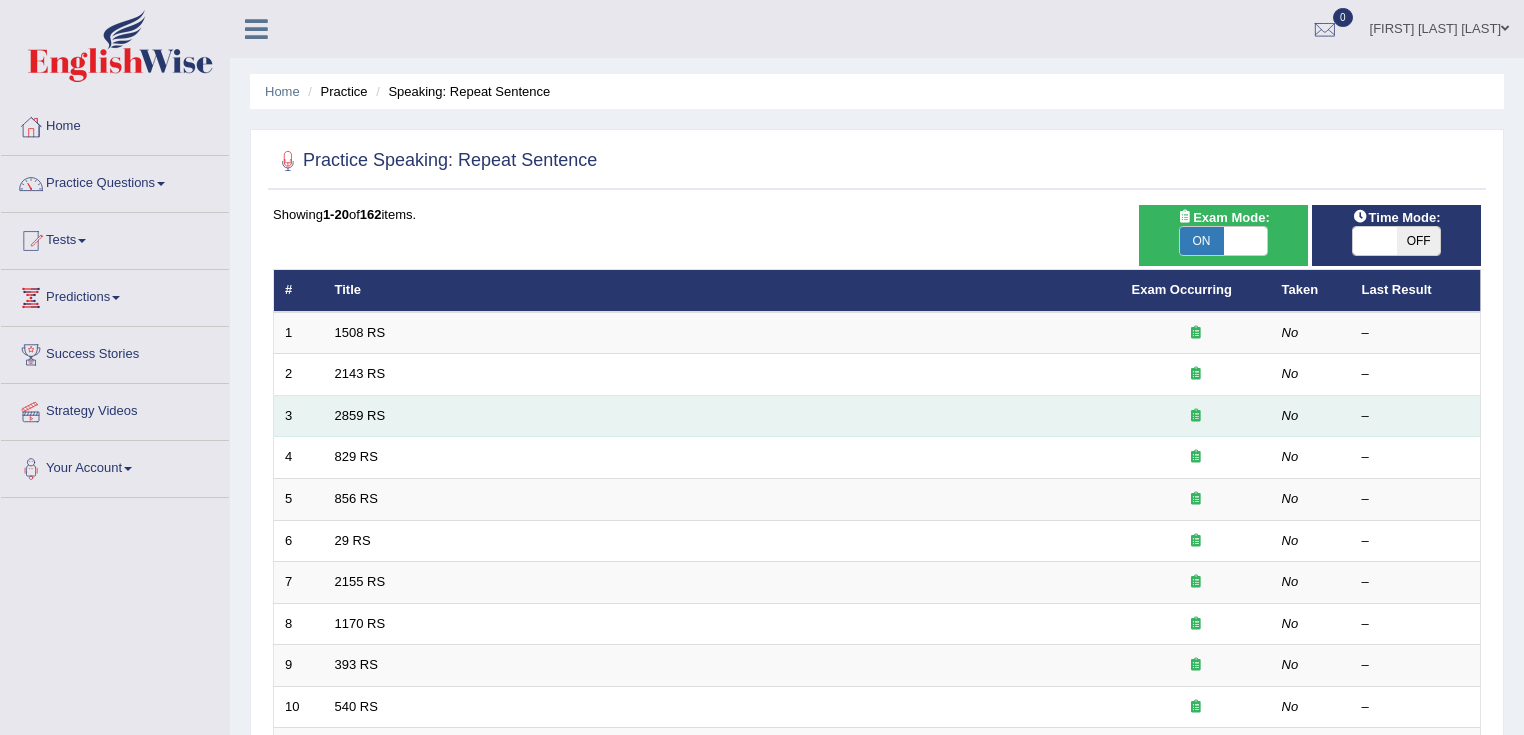 scroll, scrollTop: 0, scrollLeft: 0, axis: both 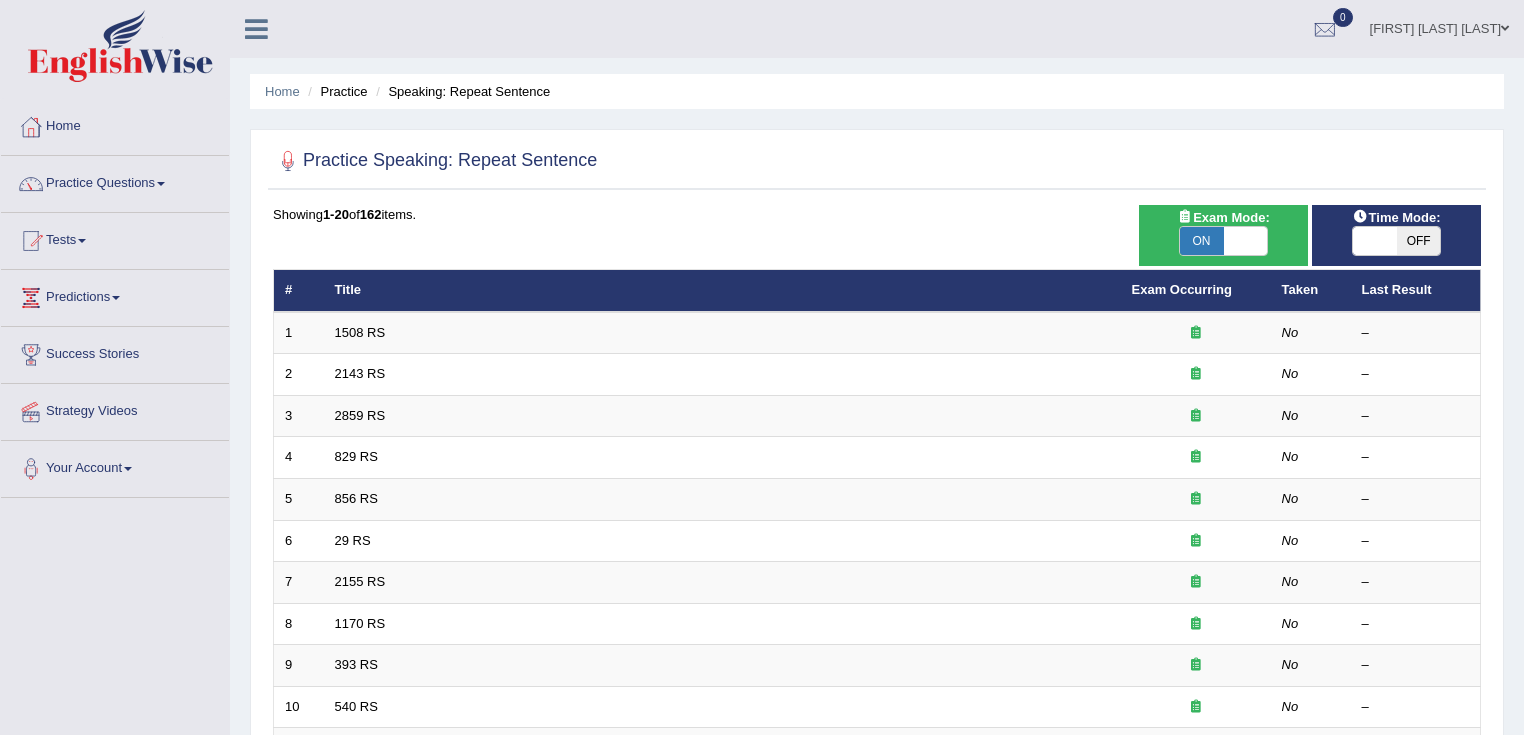 click on "ON" at bounding box center [1202, 241] 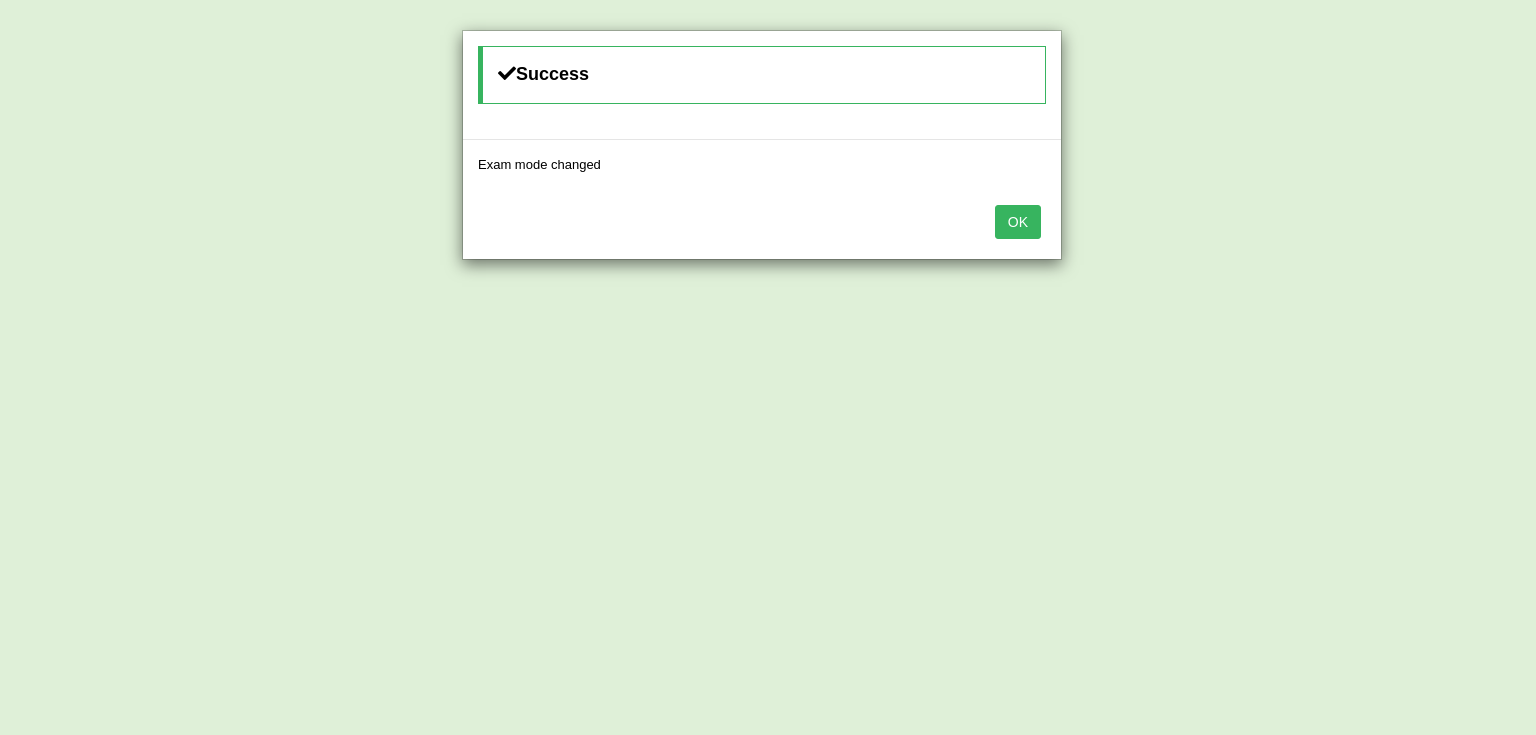 click on "OK" at bounding box center (1018, 222) 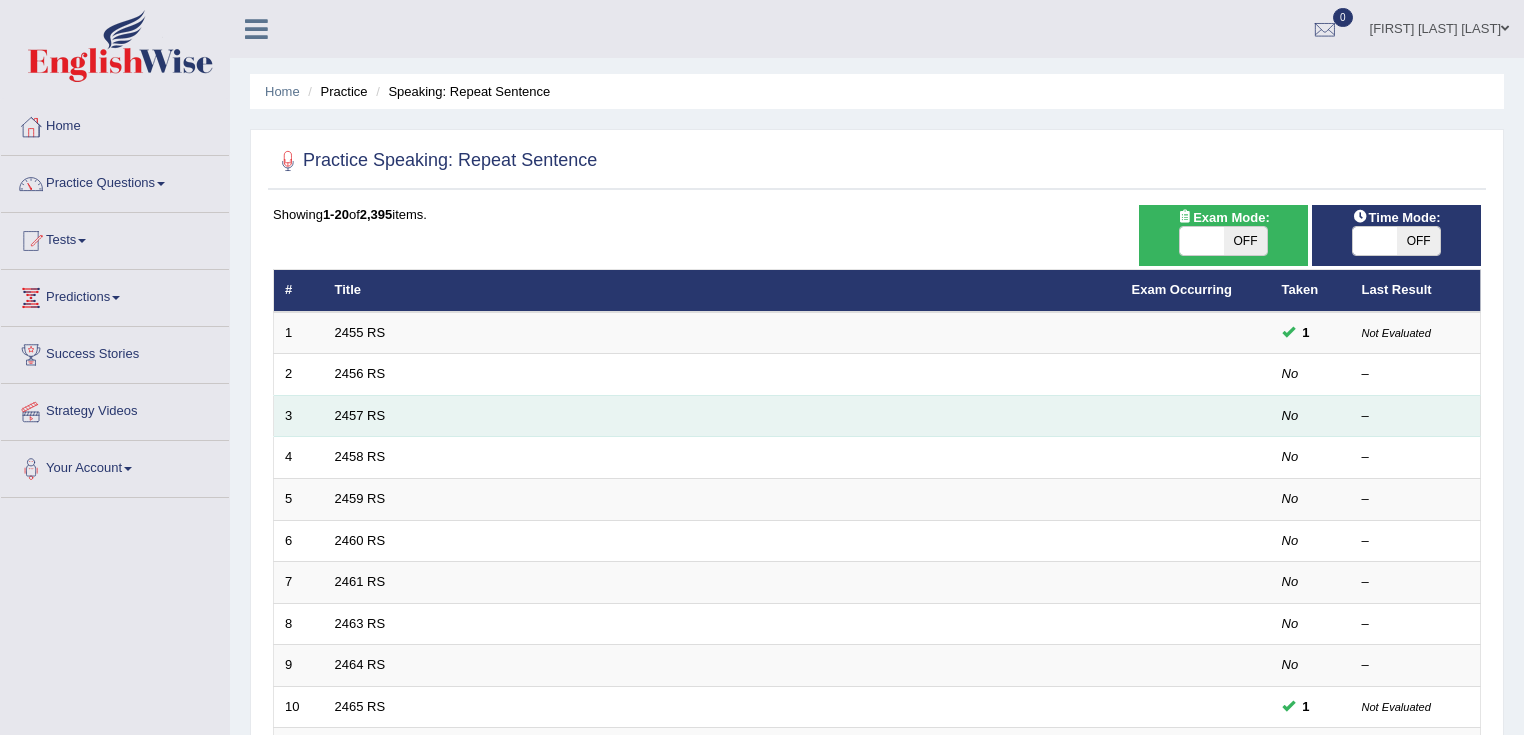 scroll, scrollTop: 0, scrollLeft: 0, axis: both 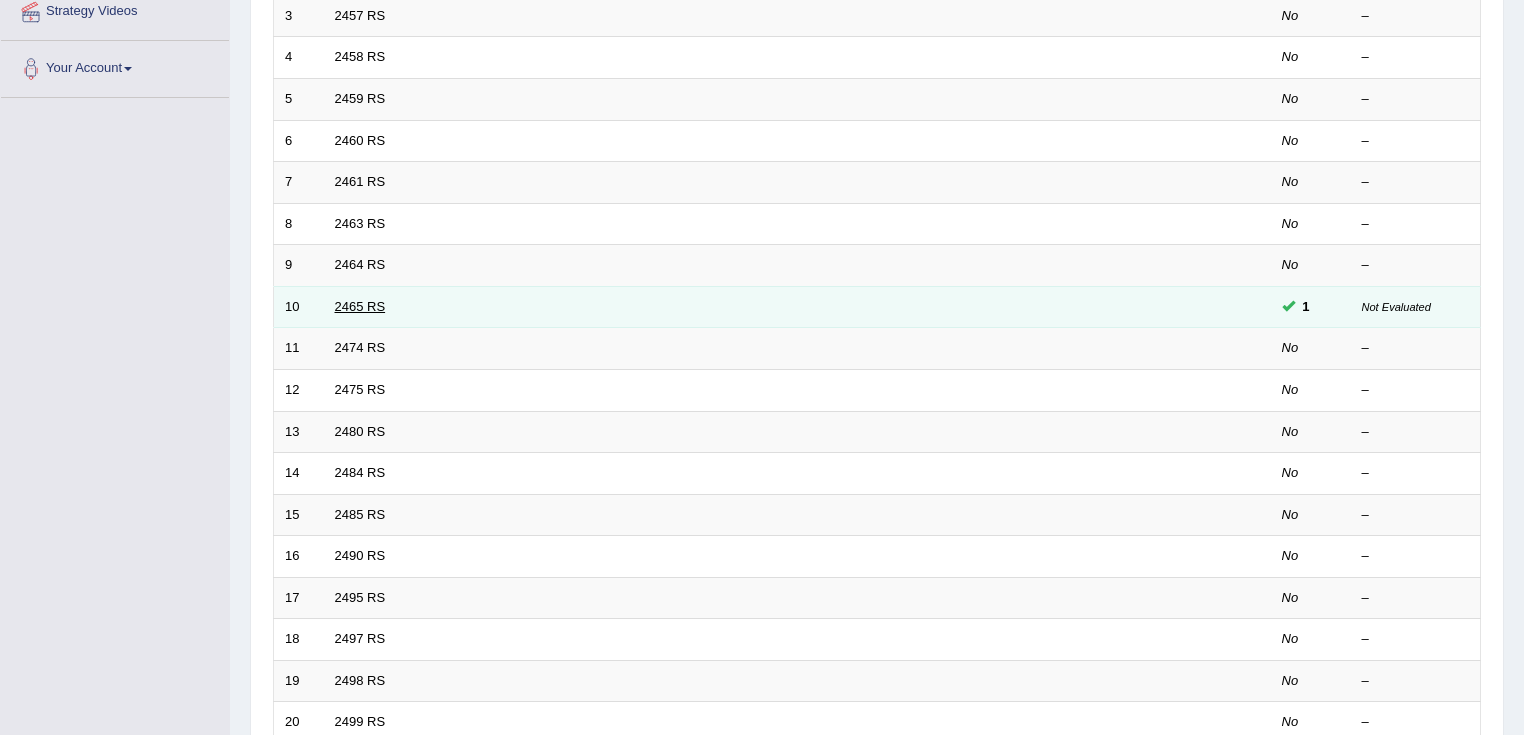 click on "2465 RS" at bounding box center (360, 306) 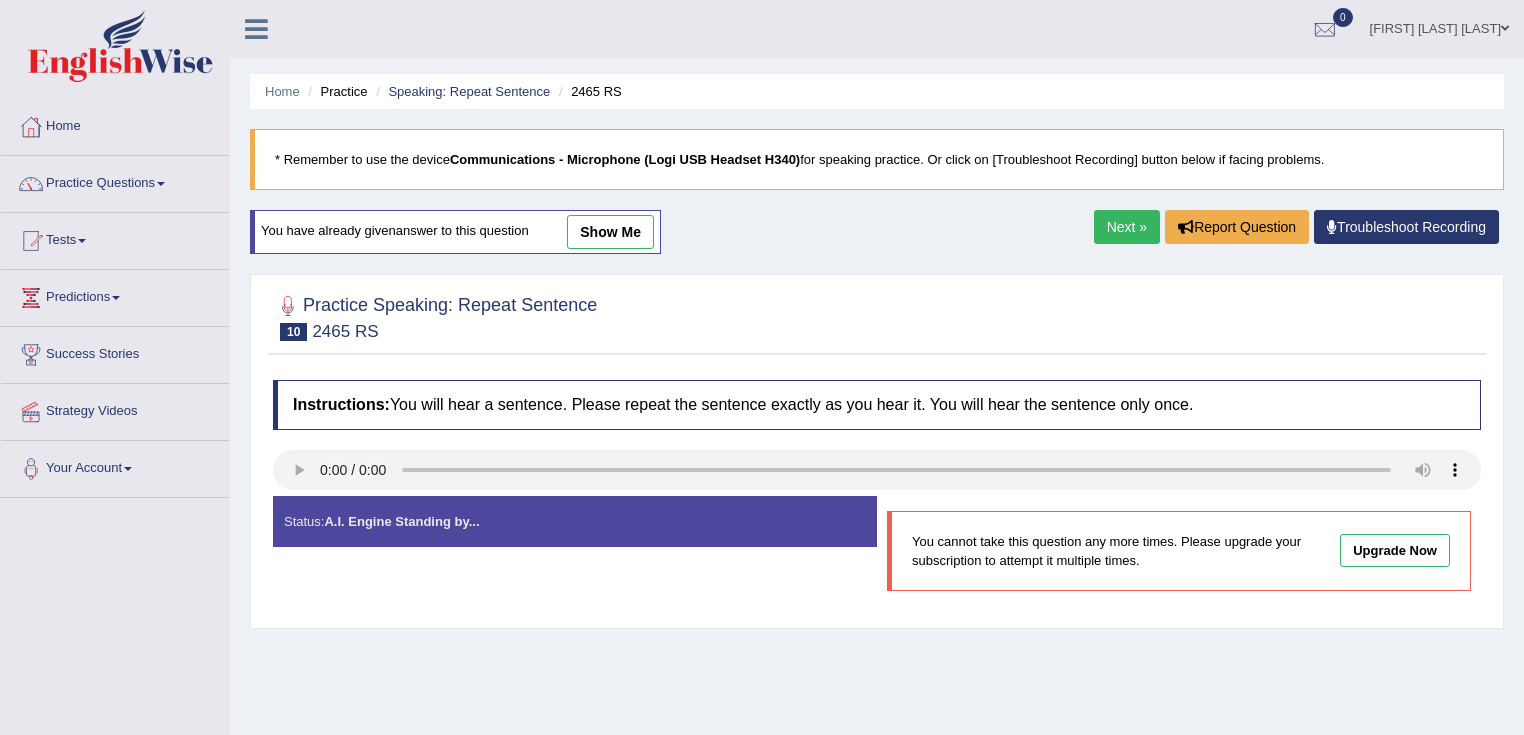 scroll, scrollTop: 0, scrollLeft: 0, axis: both 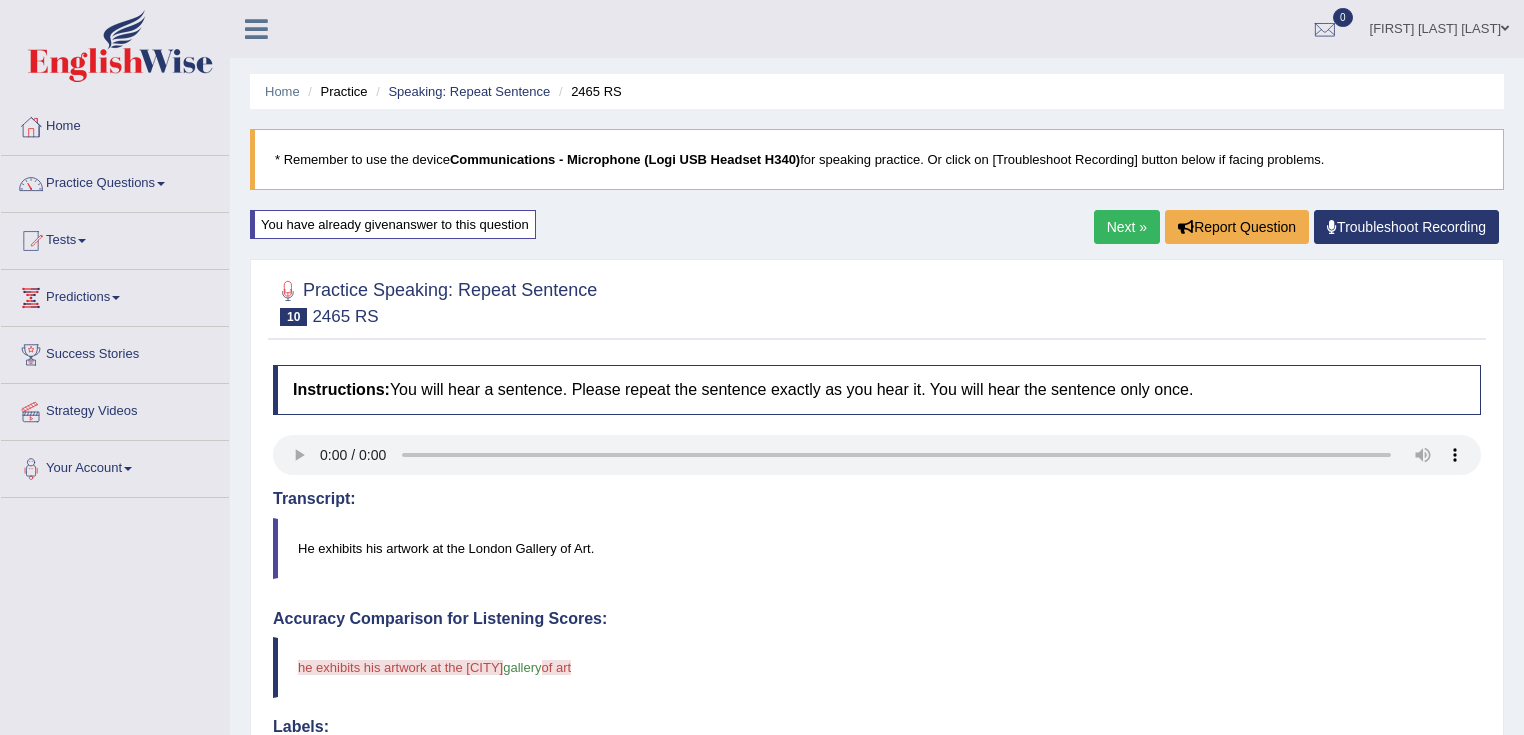 click on "Next »" at bounding box center [1127, 227] 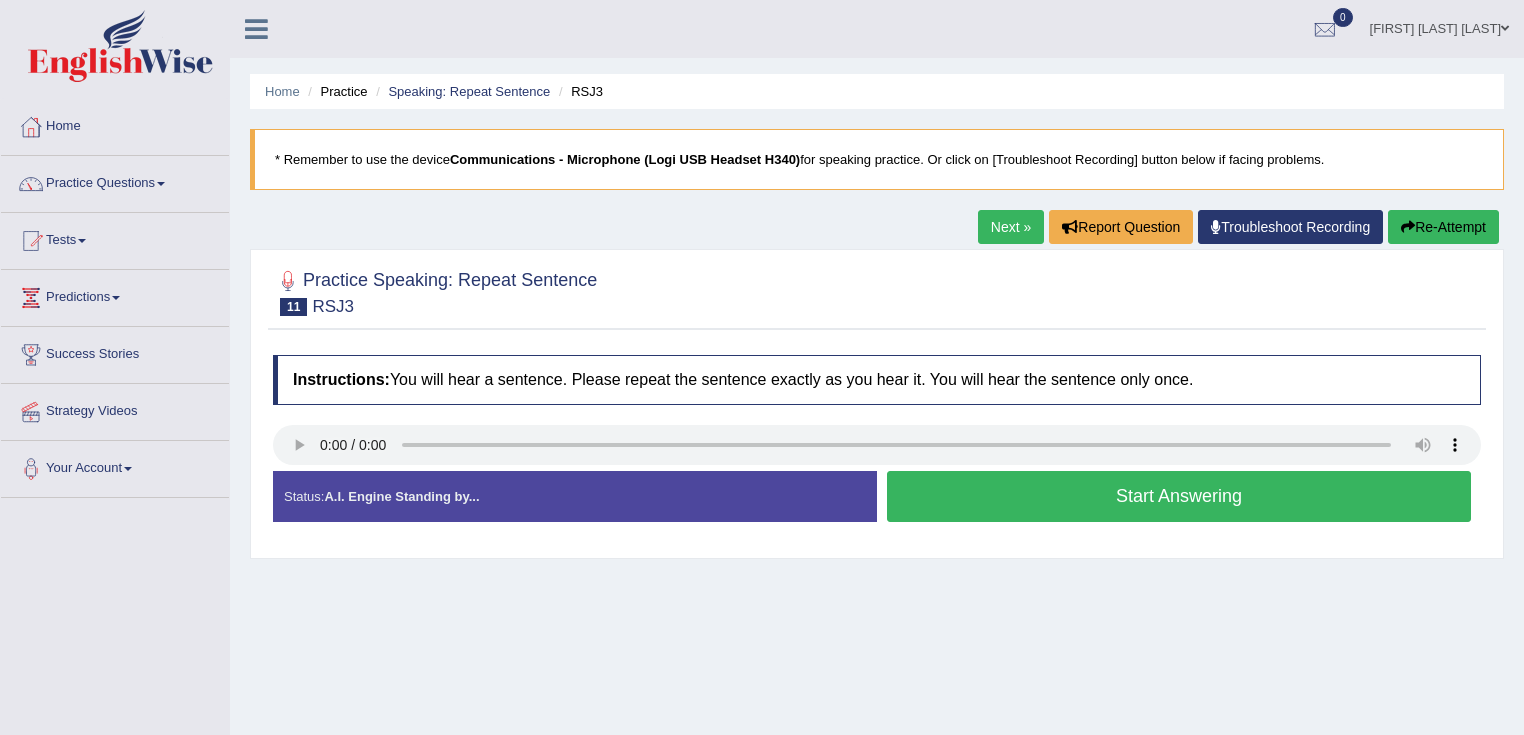 scroll, scrollTop: 0, scrollLeft: 0, axis: both 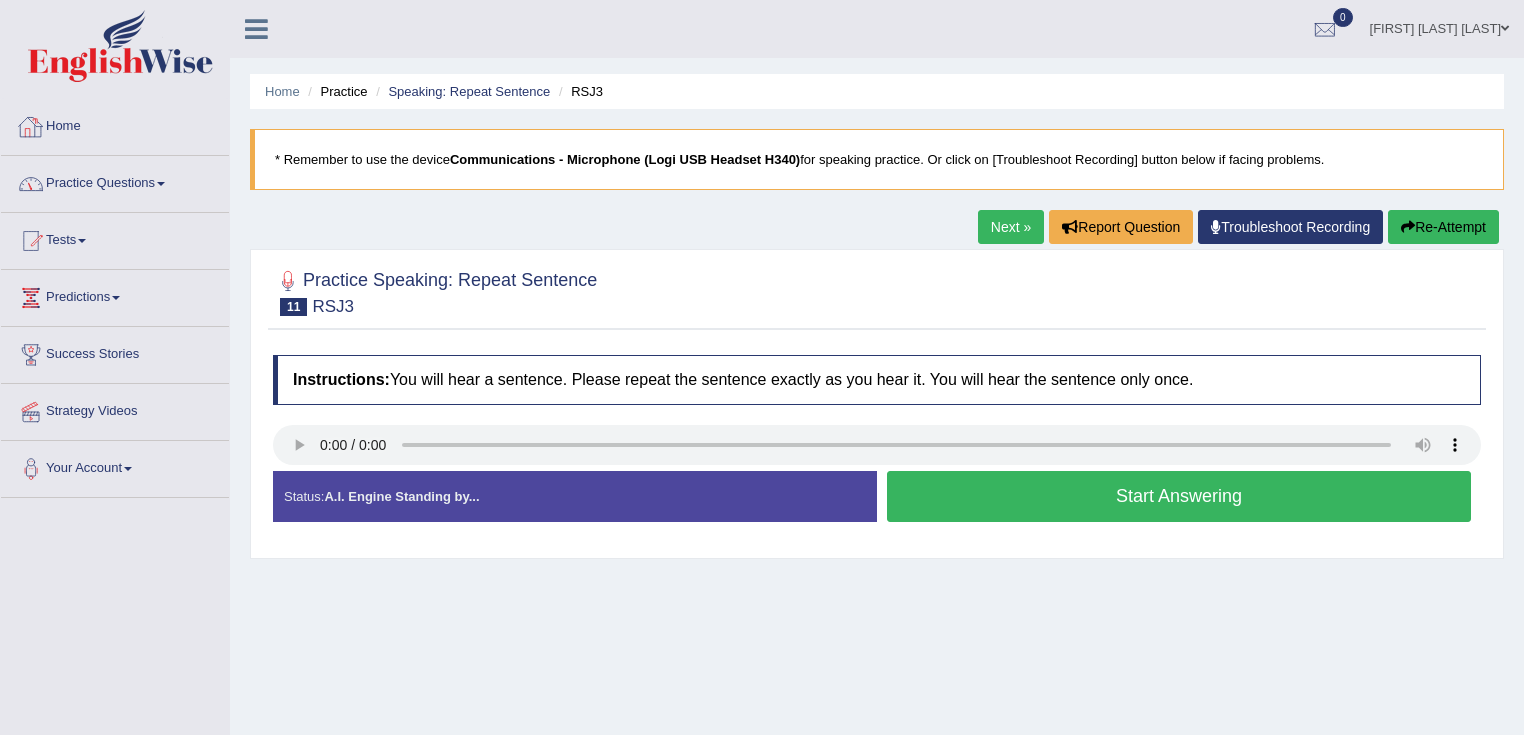 click on "Practice Questions" at bounding box center [115, 181] 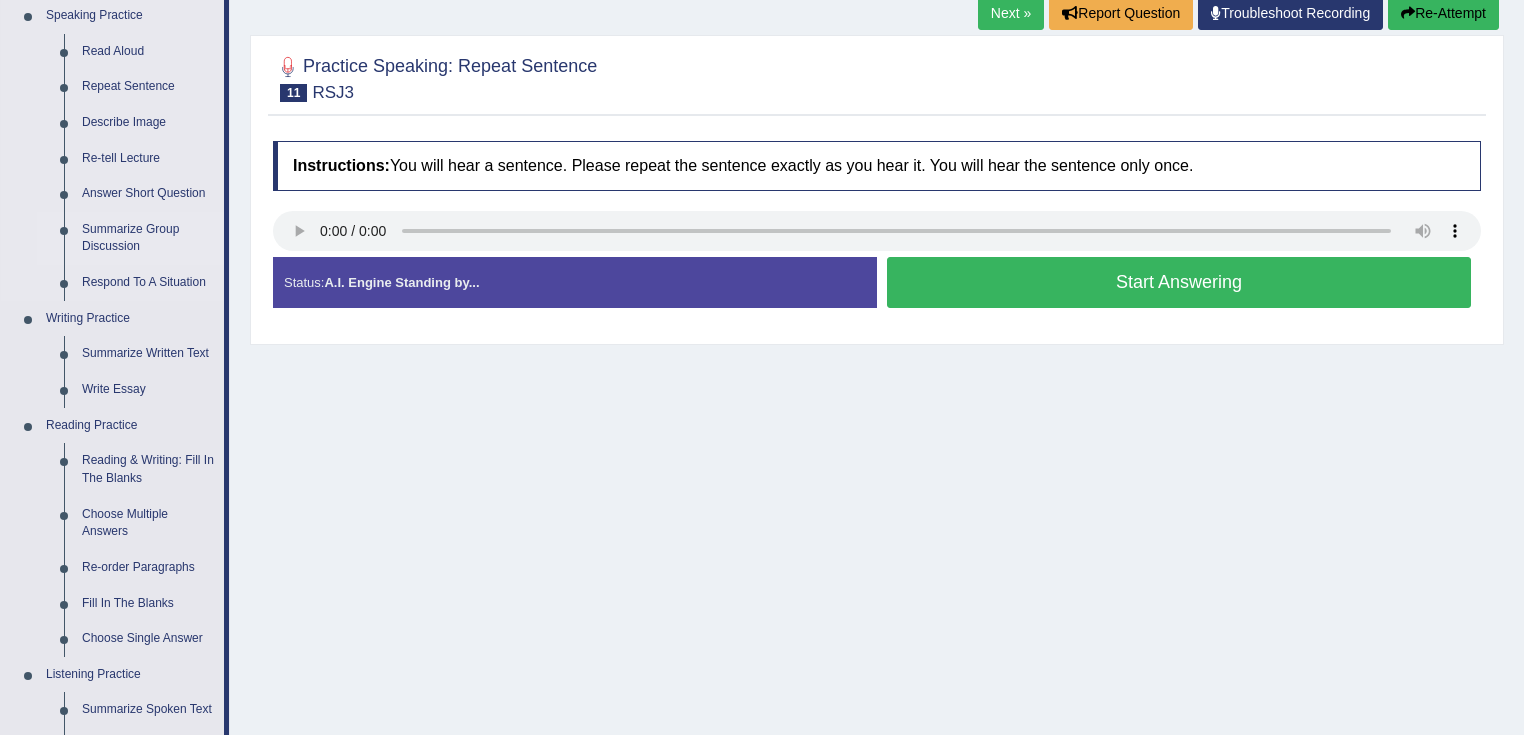 scroll, scrollTop: 240, scrollLeft: 0, axis: vertical 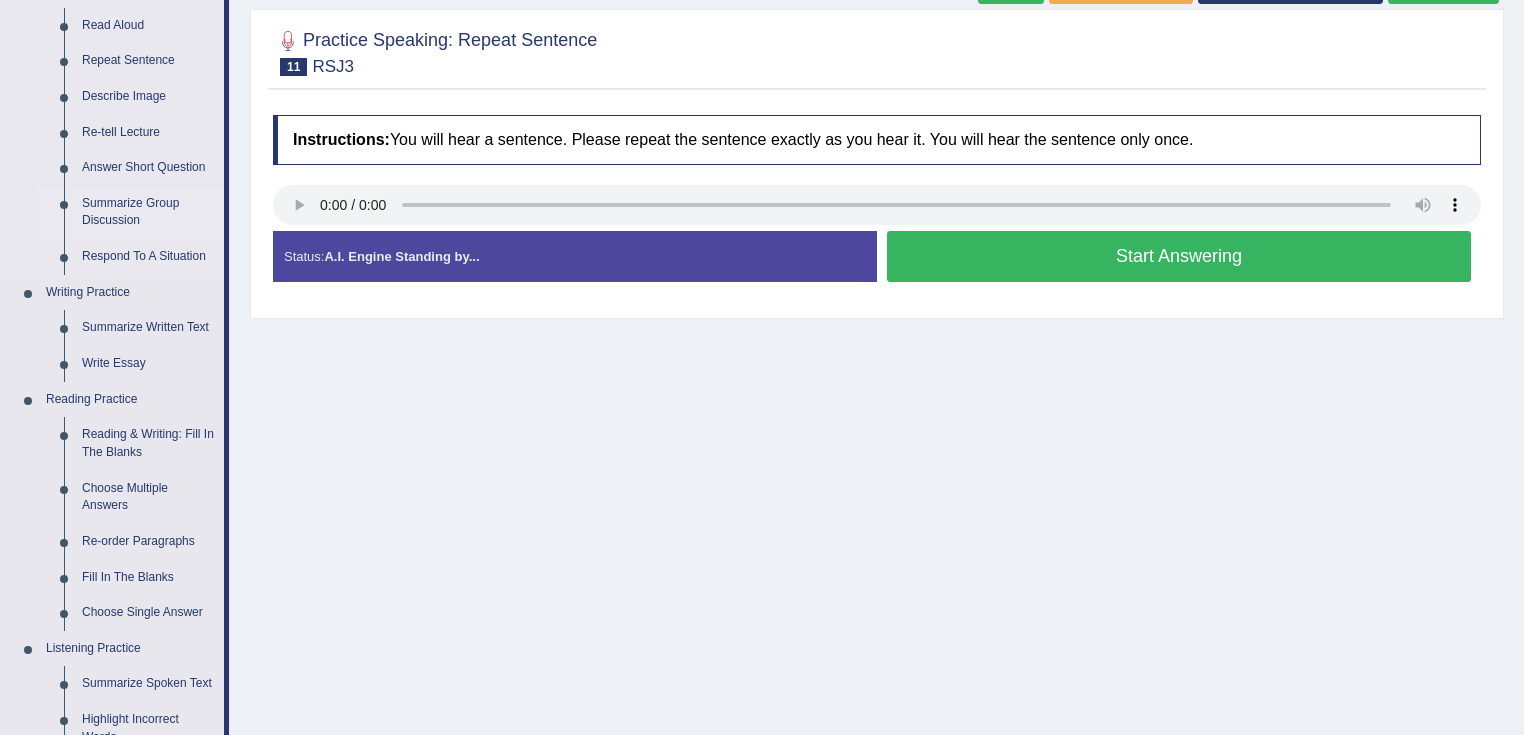 click on "Reading & Writing: Fill In The Blanks" at bounding box center [148, 443] 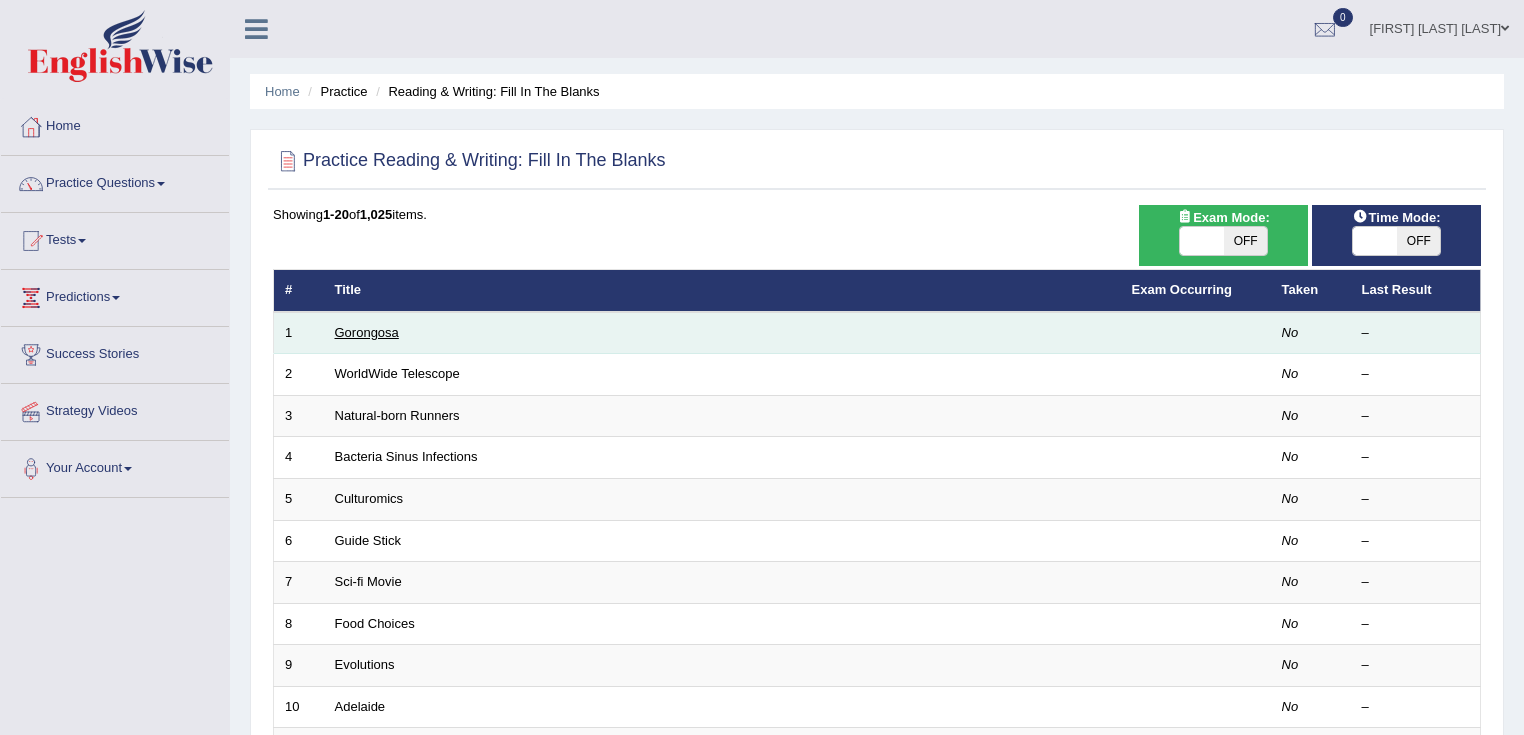 scroll, scrollTop: 0, scrollLeft: 0, axis: both 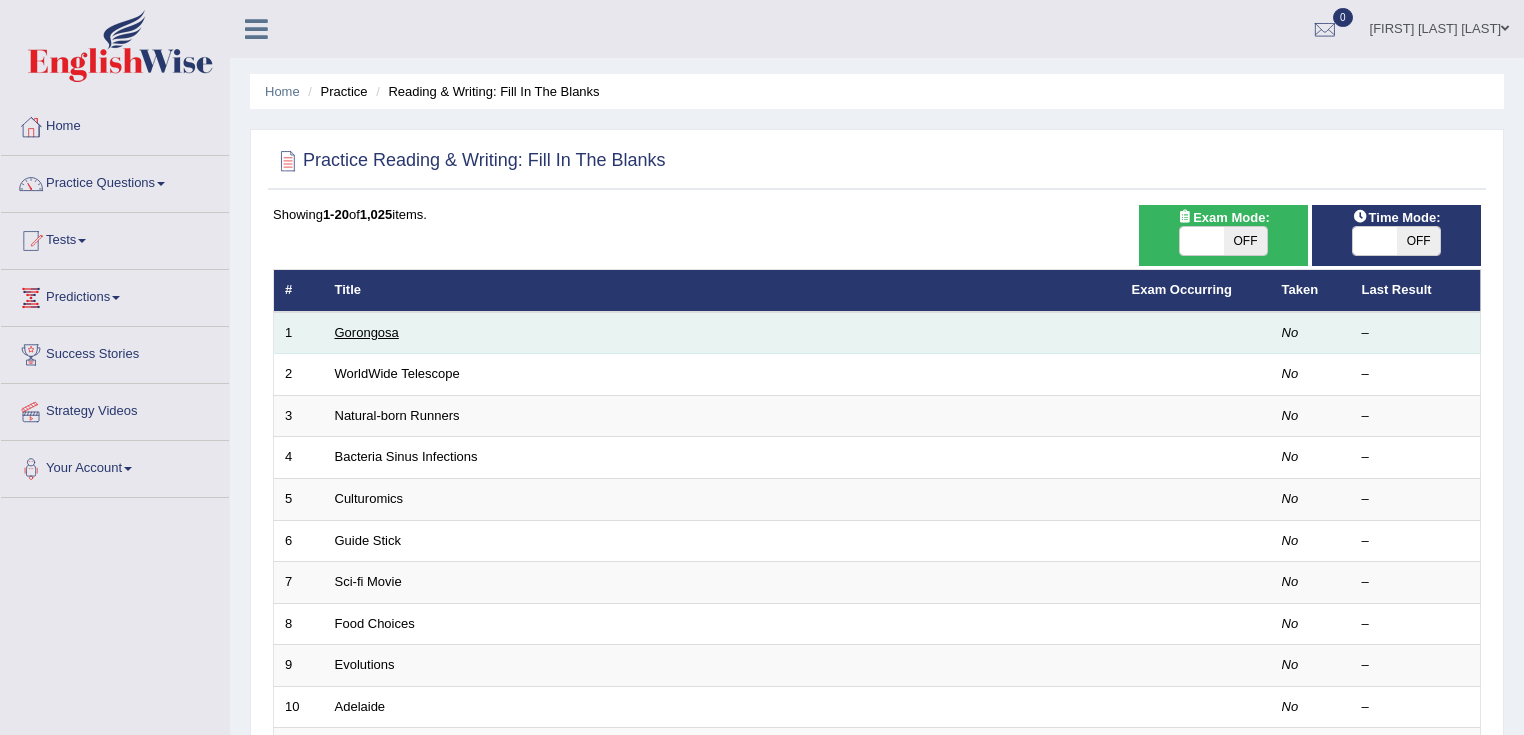 click on "Gorongosa" at bounding box center (367, 332) 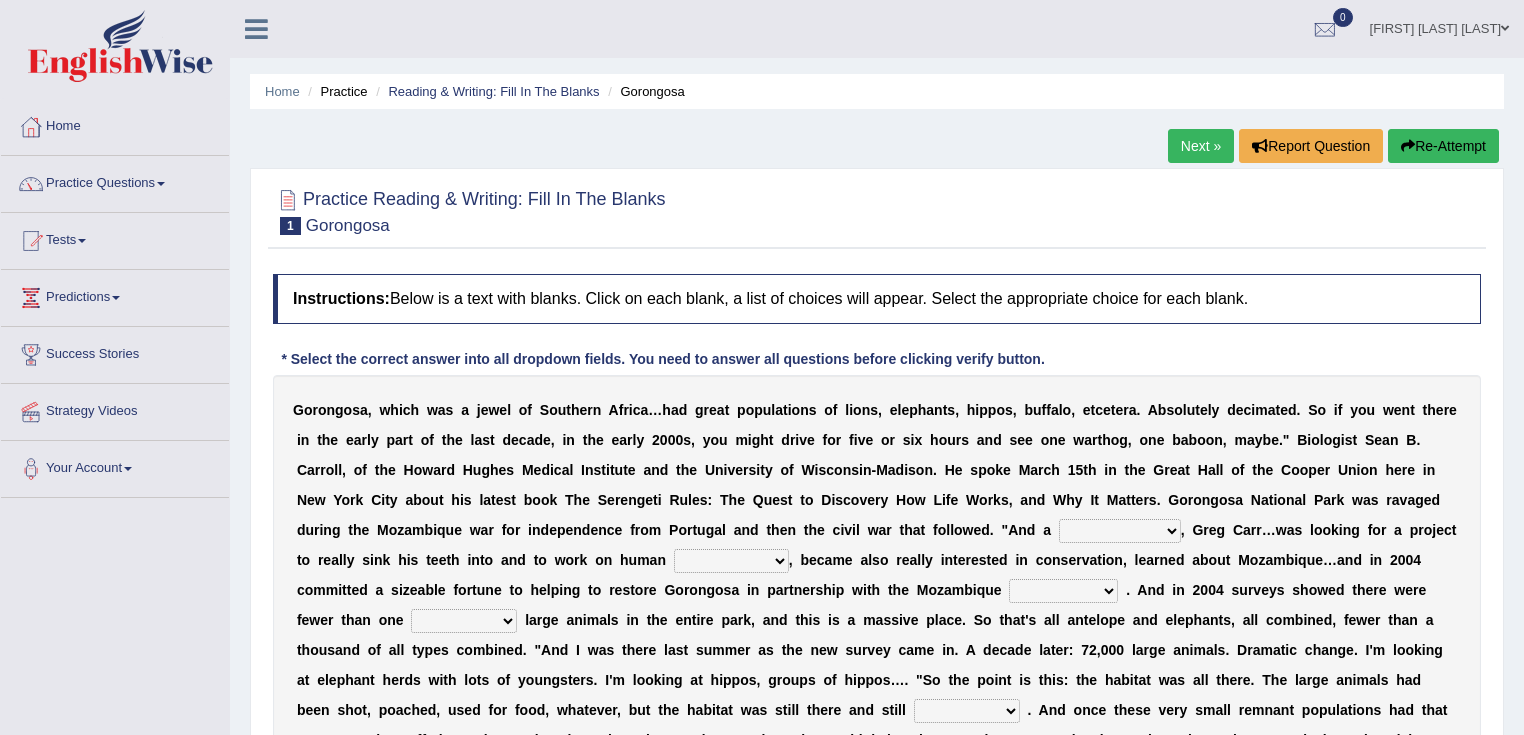 scroll, scrollTop: 0, scrollLeft: 0, axis: both 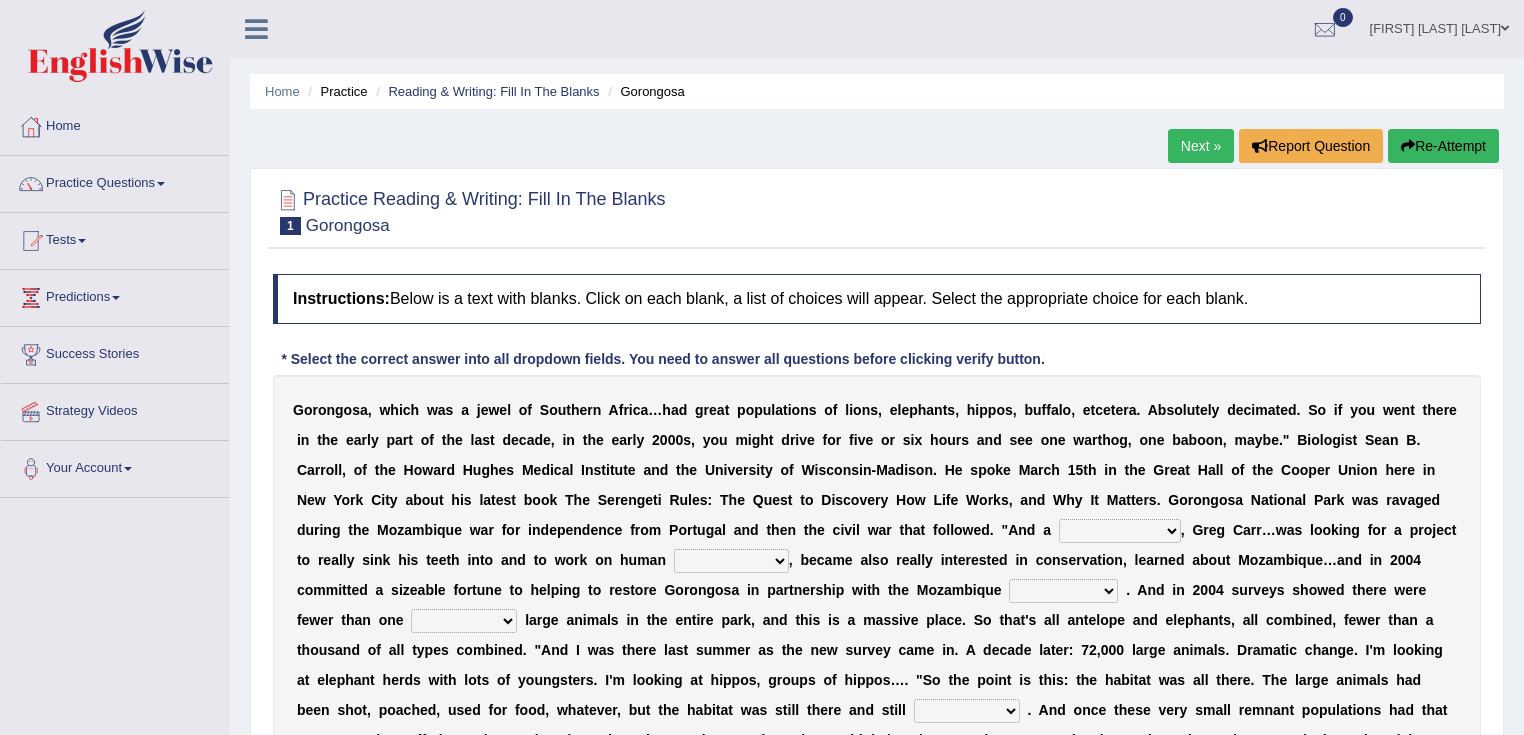 click on "Next »" at bounding box center (1201, 146) 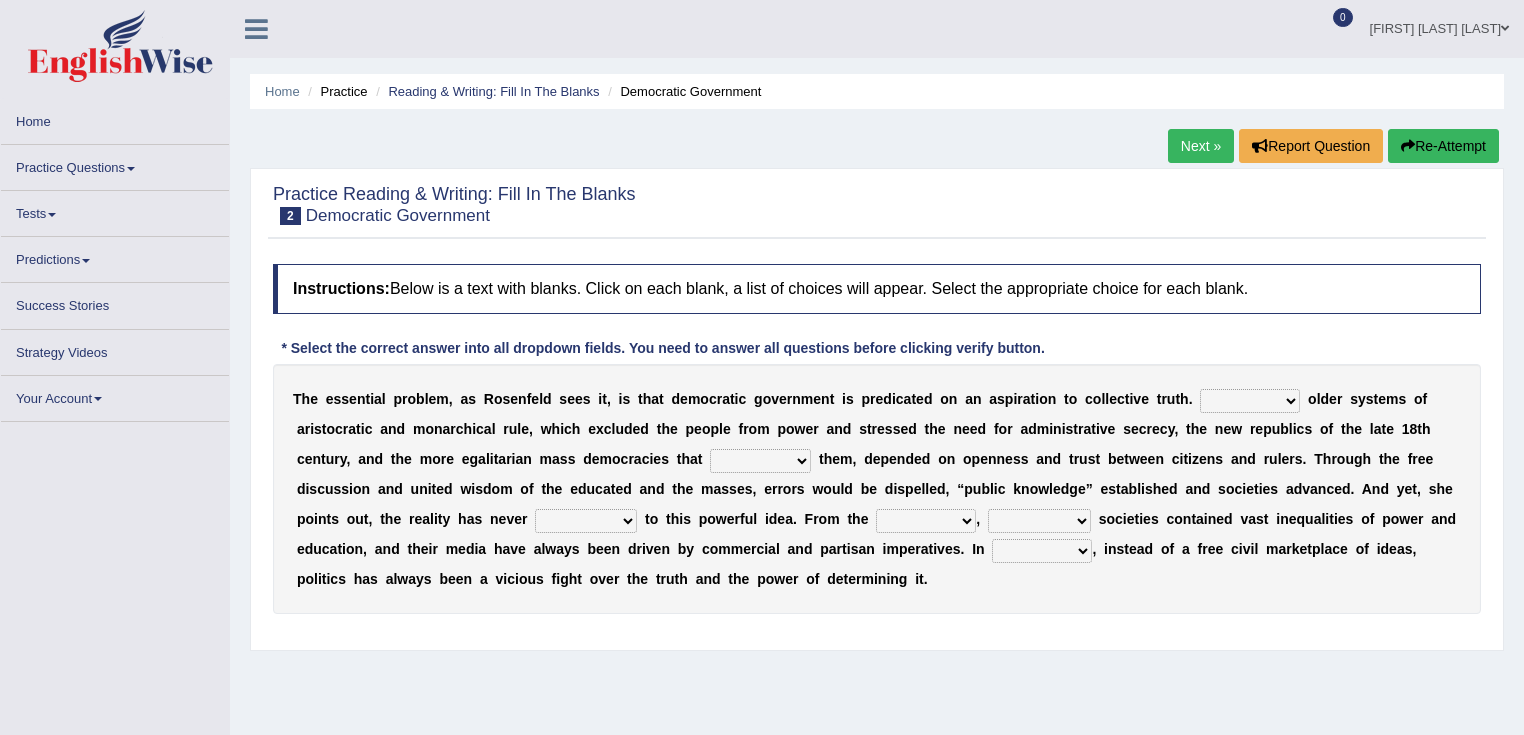 scroll, scrollTop: 0, scrollLeft: 0, axis: both 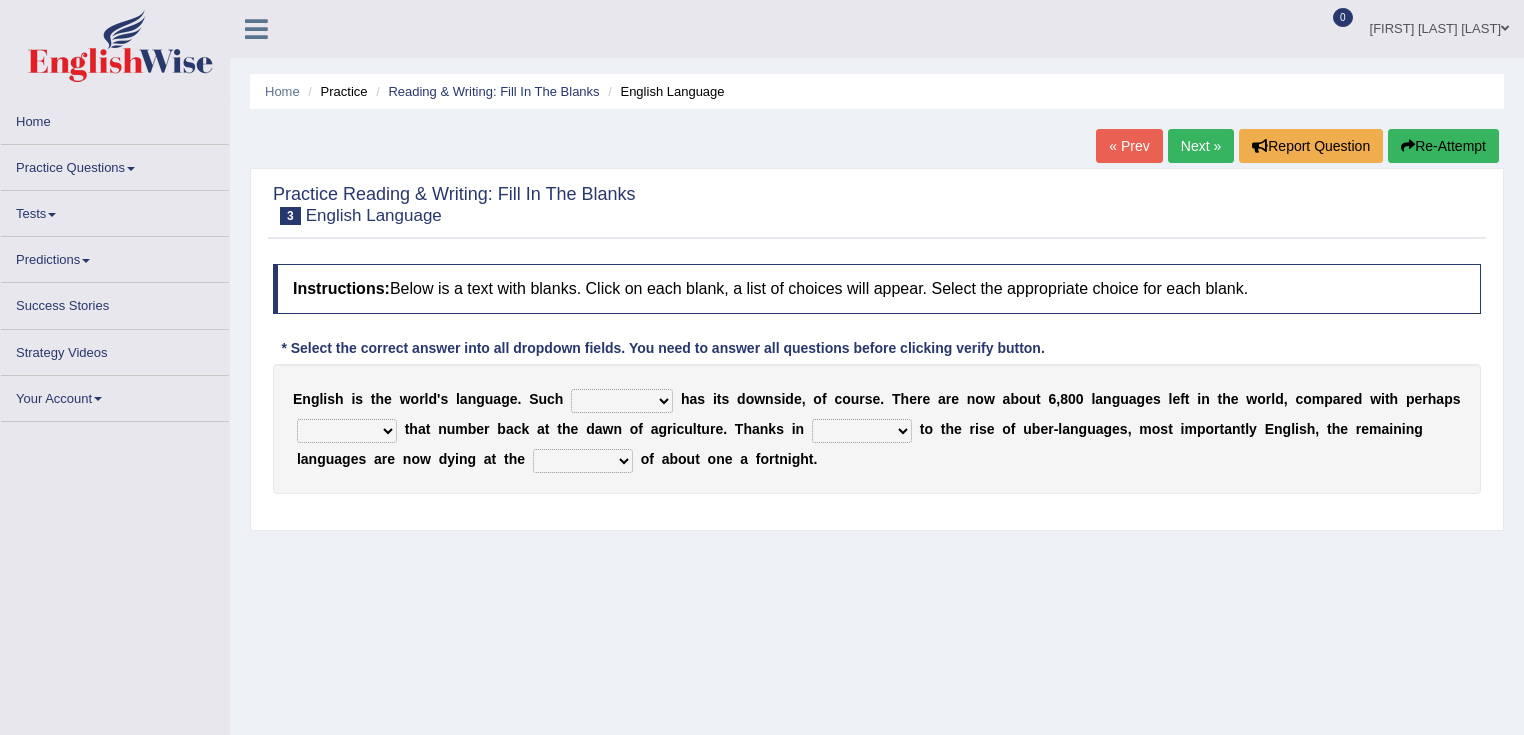click on "Next »" at bounding box center [1201, 146] 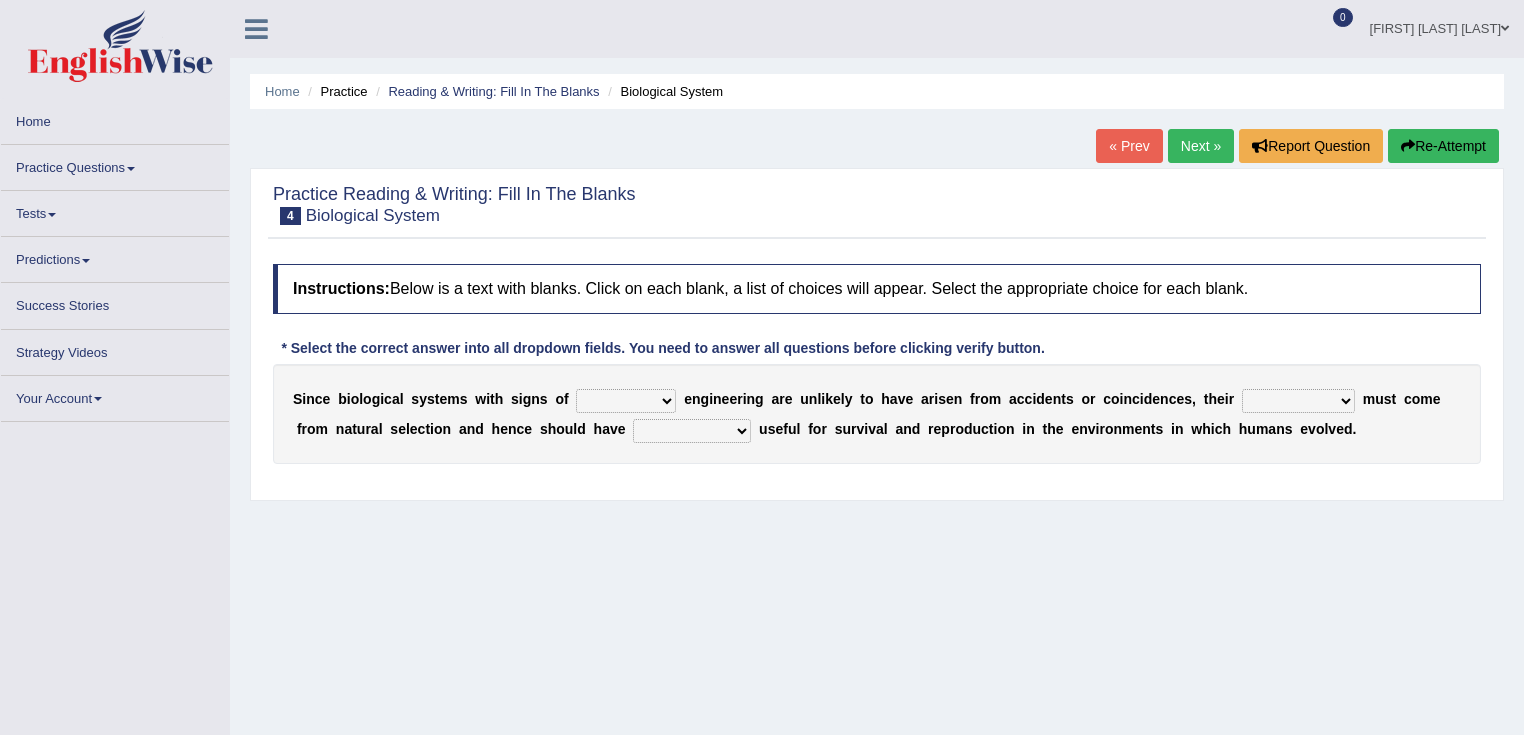 scroll, scrollTop: 0, scrollLeft: 0, axis: both 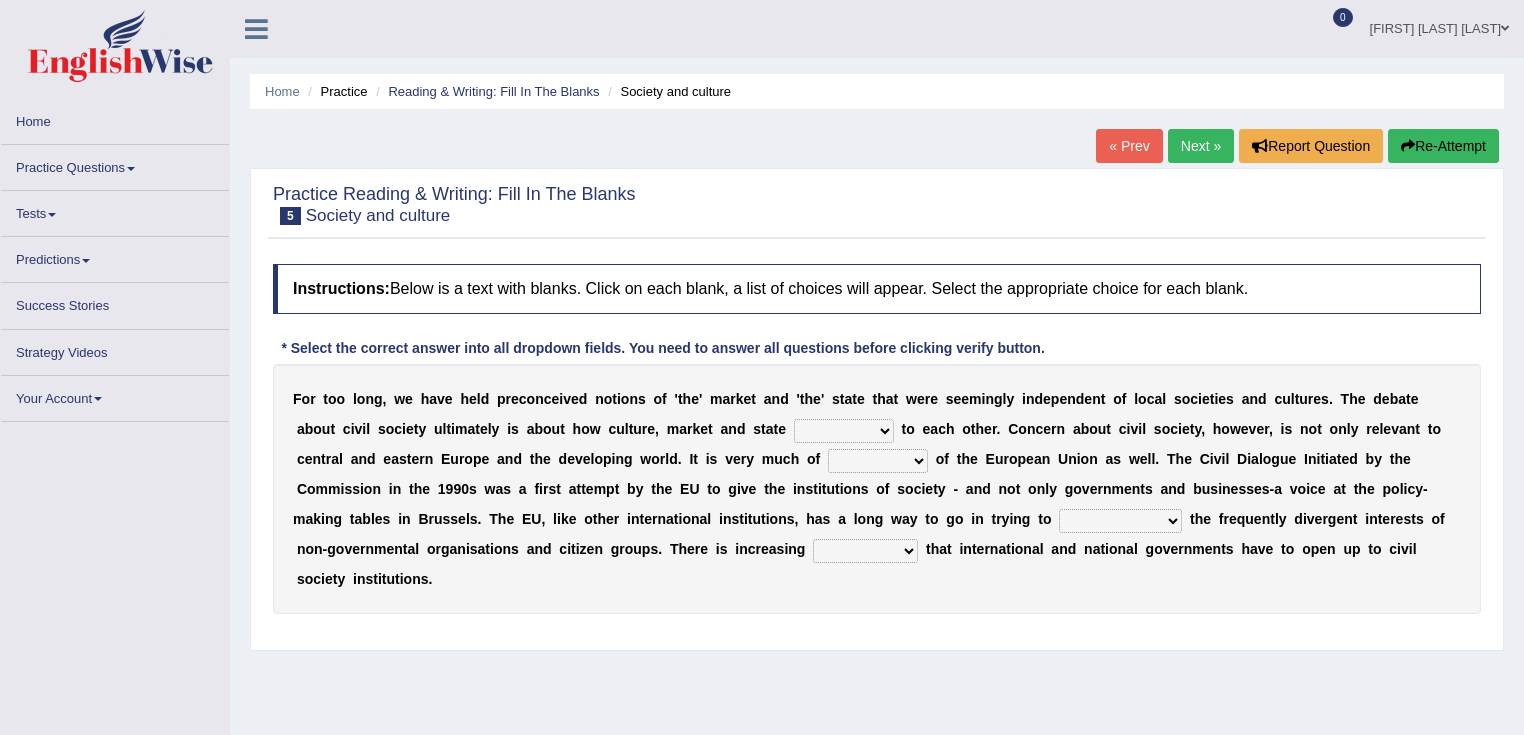 click on "Next »" at bounding box center [1201, 146] 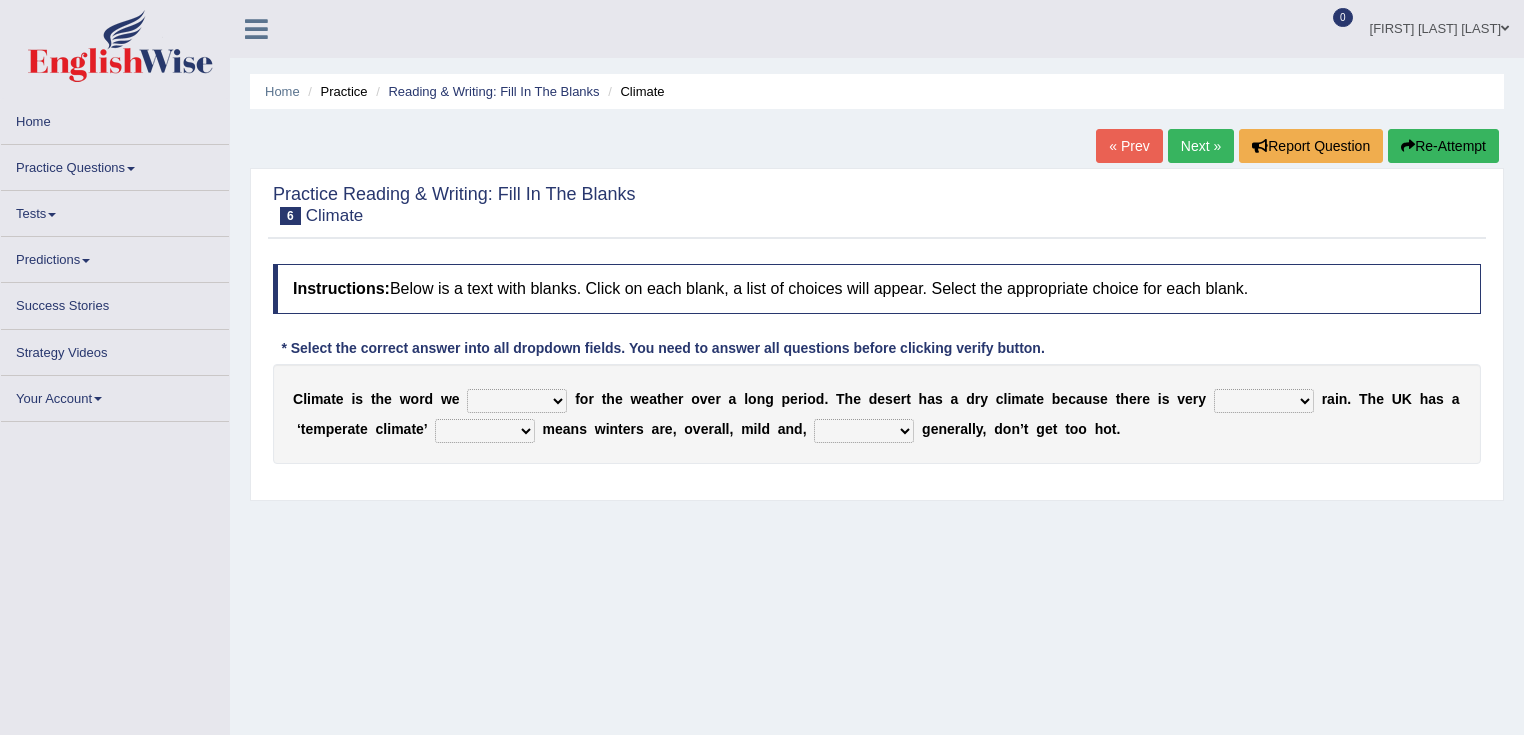 scroll, scrollTop: 0, scrollLeft: 0, axis: both 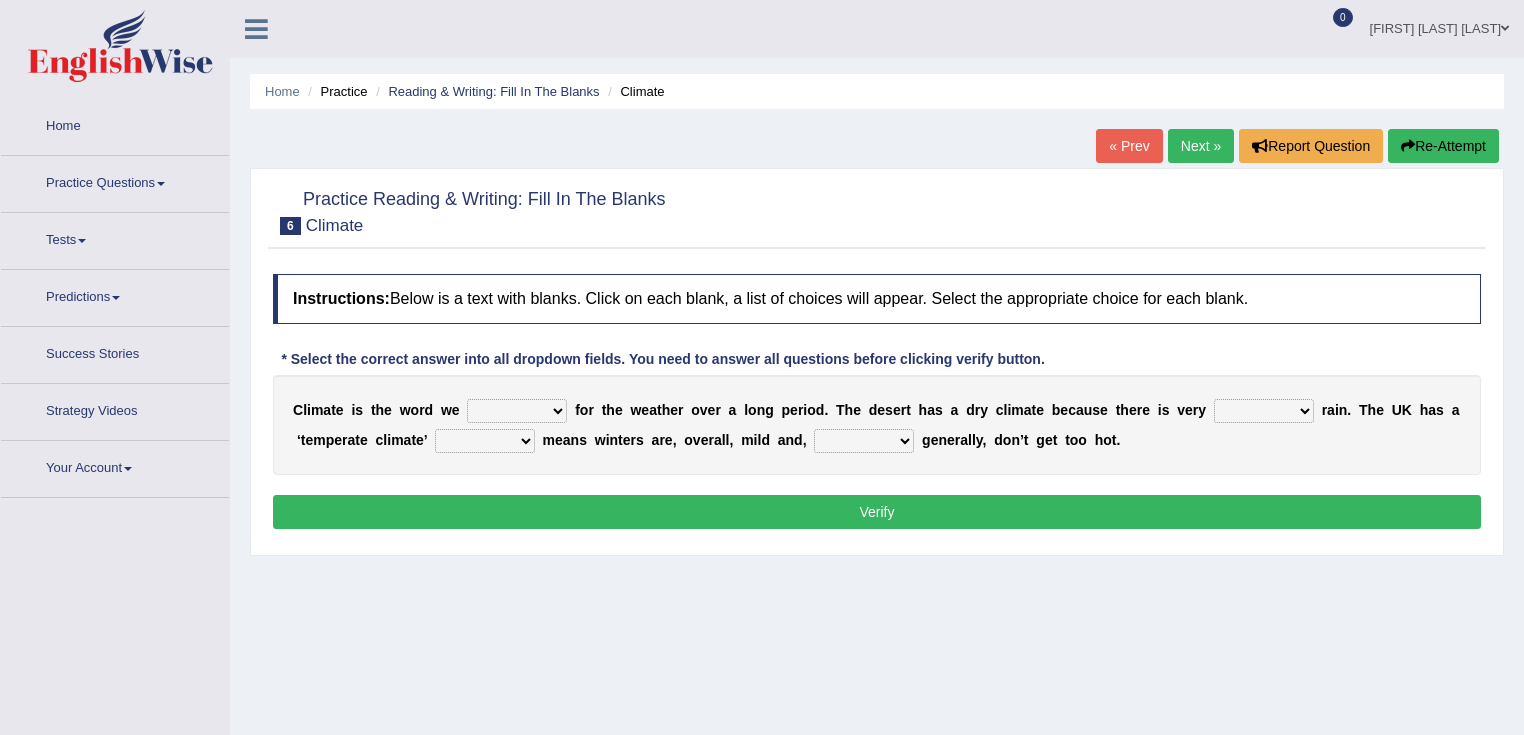 click on "« Prev" at bounding box center [1129, 146] 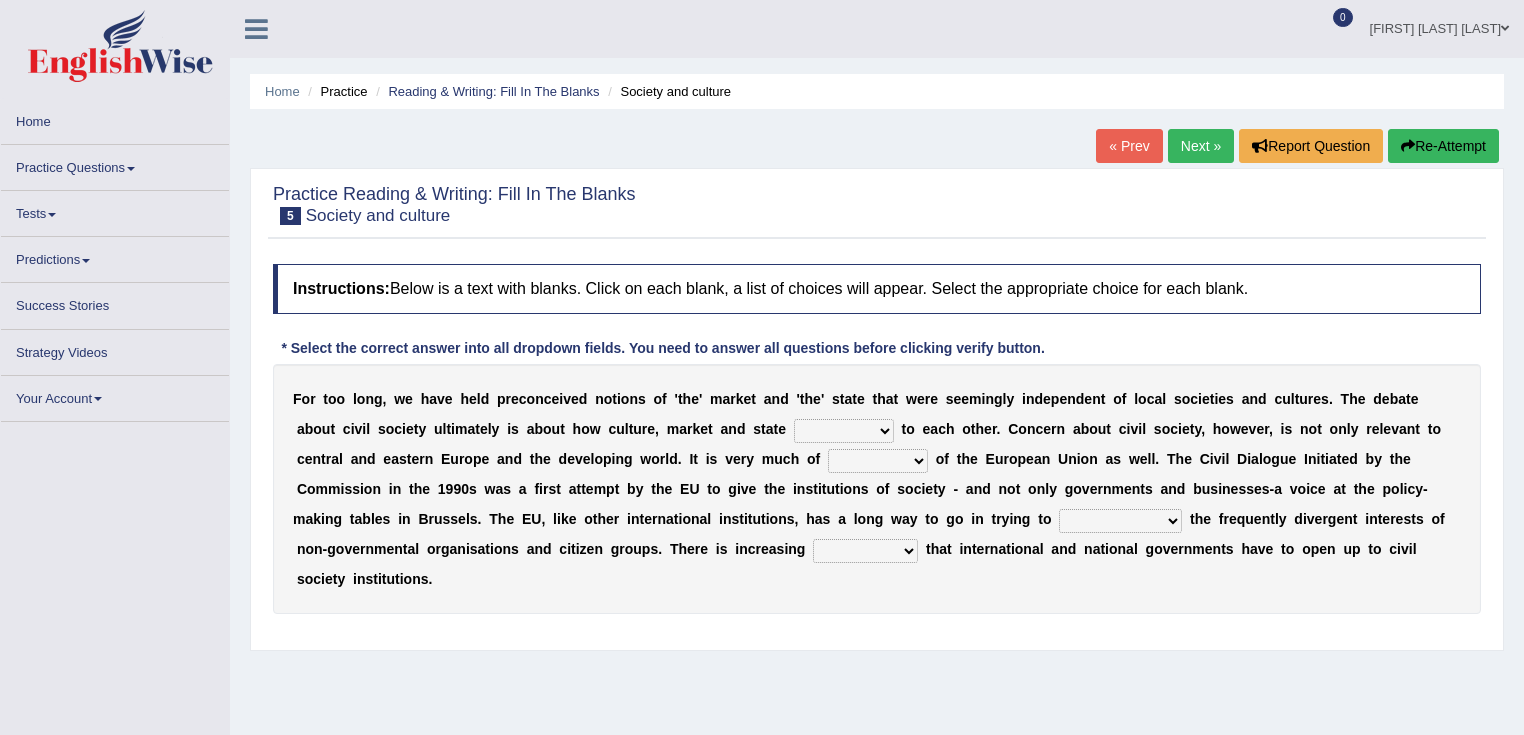 scroll, scrollTop: 0, scrollLeft: 0, axis: both 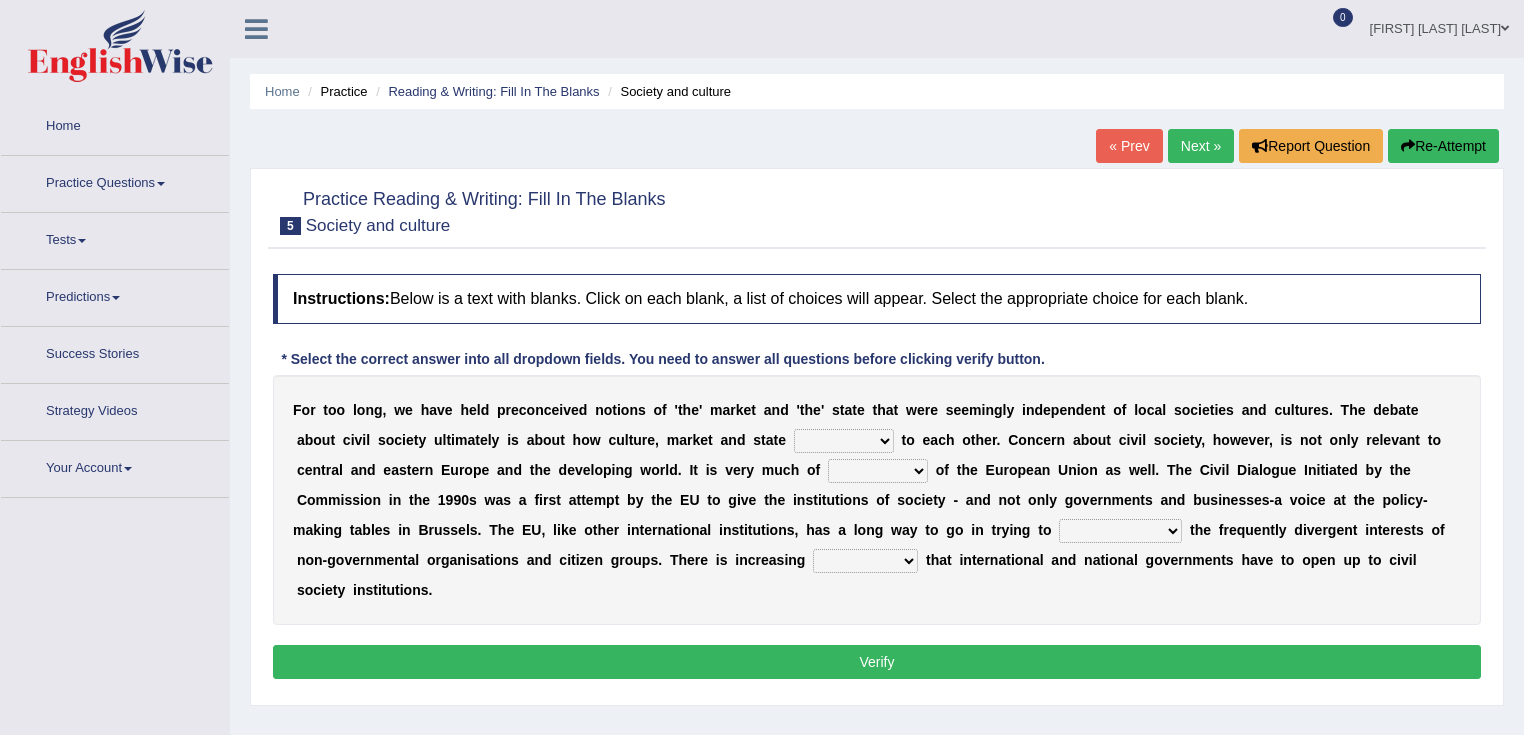 click on "Practice Questions" at bounding box center (115, 181) 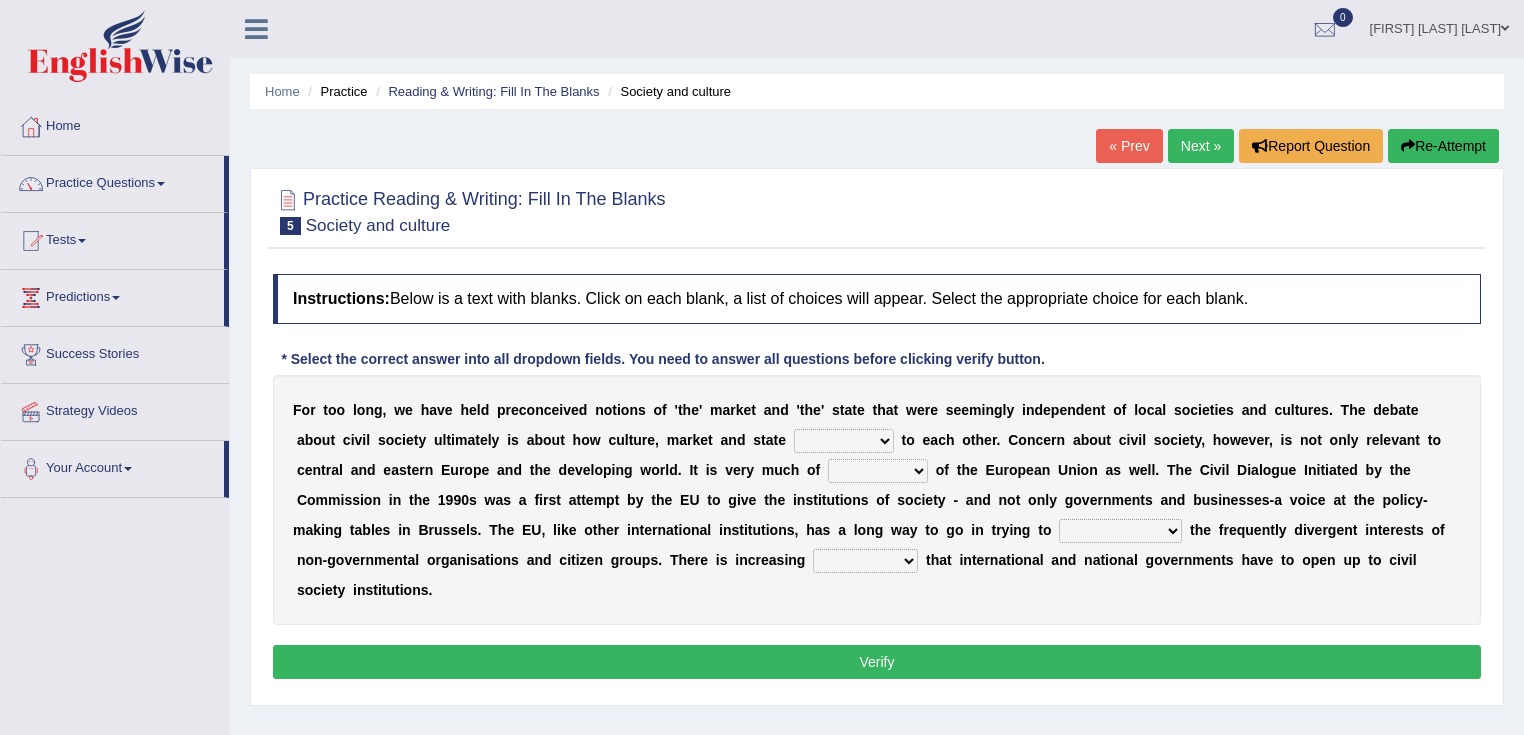click on "Practice Questions" at bounding box center [112, 181] 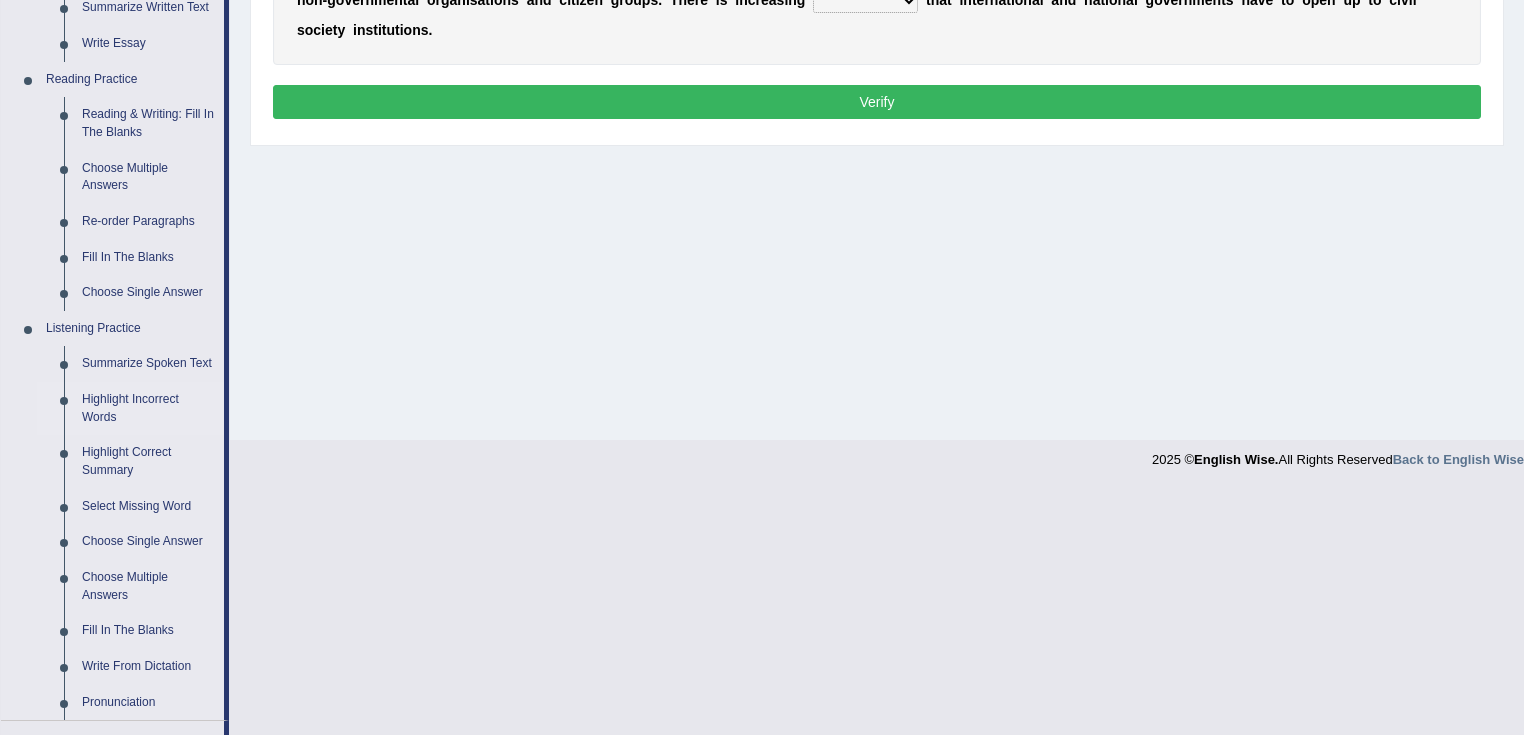 scroll, scrollTop: 720, scrollLeft: 0, axis: vertical 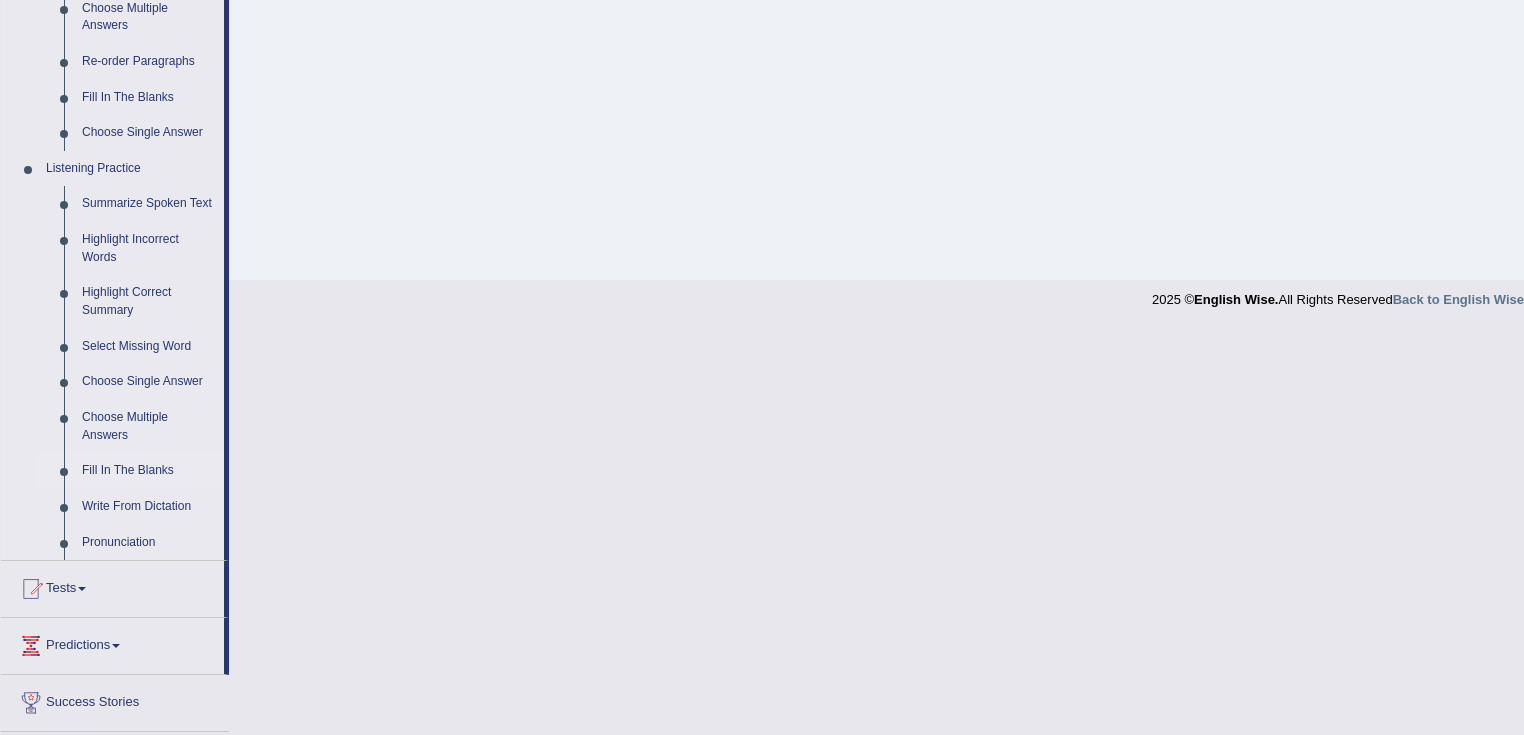 click on "Fill In The Blanks" at bounding box center [148, 471] 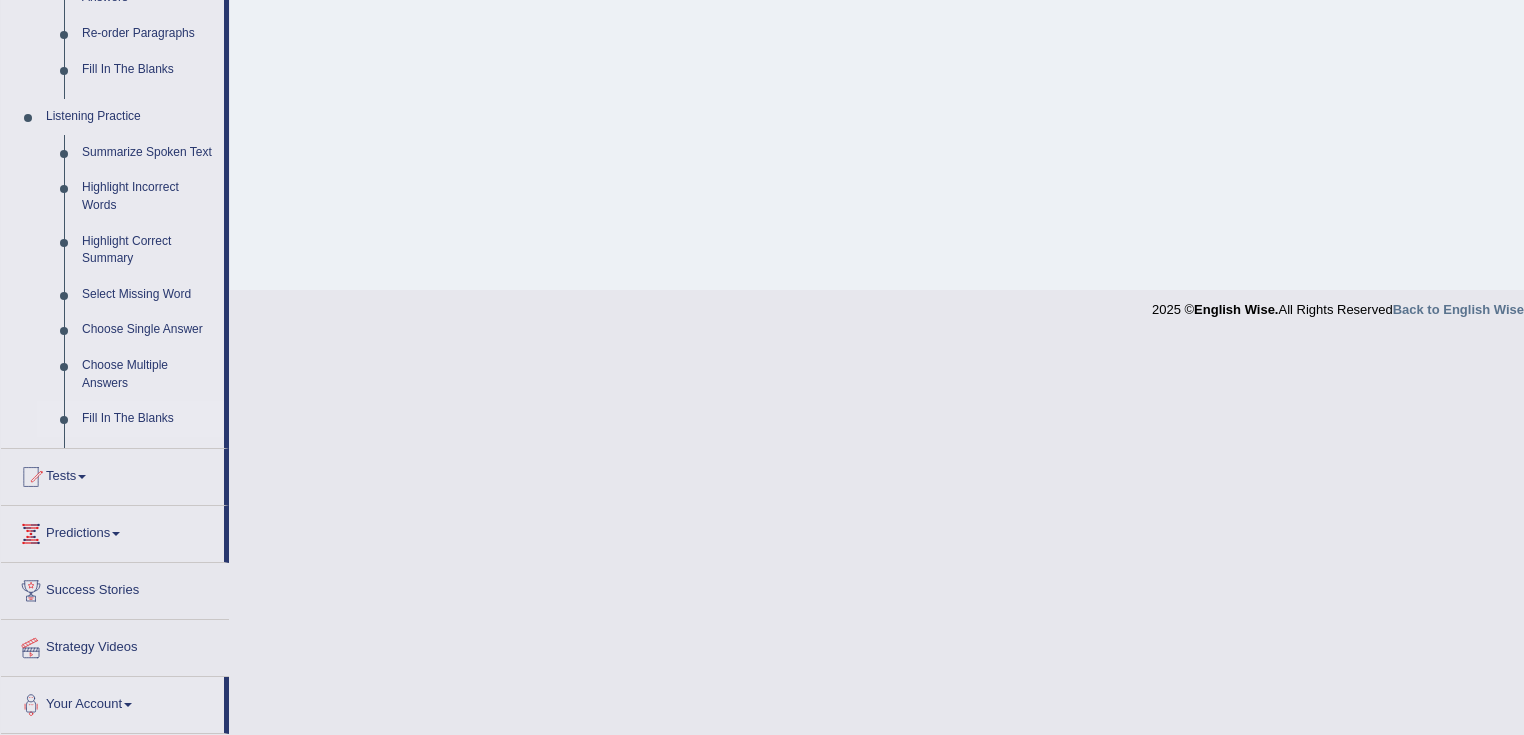 scroll, scrollTop: 488, scrollLeft: 0, axis: vertical 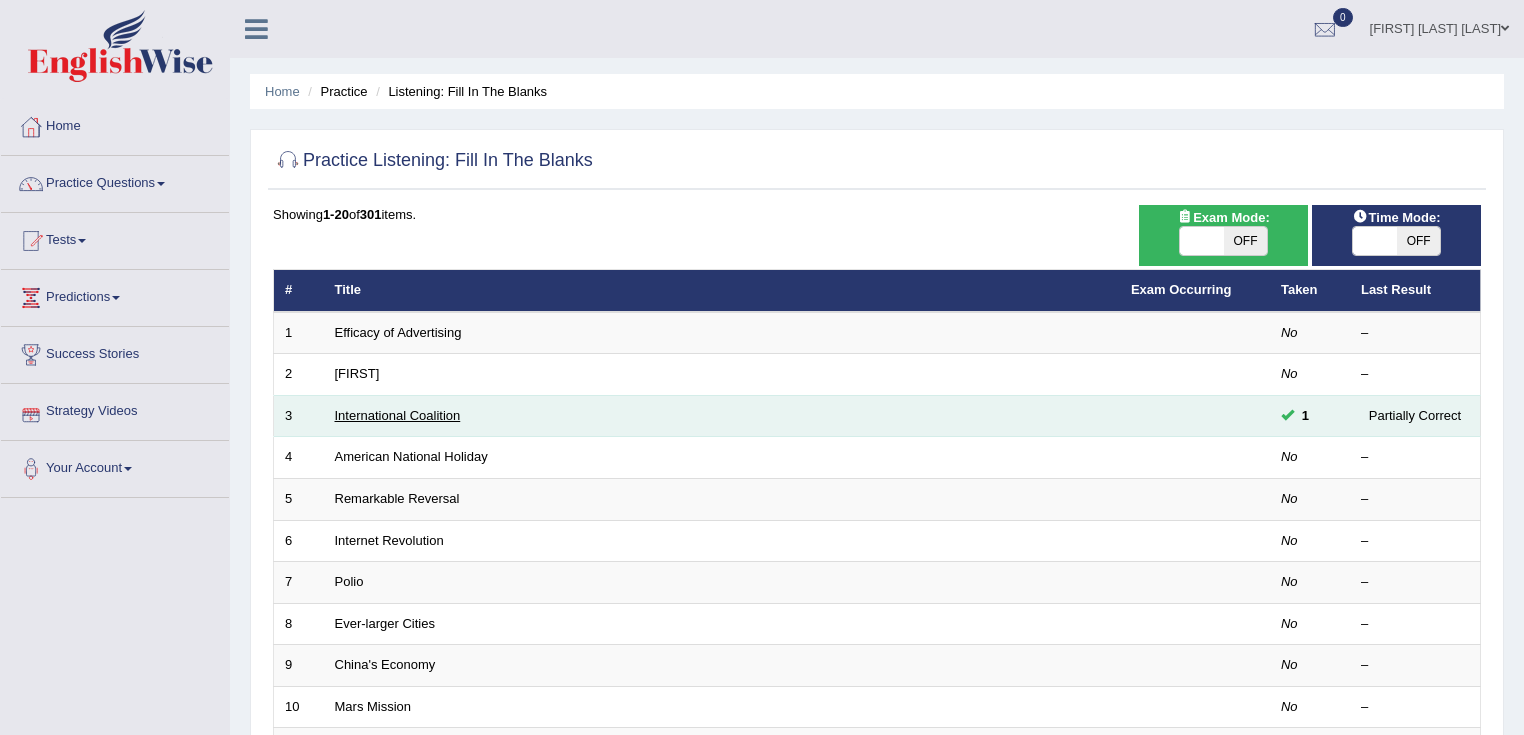 click on "International Coalition" at bounding box center (398, 415) 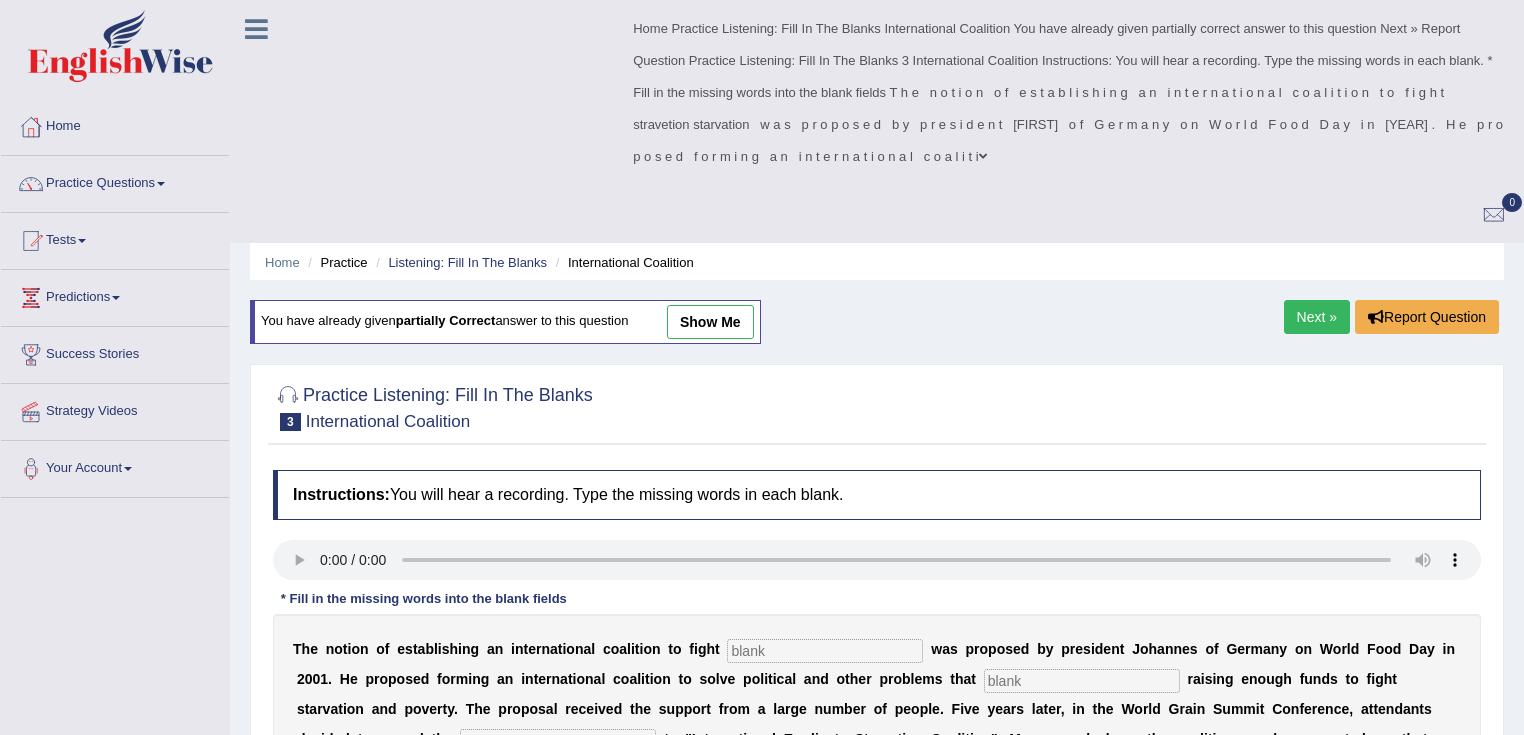 scroll, scrollTop: 0, scrollLeft: 0, axis: both 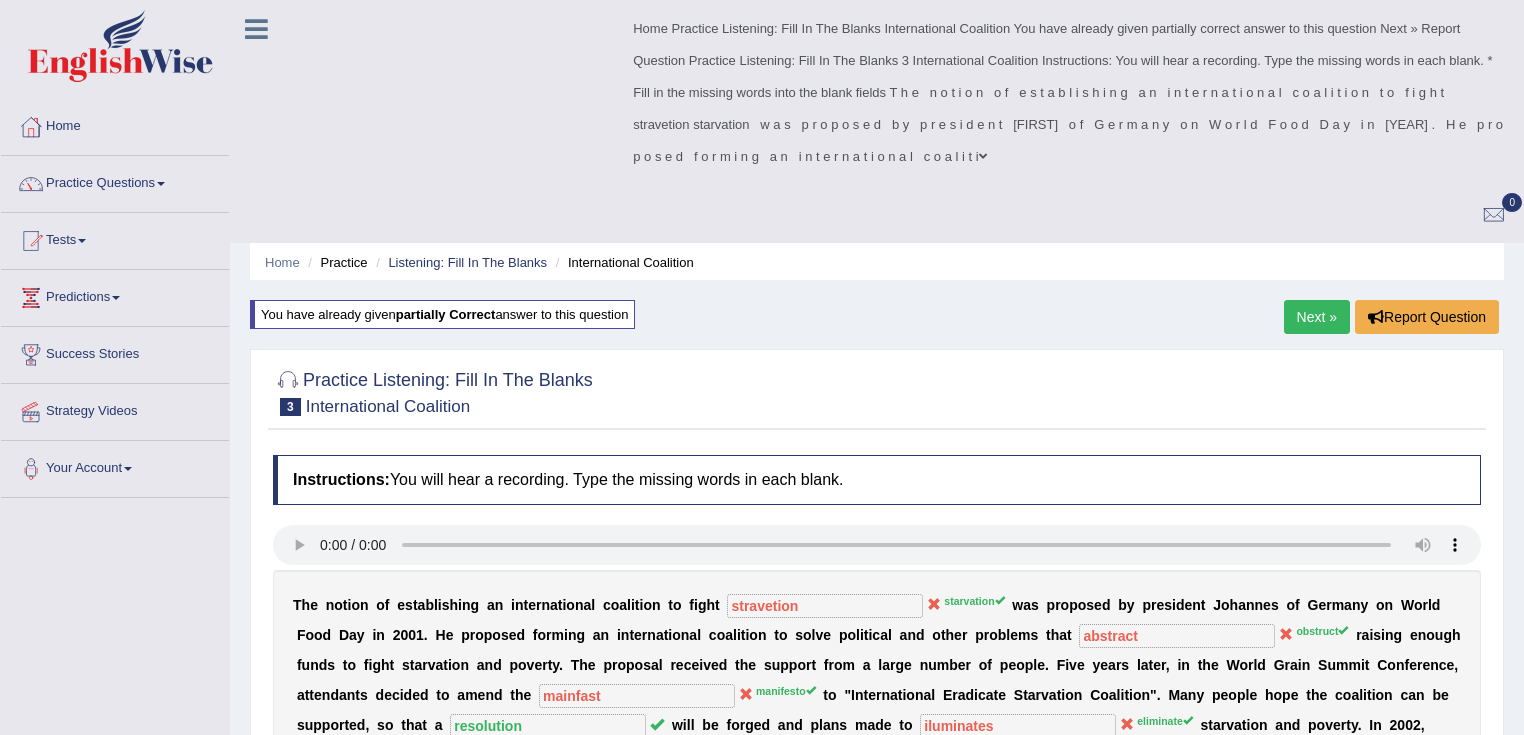 click on "Username: [PHONE]" at bounding box center [877, 592] 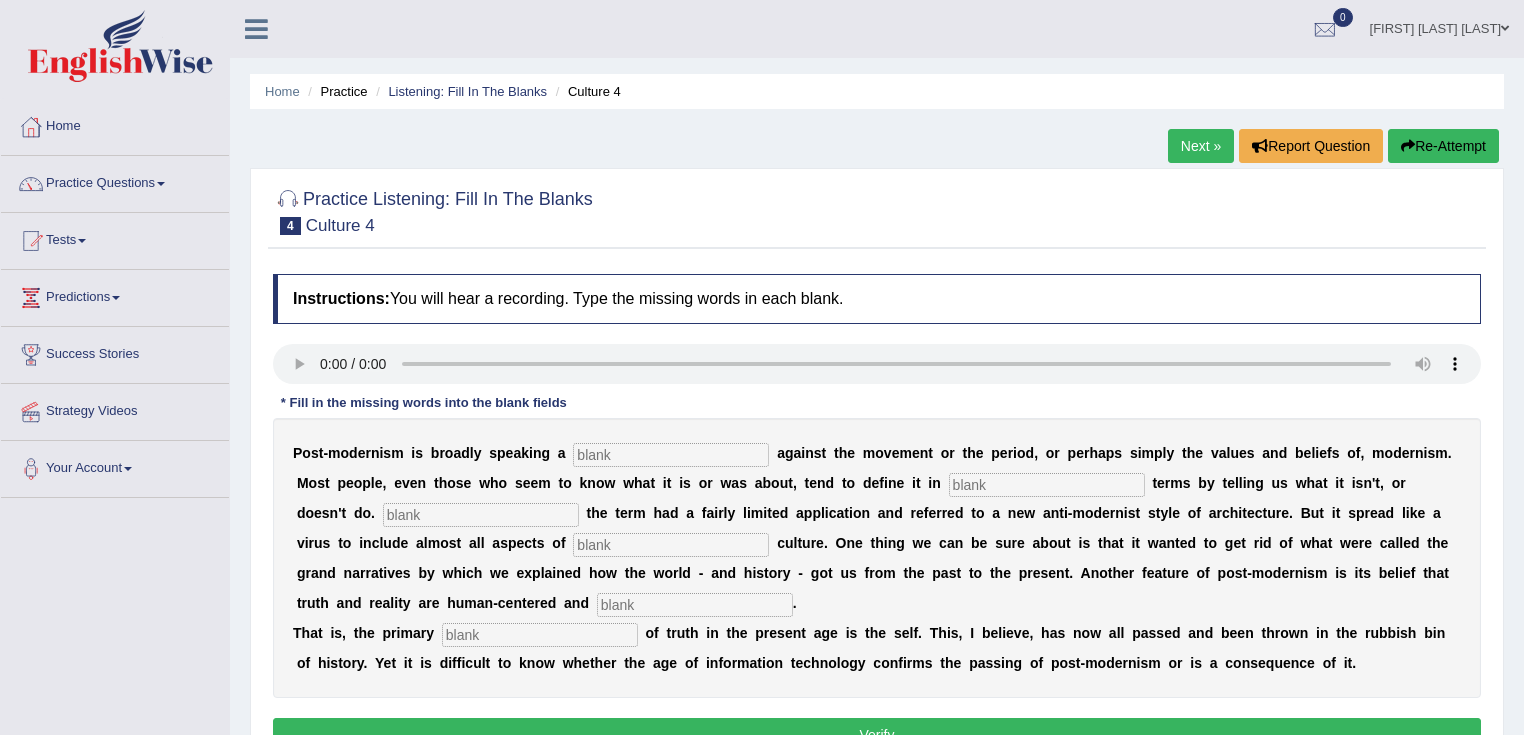 scroll, scrollTop: 0, scrollLeft: 0, axis: both 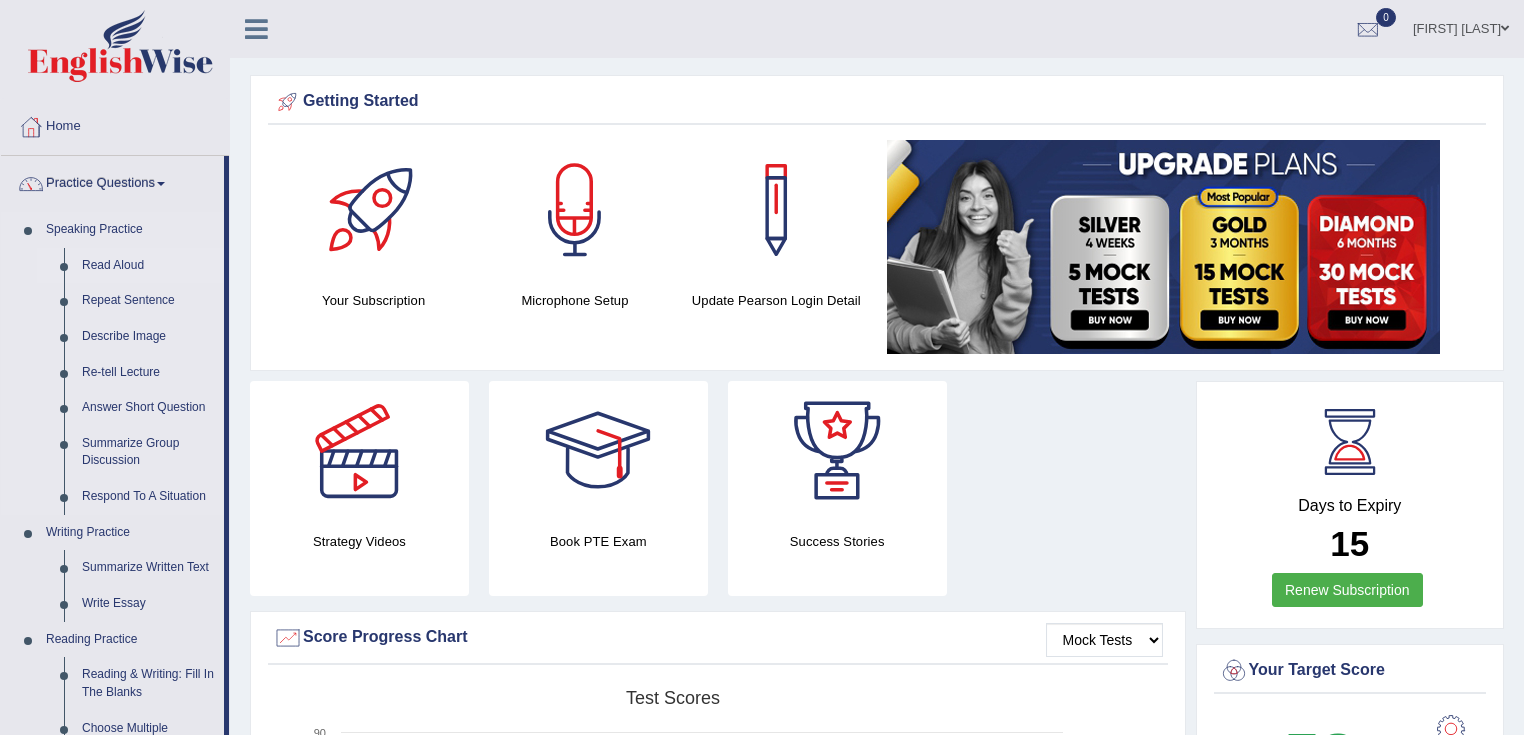 click on "Read Aloud" at bounding box center [148, 266] 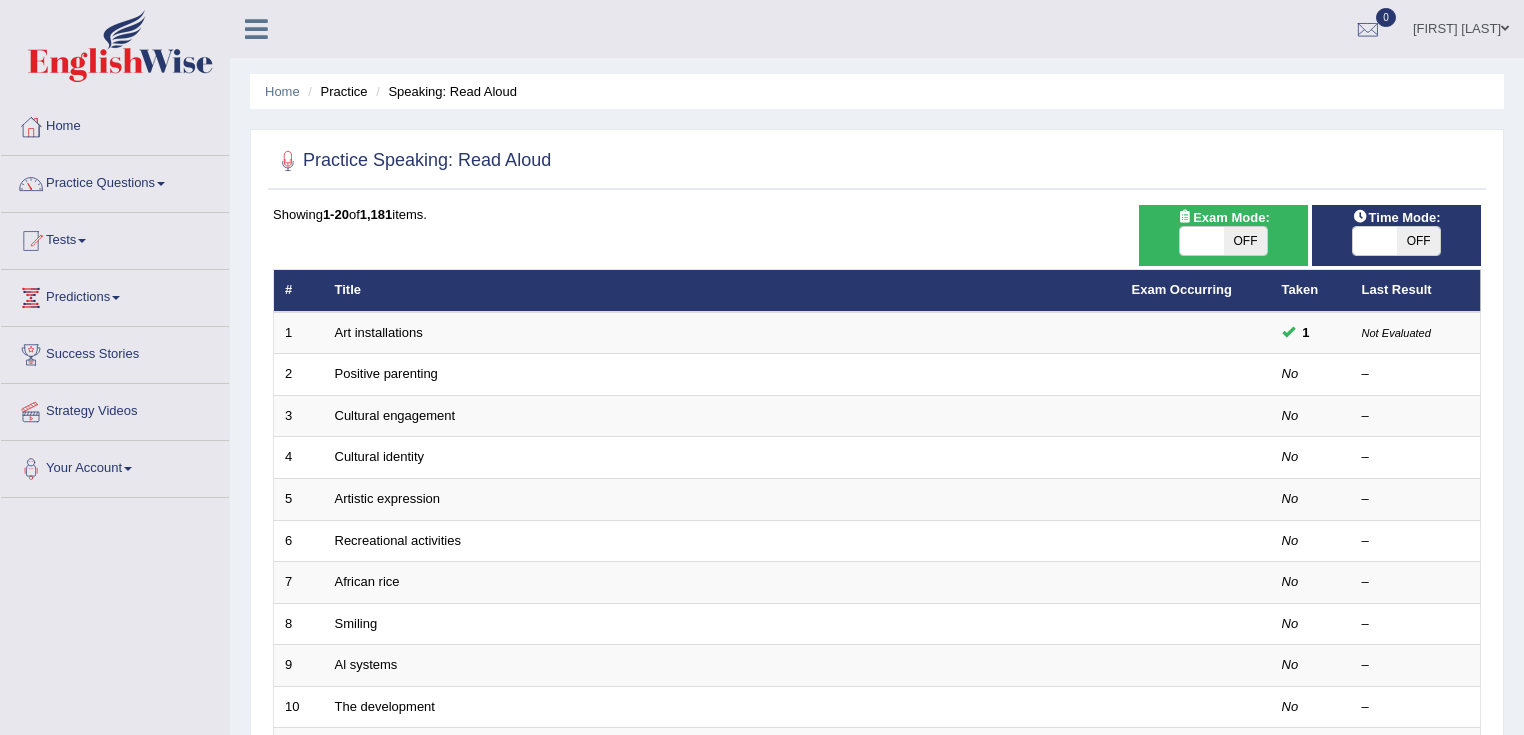 scroll, scrollTop: 0, scrollLeft: 0, axis: both 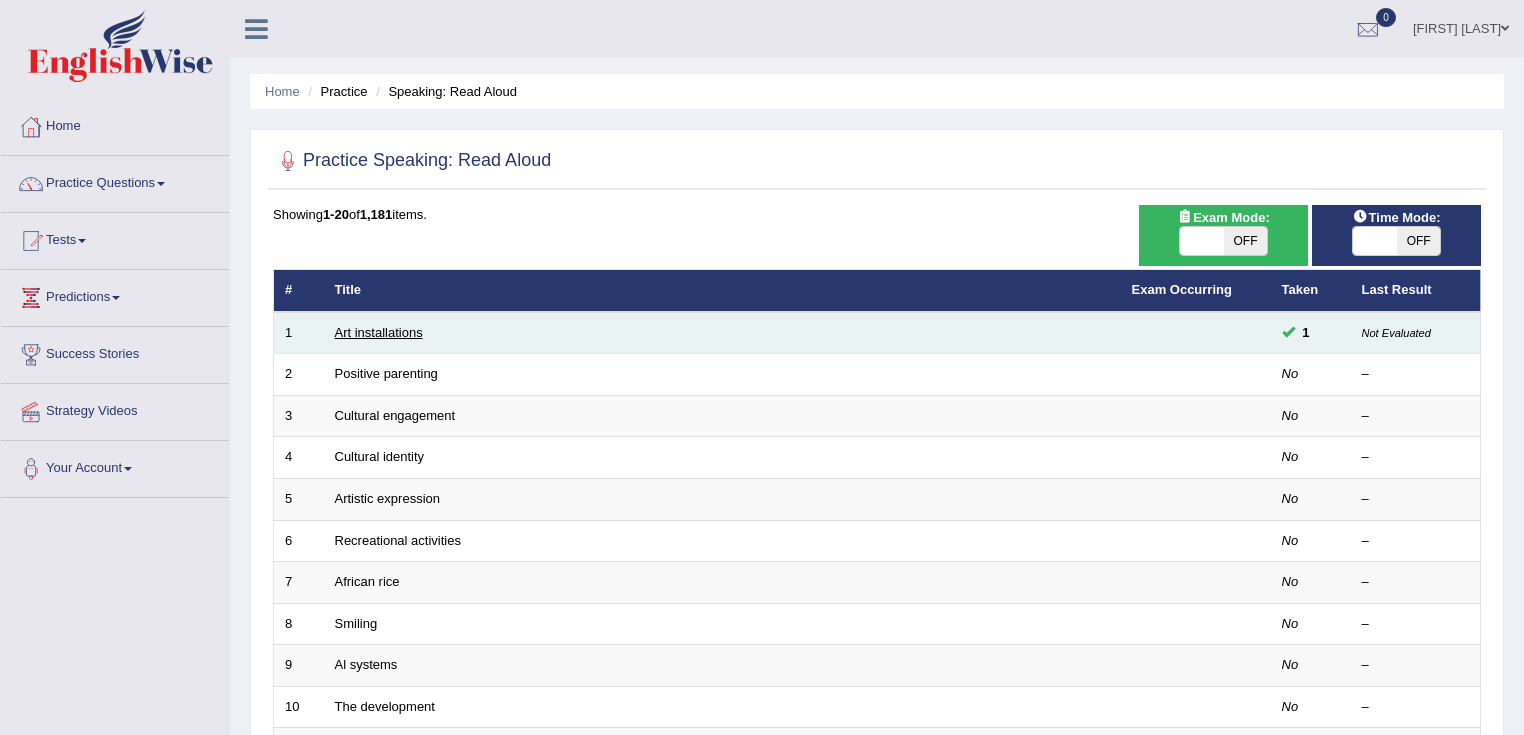 click on "Art installations" at bounding box center [379, 332] 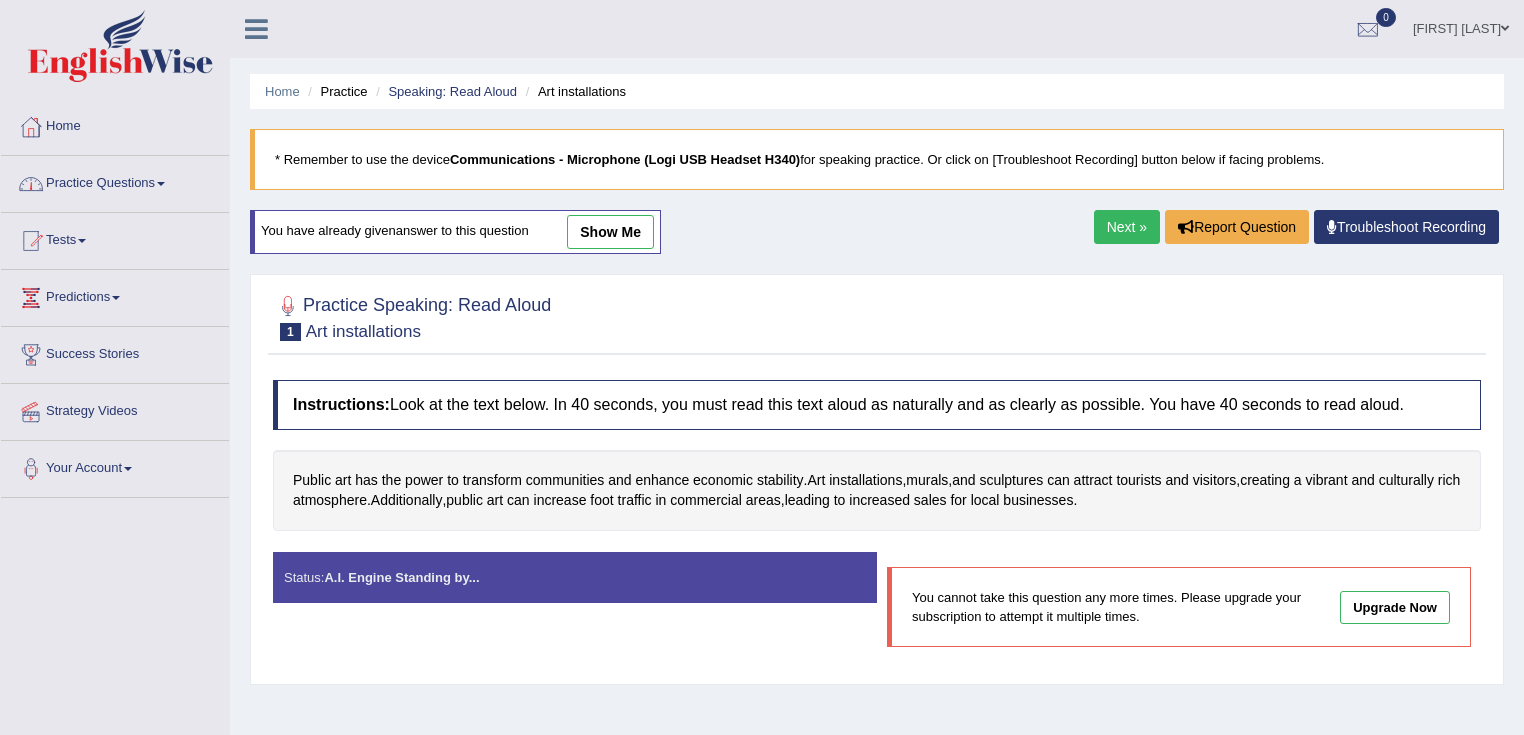 scroll, scrollTop: 0, scrollLeft: 0, axis: both 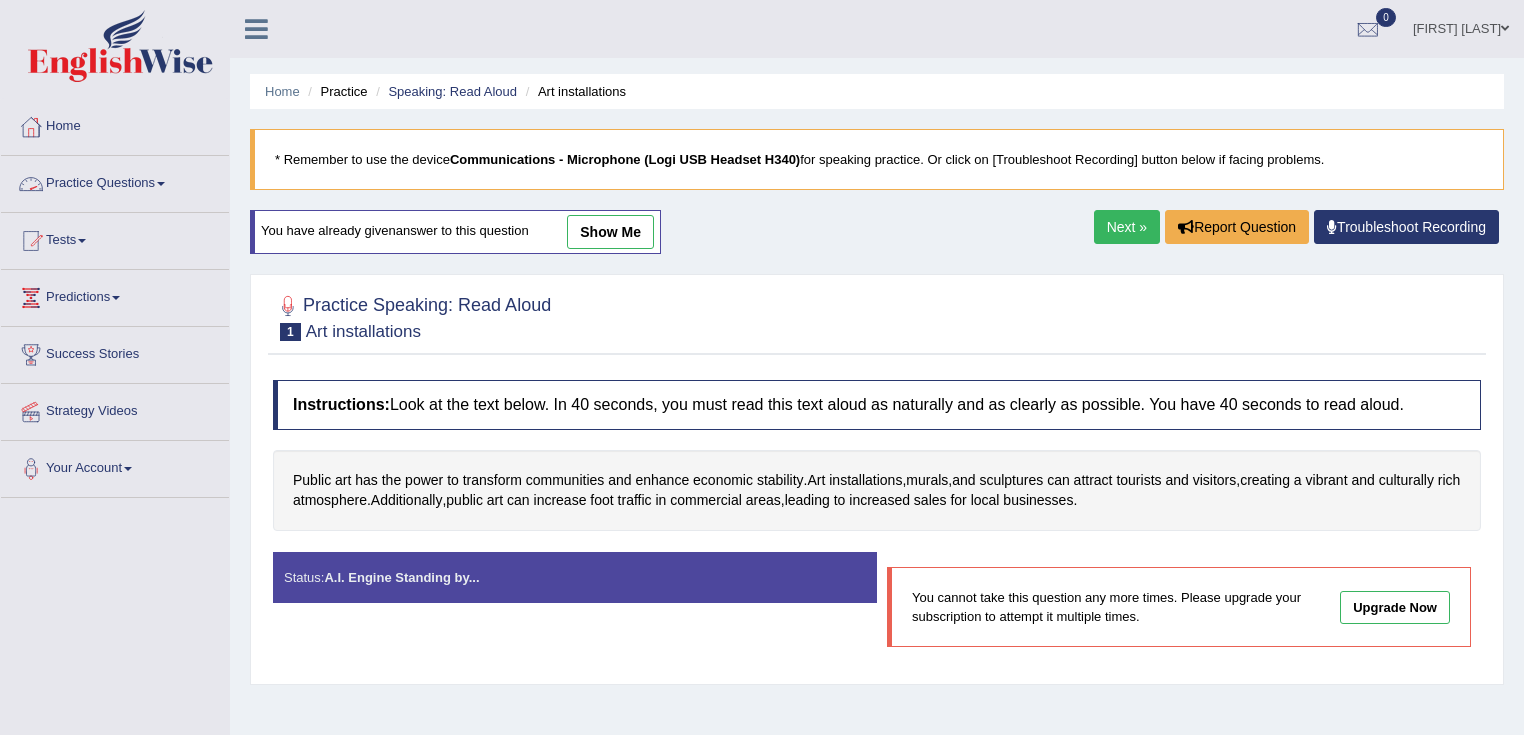 click on "show me" at bounding box center [610, 232] 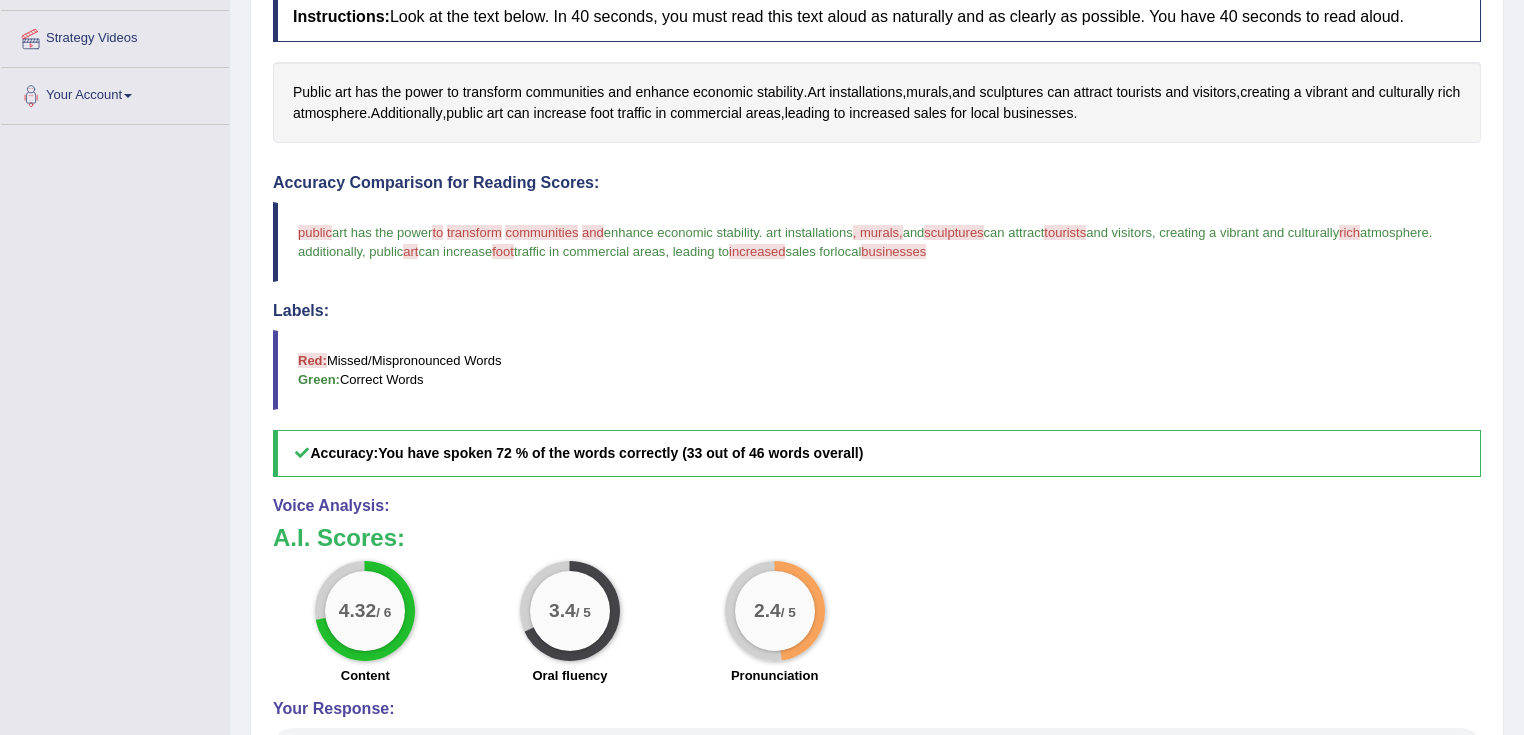 scroll, scrollTop: 480, scrollLeft: 0, axis: vertical 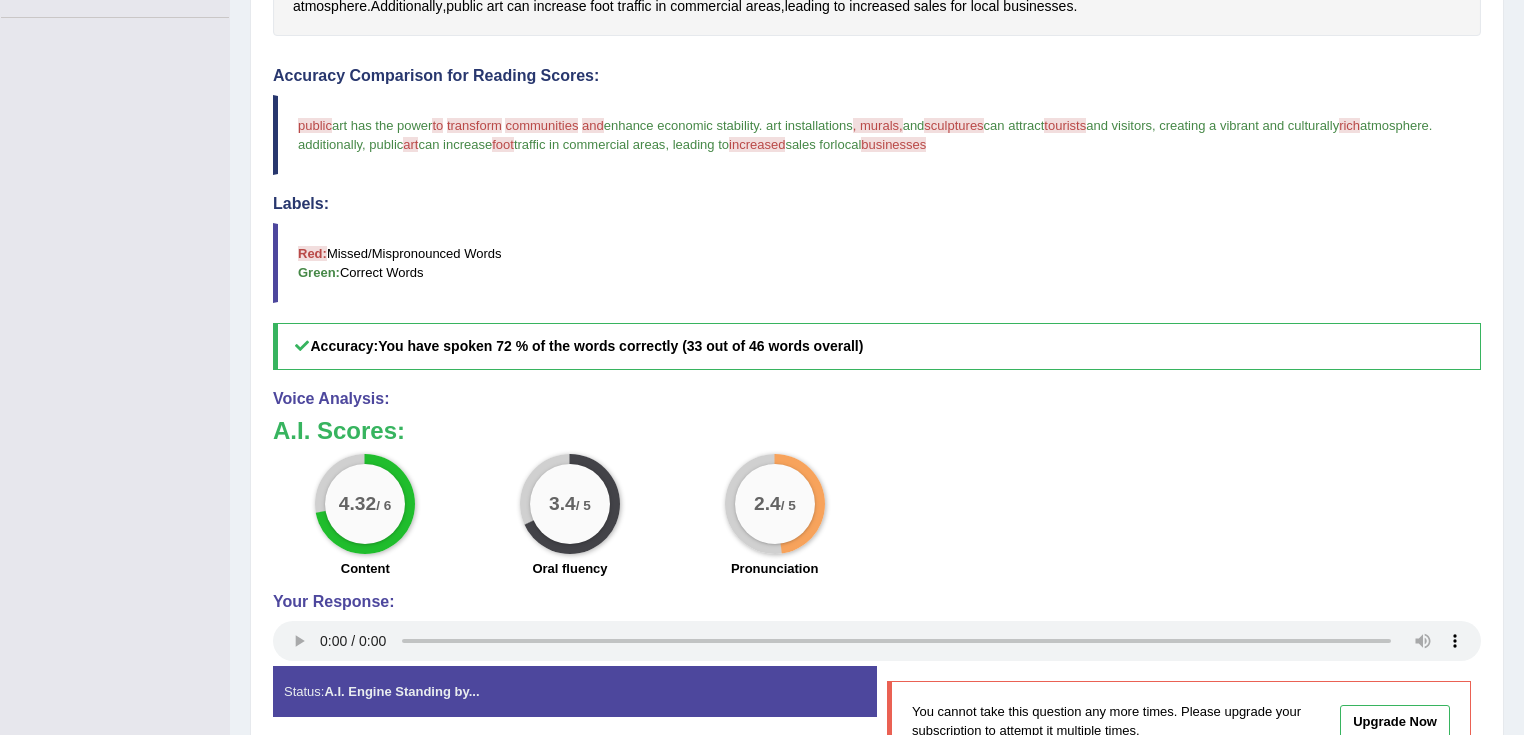 click on "Labels:" at bounding box center (877, 204) 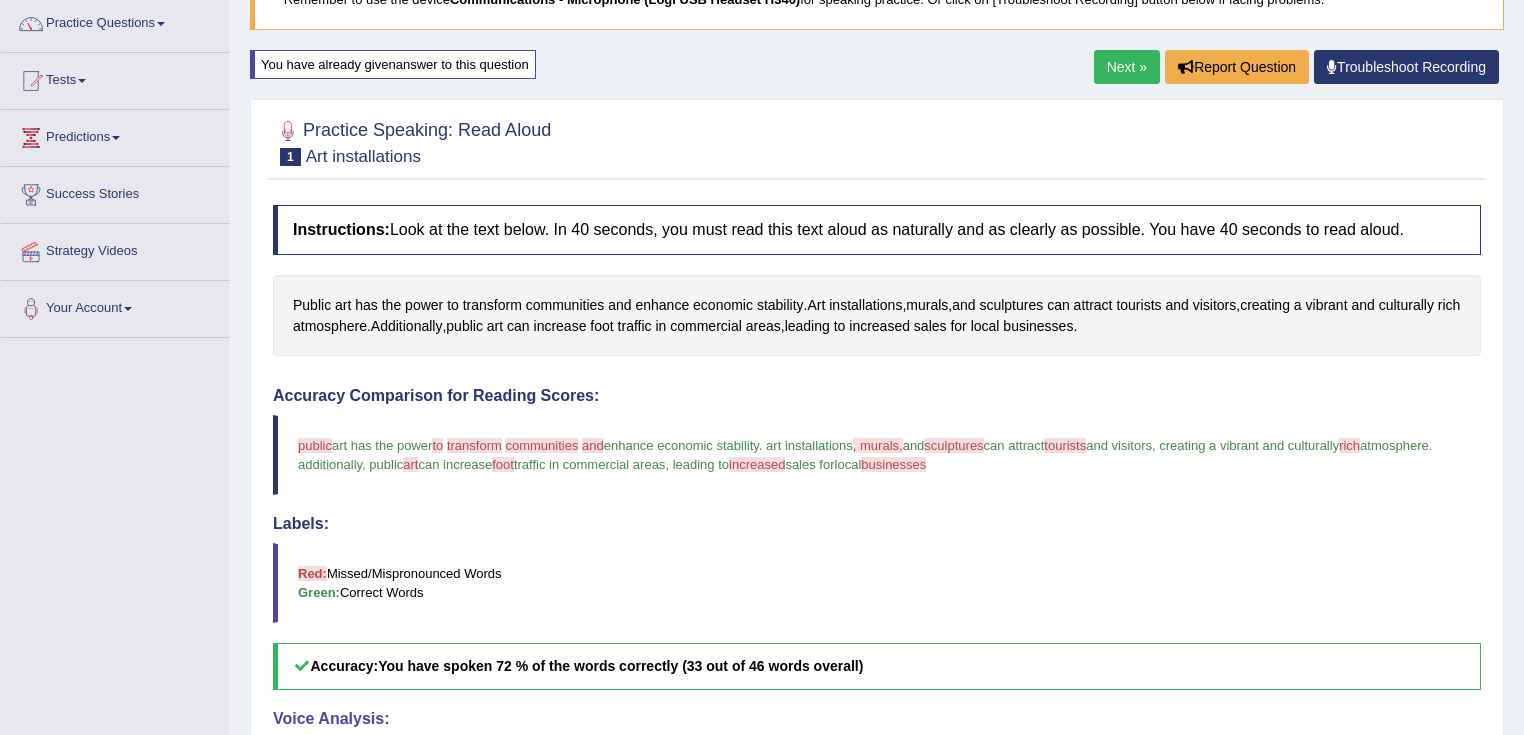 scroll, scrollTop: 0, scrollLeft: 0, axis: both 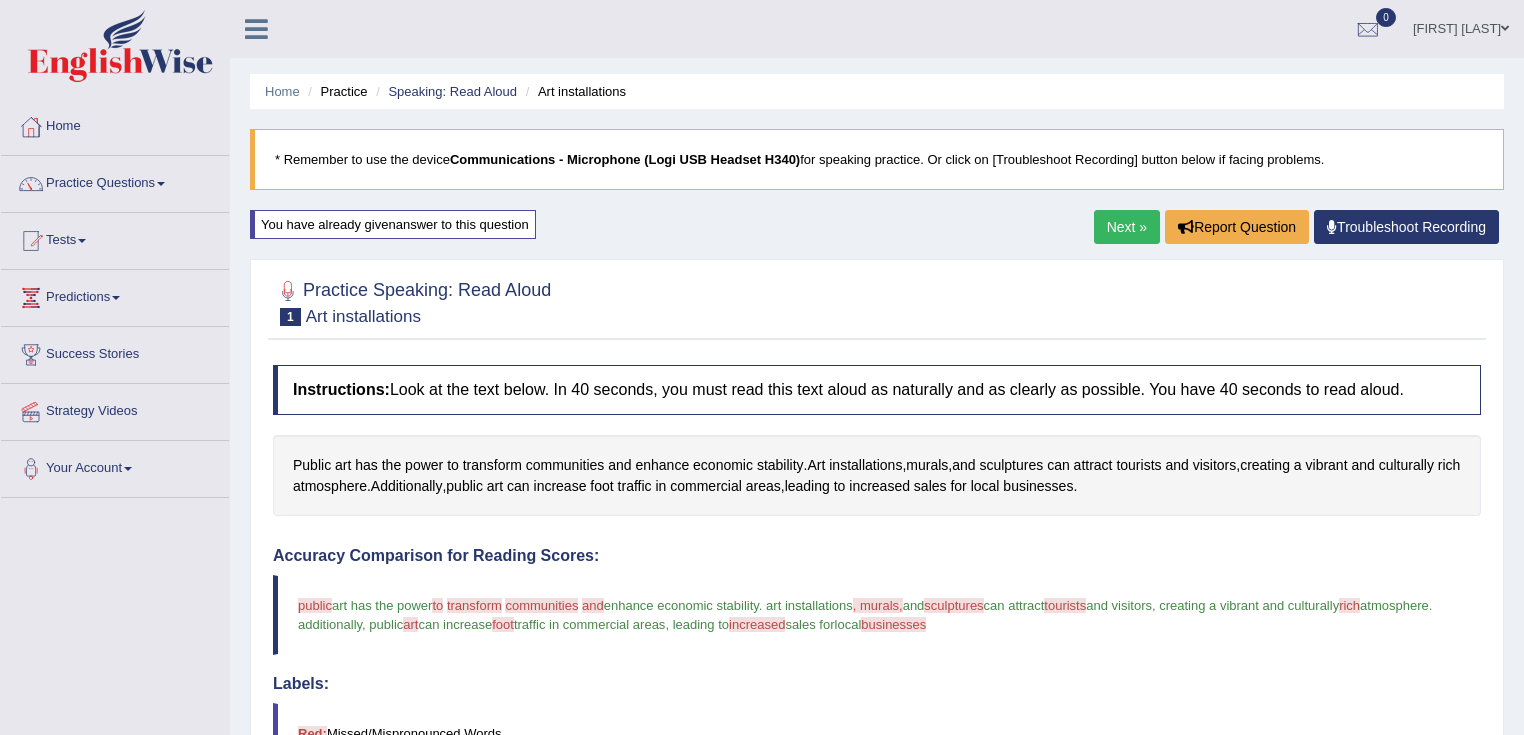 click on "Next »" at bounding box center (1127, 227) 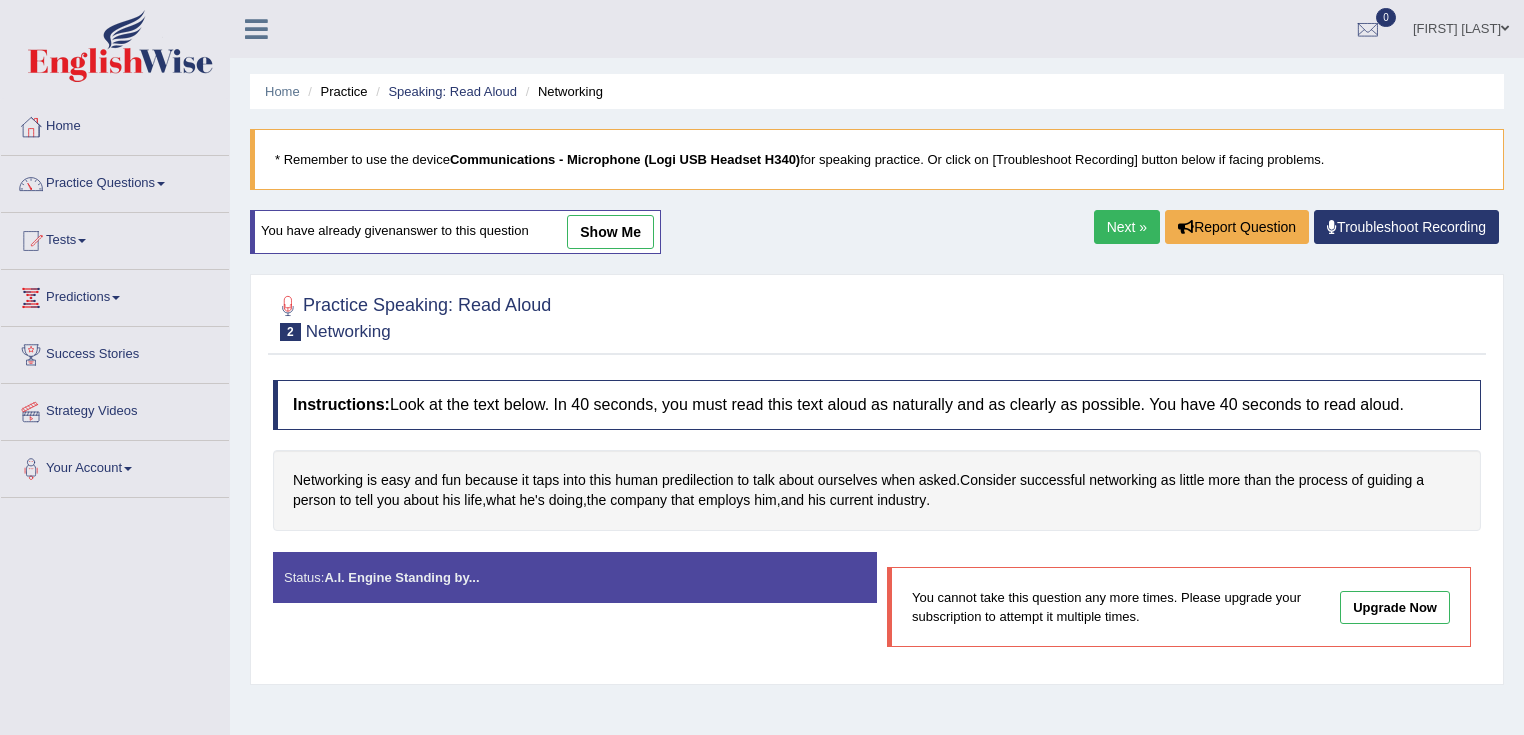 scroll, scrollTop: 0, scrollLeft: 0, axis: both 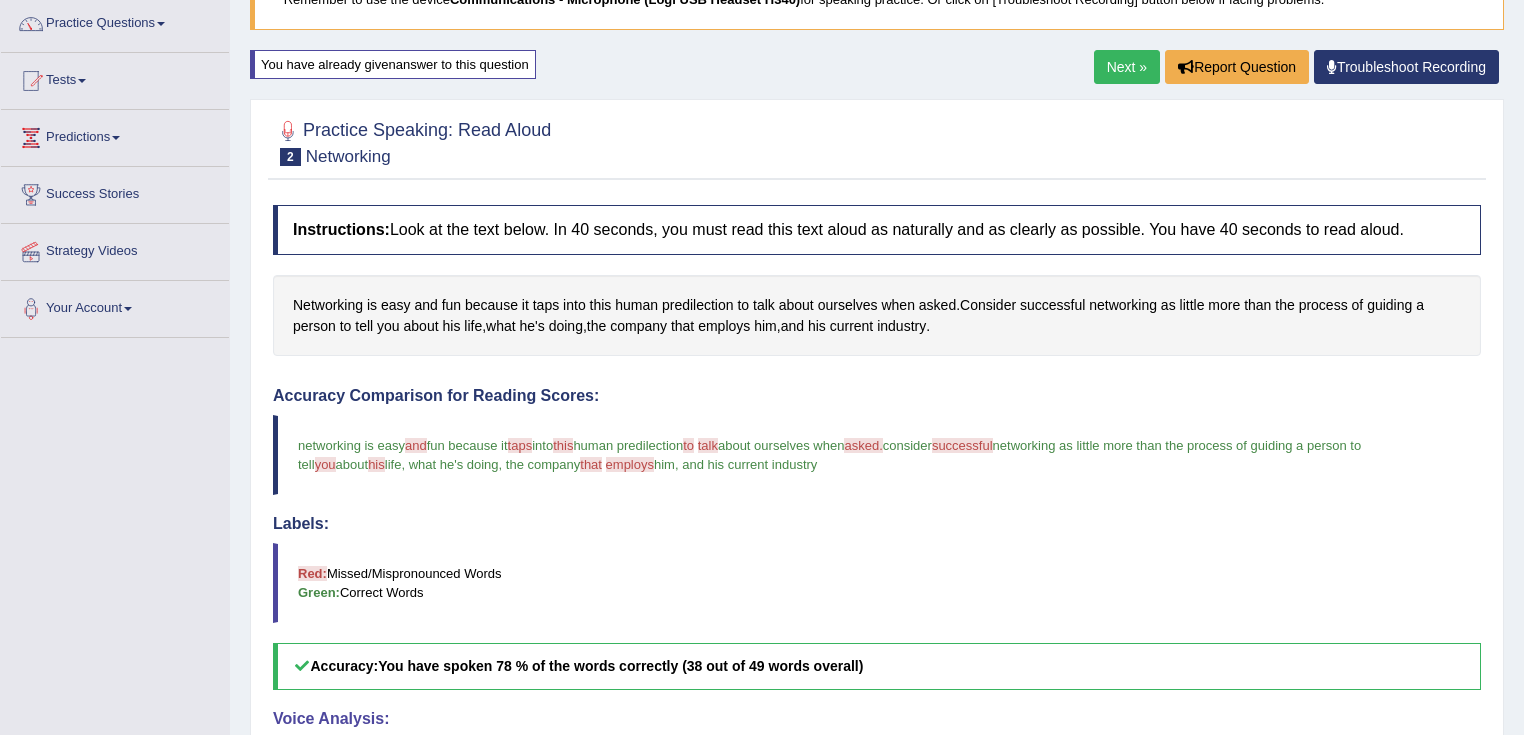 click on "Next »" at bounding box center [1127, 67] 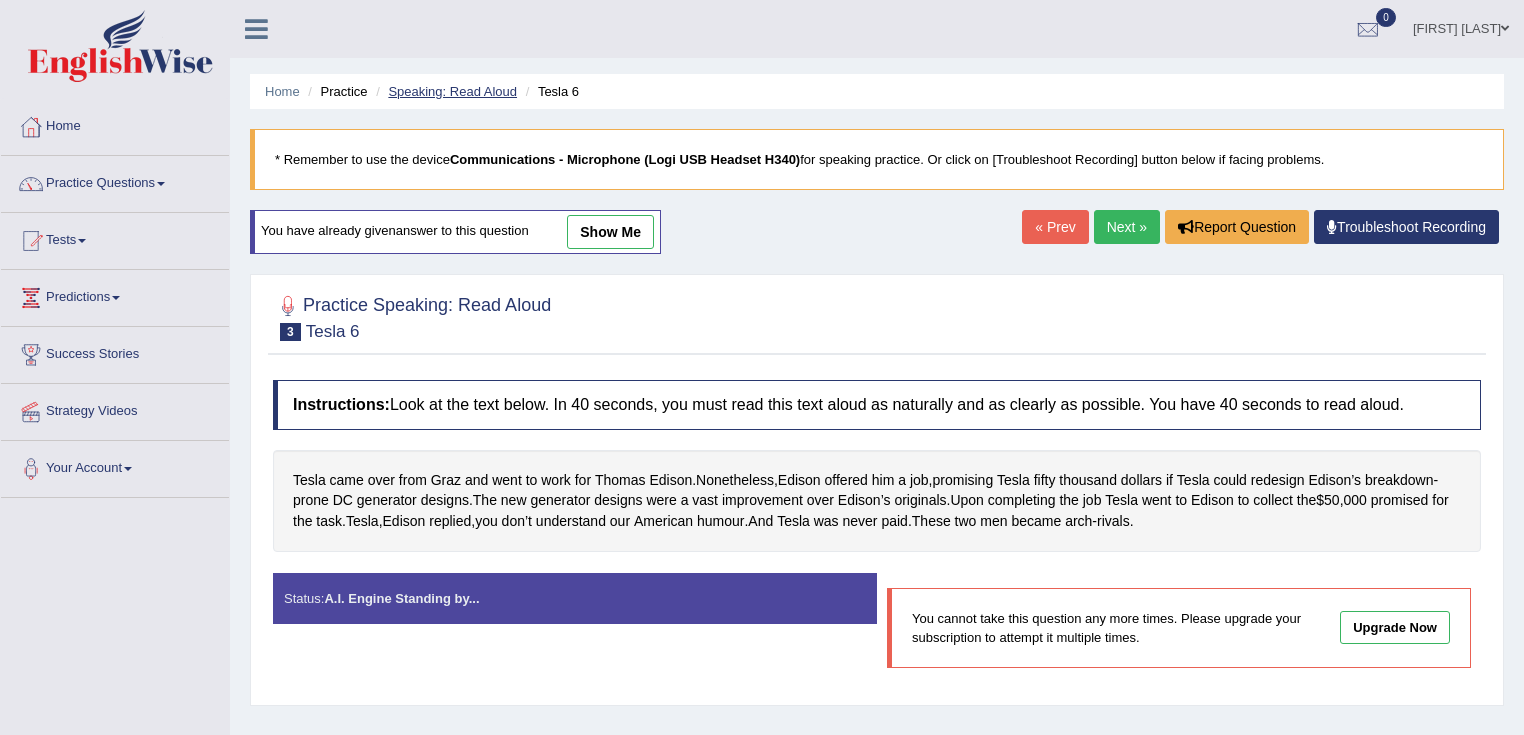 scroll, scrollTop: 0, scrollLeft: 0, axis: both 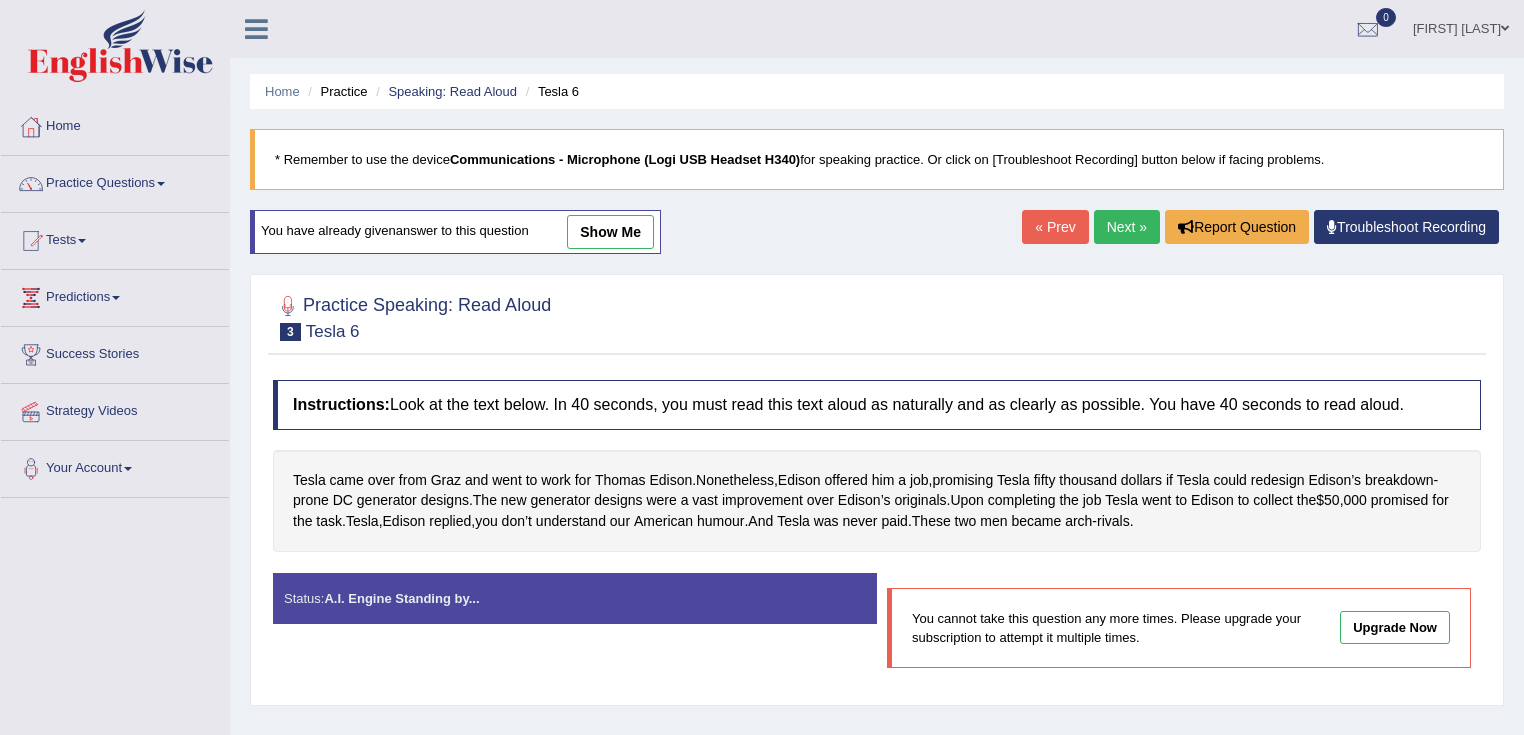 click on "show me" at bounding box center (610, 232) 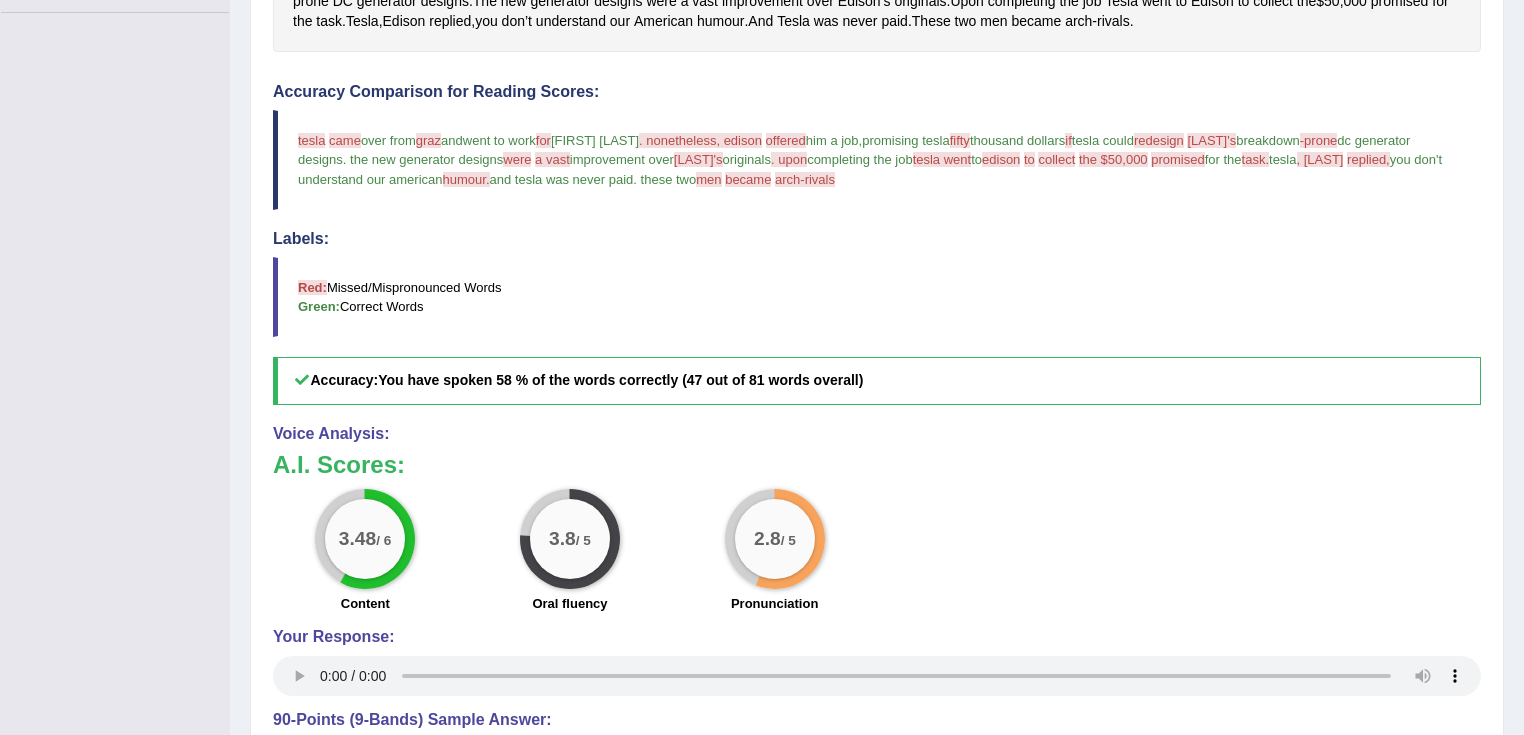 scroll, scrollTop: 560, scrollLeft: 0, axis: vertical 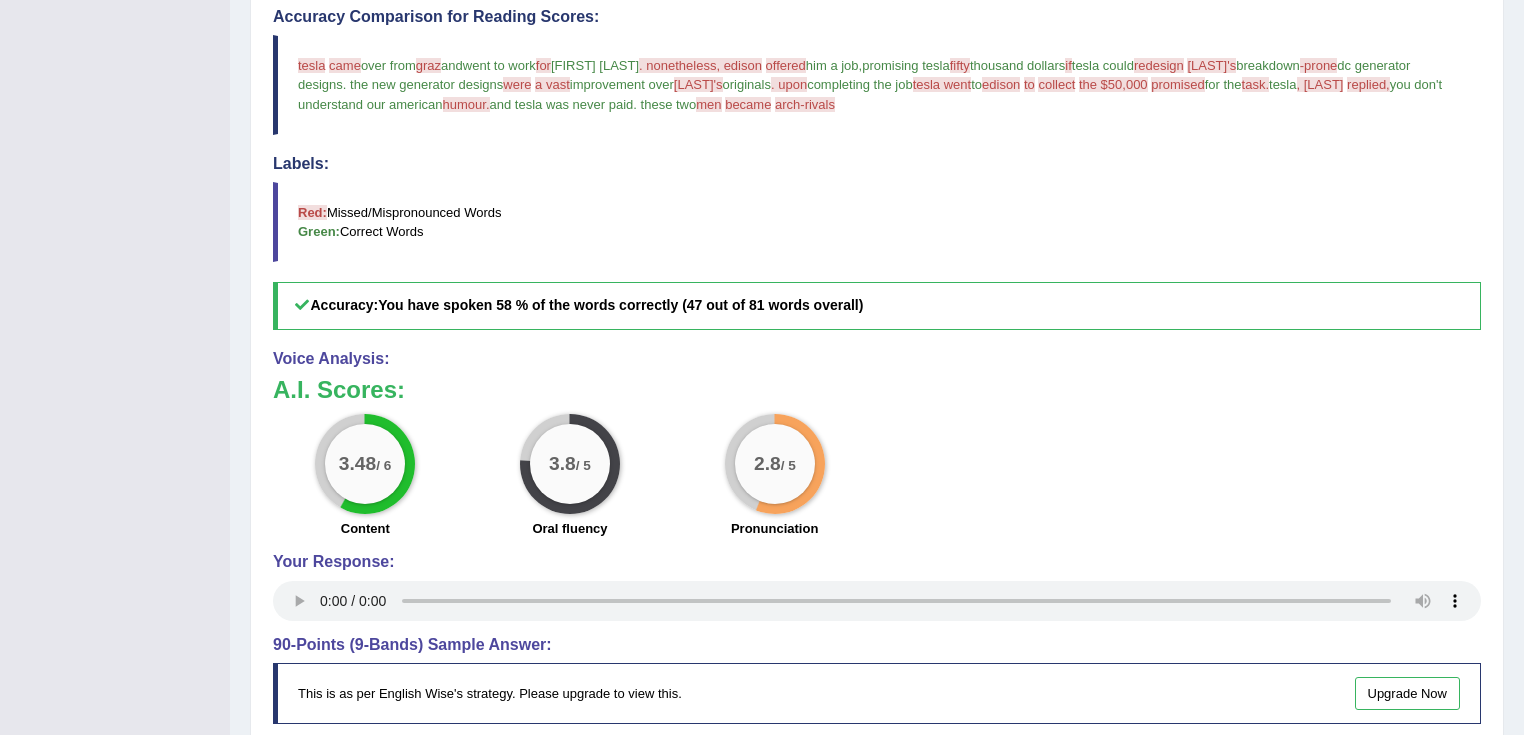 click at bounding box center (877, 601) 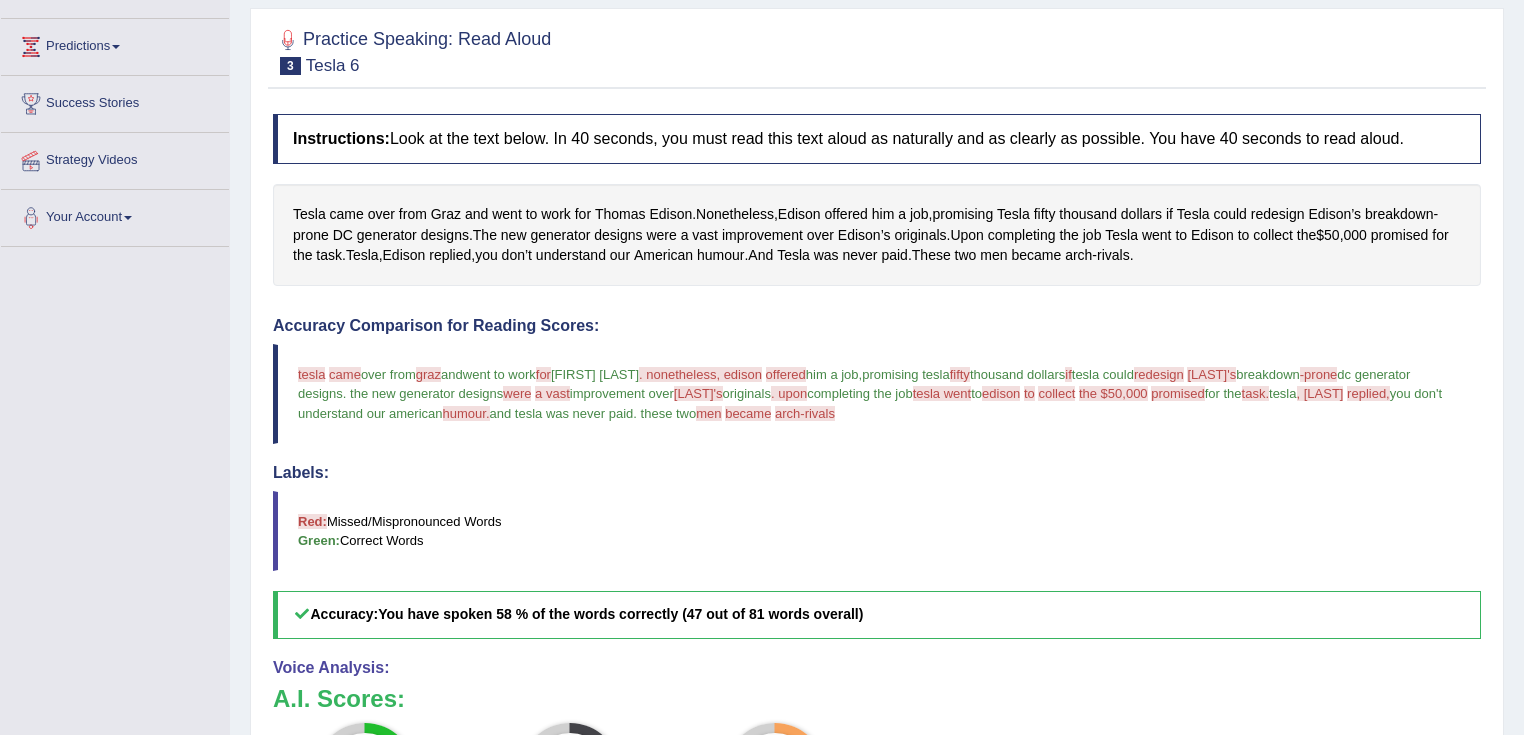 scroll, scrollTop: 80, scrollLeft: 0, axis: vertical 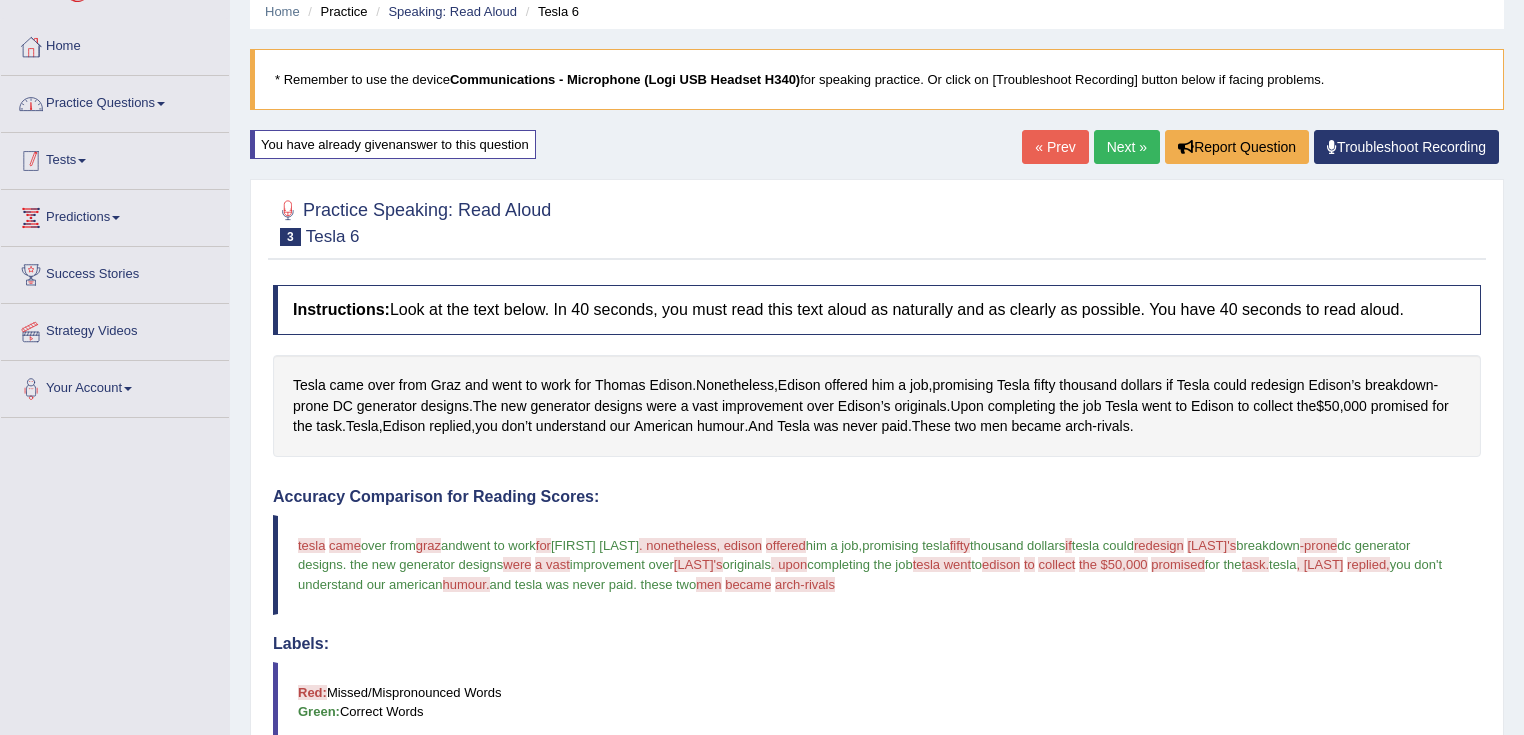 click on "Practice Questions" at bounding box center (115, 101) 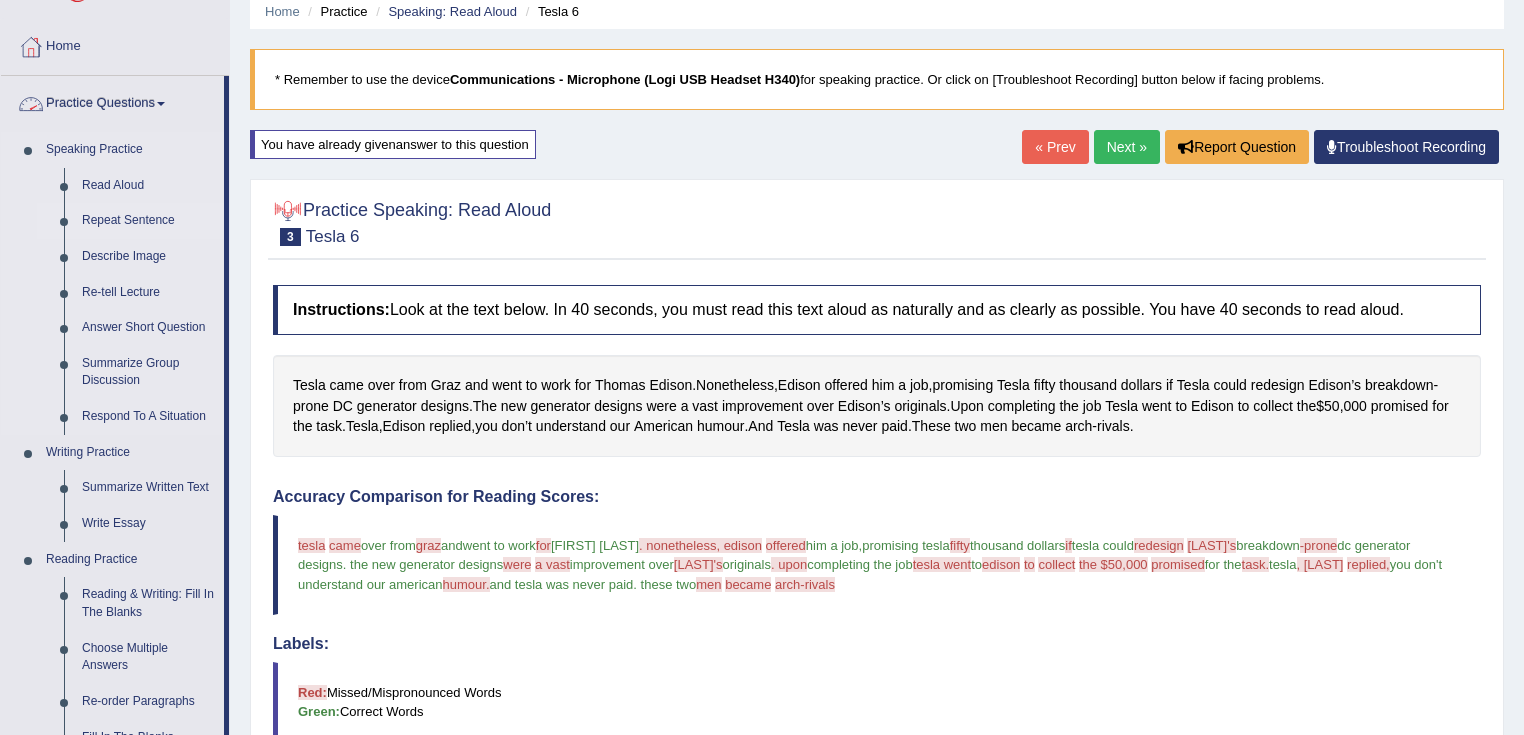 click on "Repeat Sentence" at bounding box center [148, 221] 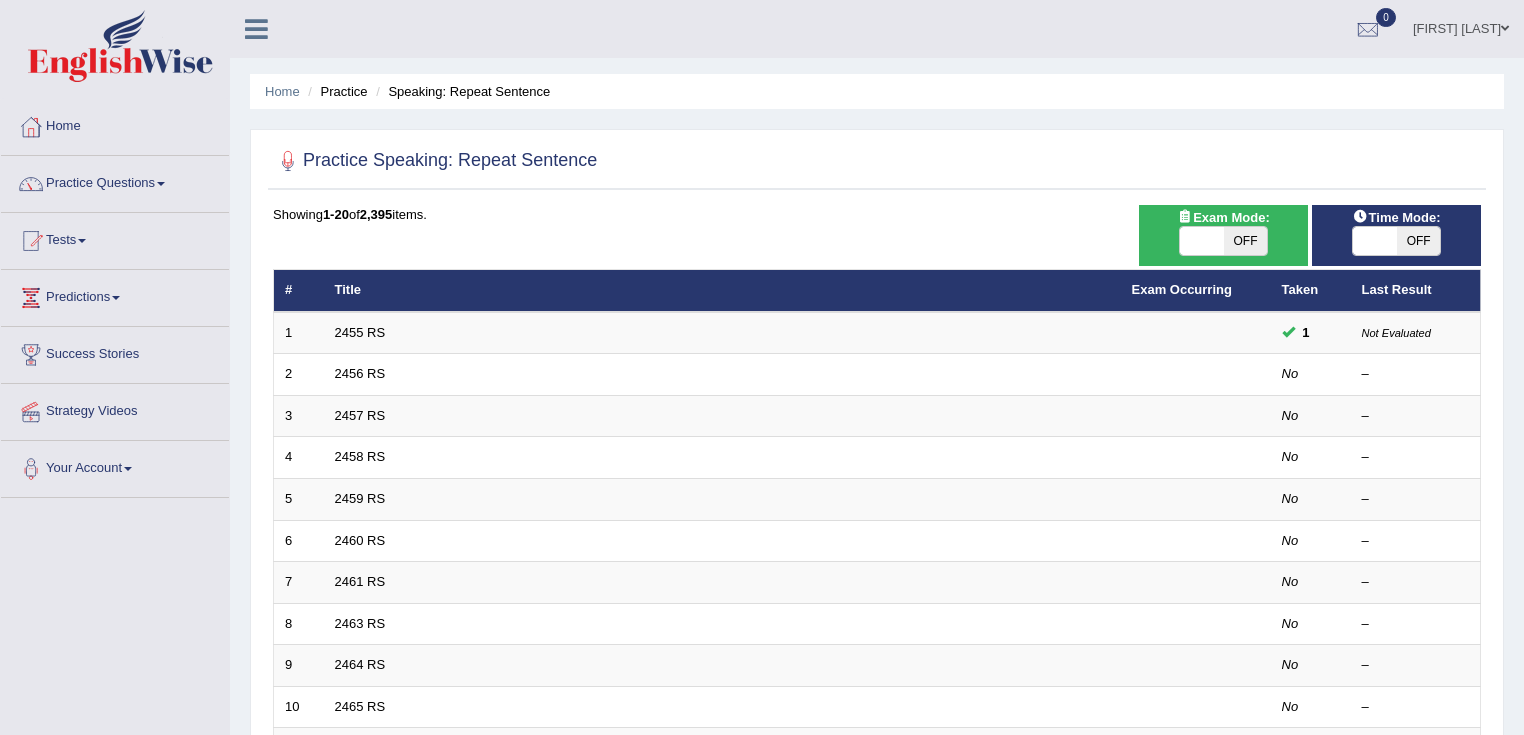 scroll, scrollTop: 0, scrollLeft: 0, axis: both 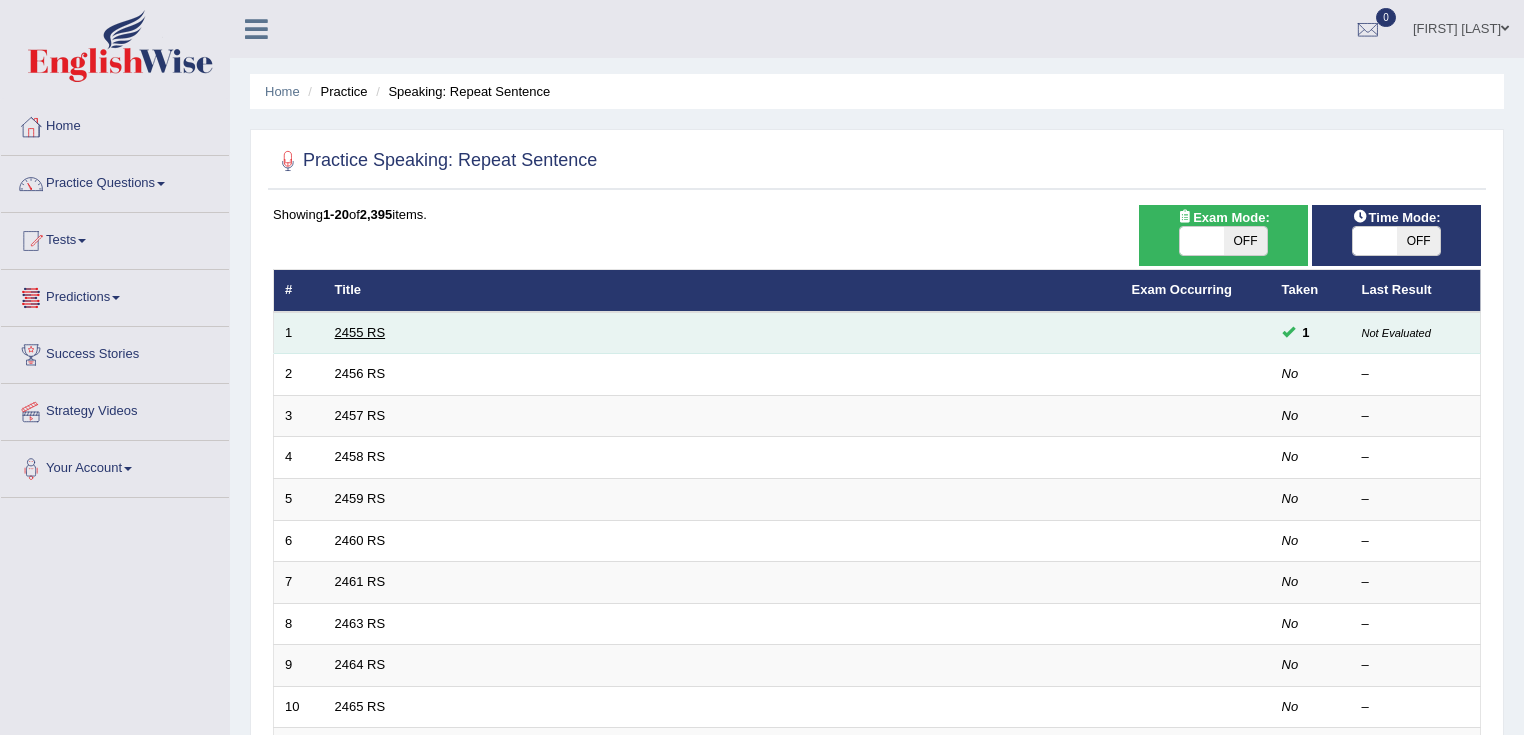 click on "2455 RS" at bounding box center [360, 332] 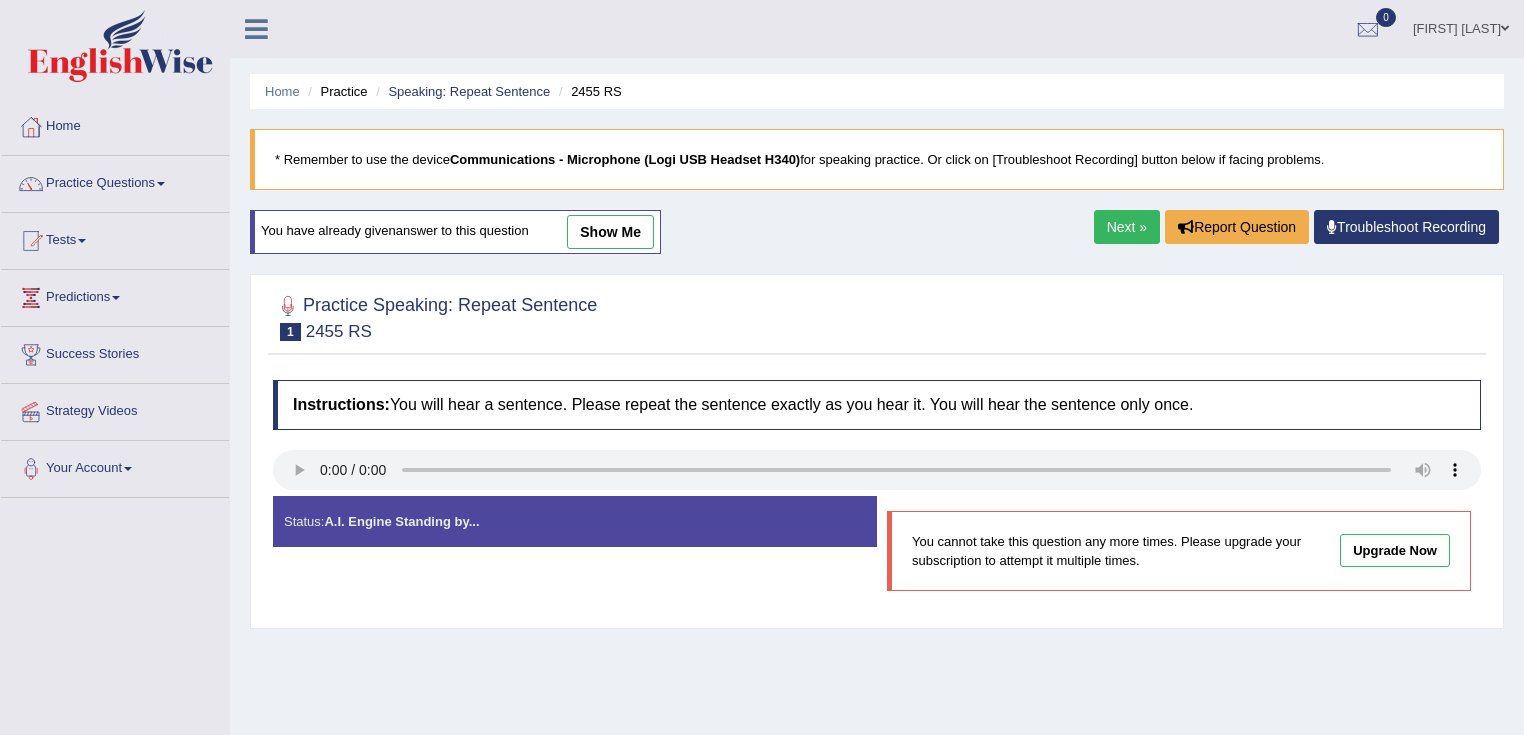 scroll, scrollTop: 0, scrollLeft: 0, axis: both 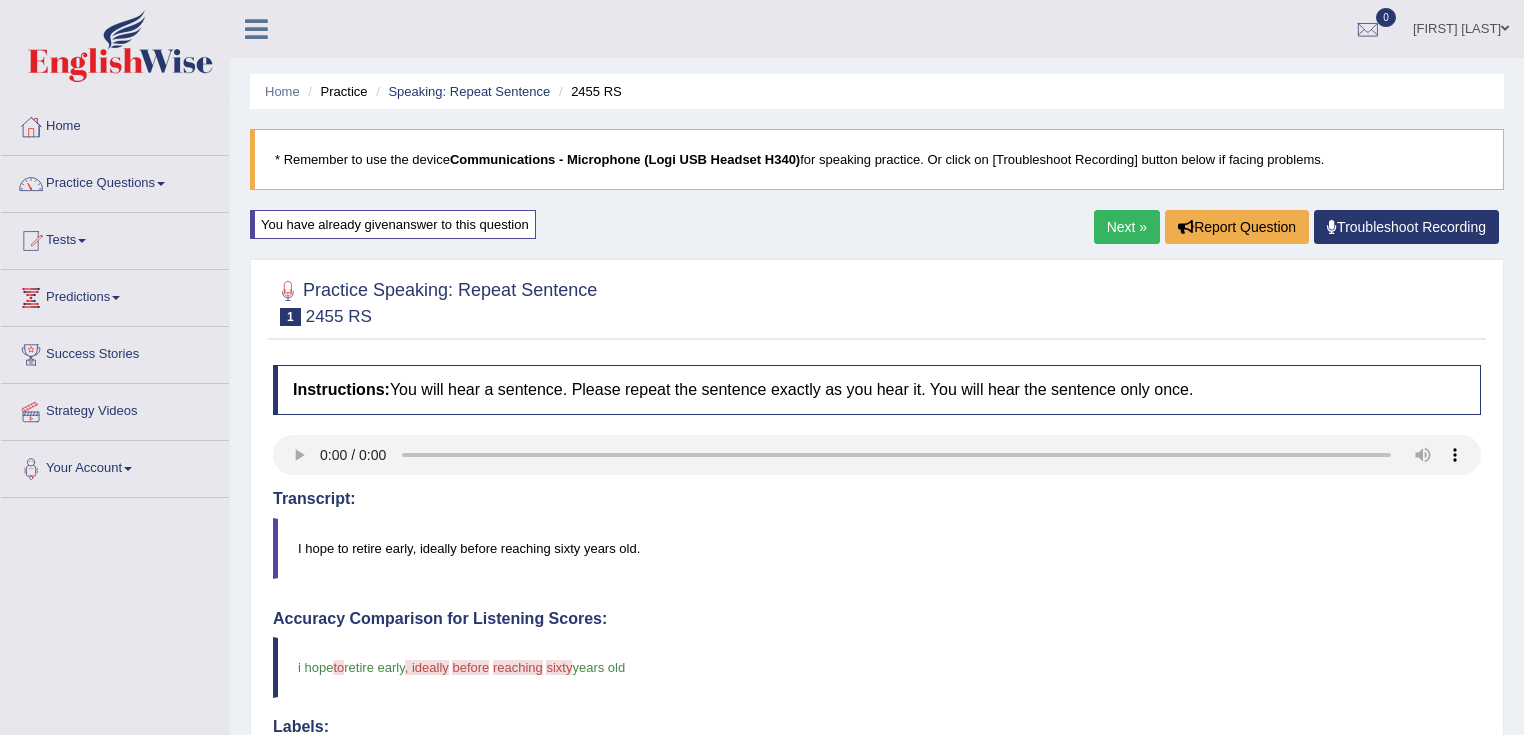 click on "Home
Practice
Speaking: Repeat Sentence
2455 RS
* Remember to use the device  Communications - Microphone (Logi USB Headset H340)  for speaking practice. Or click on [Troubleshoot Recording] button below if facing problems.
You have already given   answer to this question
Next »  Report Question  Troubleshoot Recording
Practice Speaking: Repeat Sentence
1
2455 RS
Instructions:  You will hear a sentence. Please repeat the sentence exactly as you hear it. You will hear the sentence only once.
Transcript: I hope to retire early, ideally before reaching sixty years old. Created with Highcharts 7.1.2 Too low Too high Time Pitch meter: 0 2 4 6 8 10 Created with Highcharts 7.1.2 Great Too slow Too fast Time Speech pace meter: 0 5 10 15 20 25 30 35 40 i hope  to you  retire early   before" at bounding box center [877, 669] 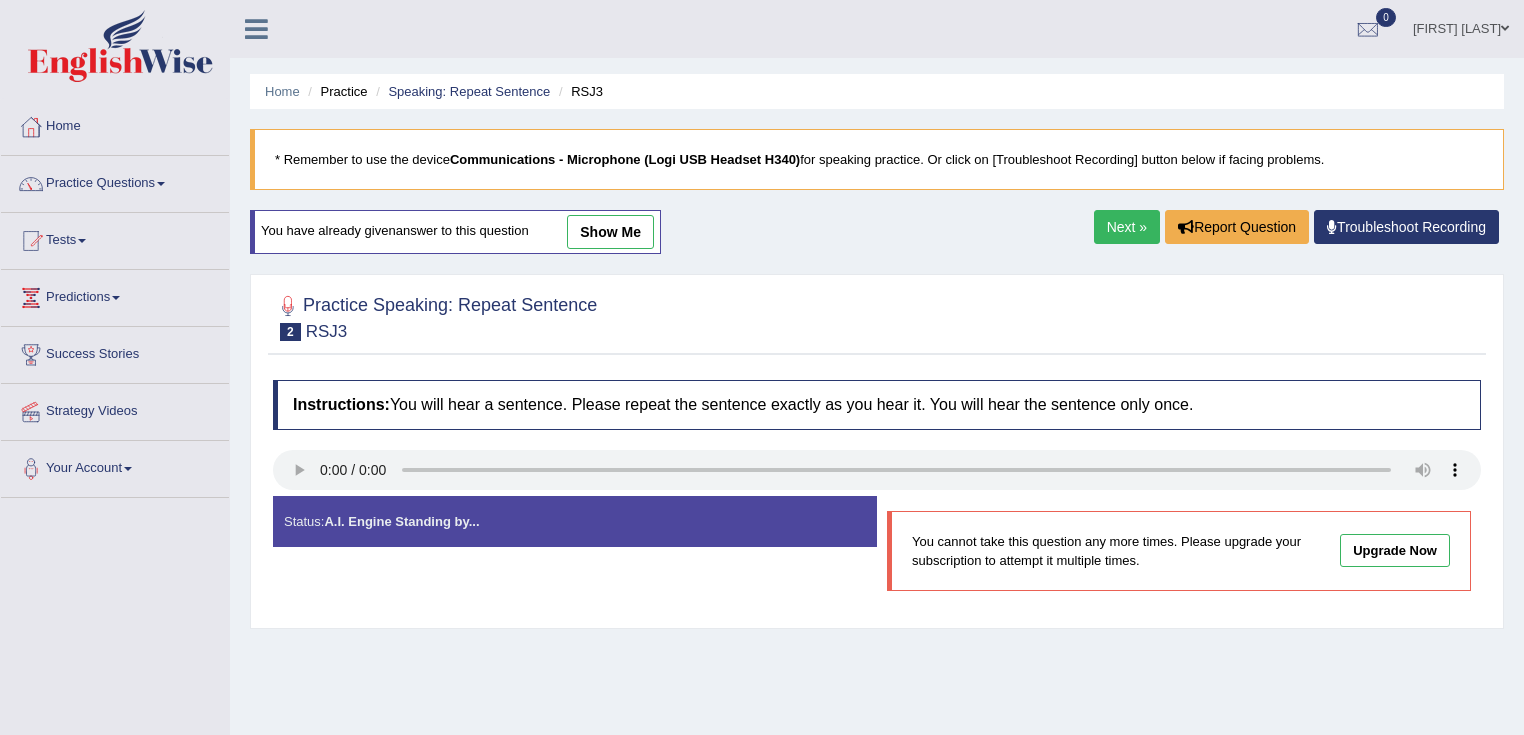 scroll, scrollTop: 0, scrollLeft: 0, axis: both 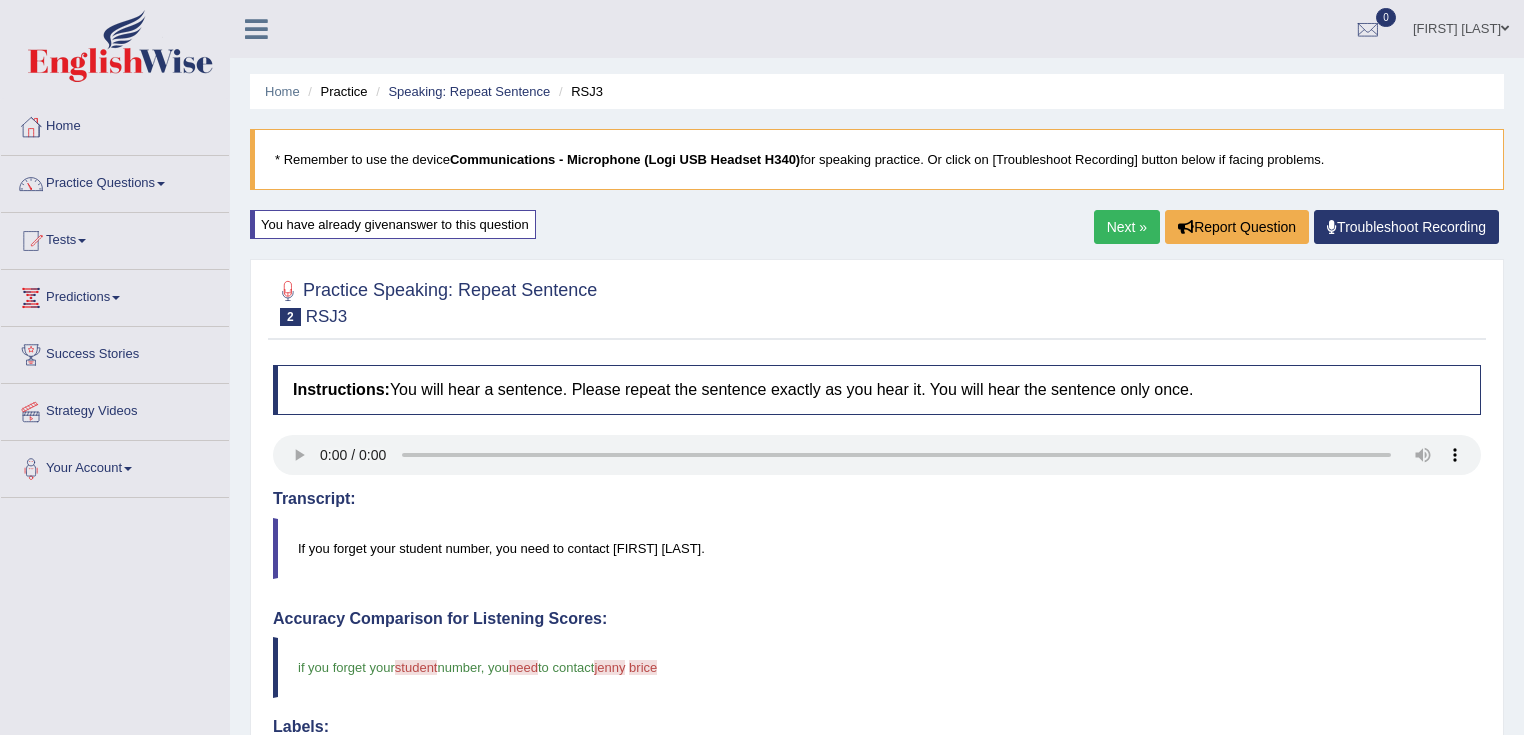 click on "Next »" at bounding box center [1127, 227] 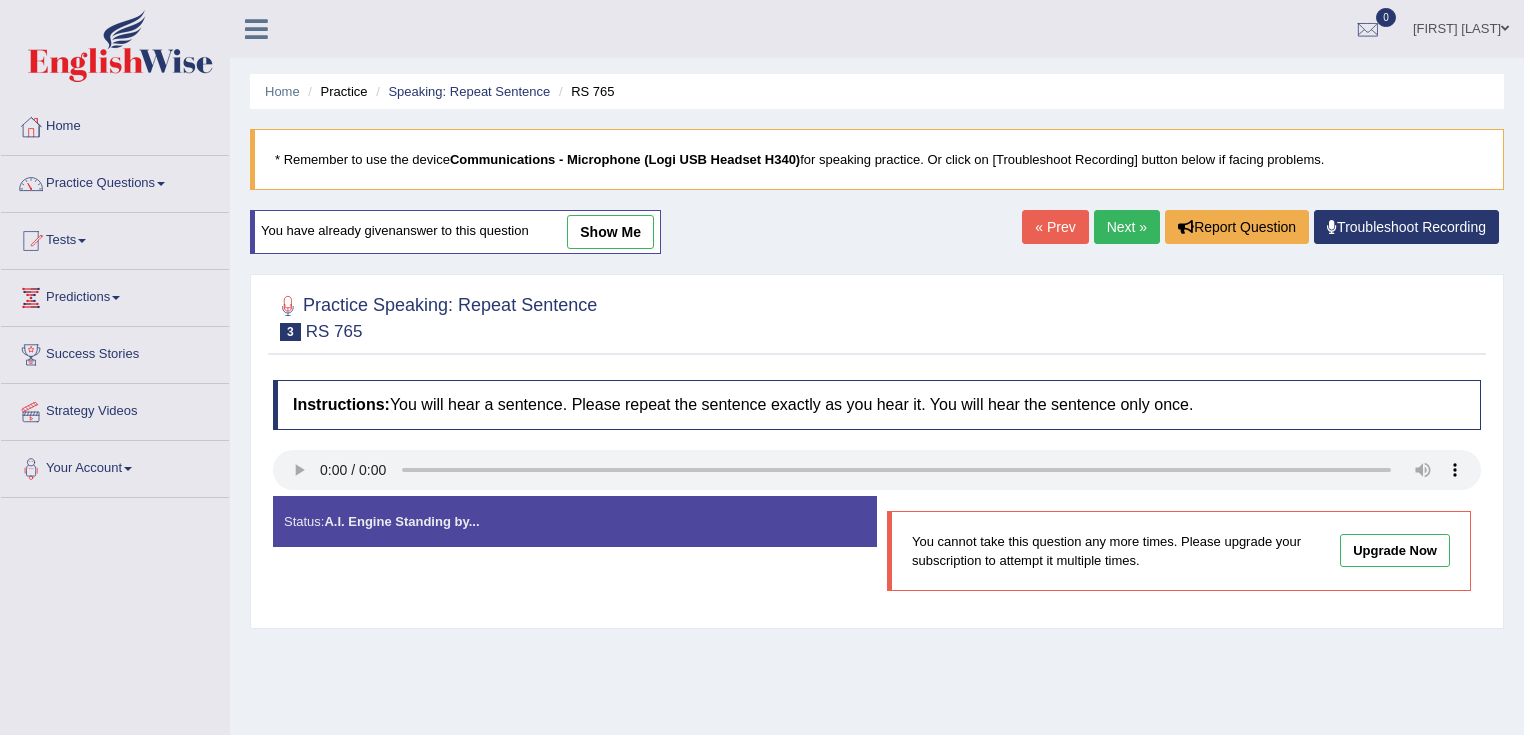 scroll, scrollTop: 0, scrollLeft: 0, axis: both 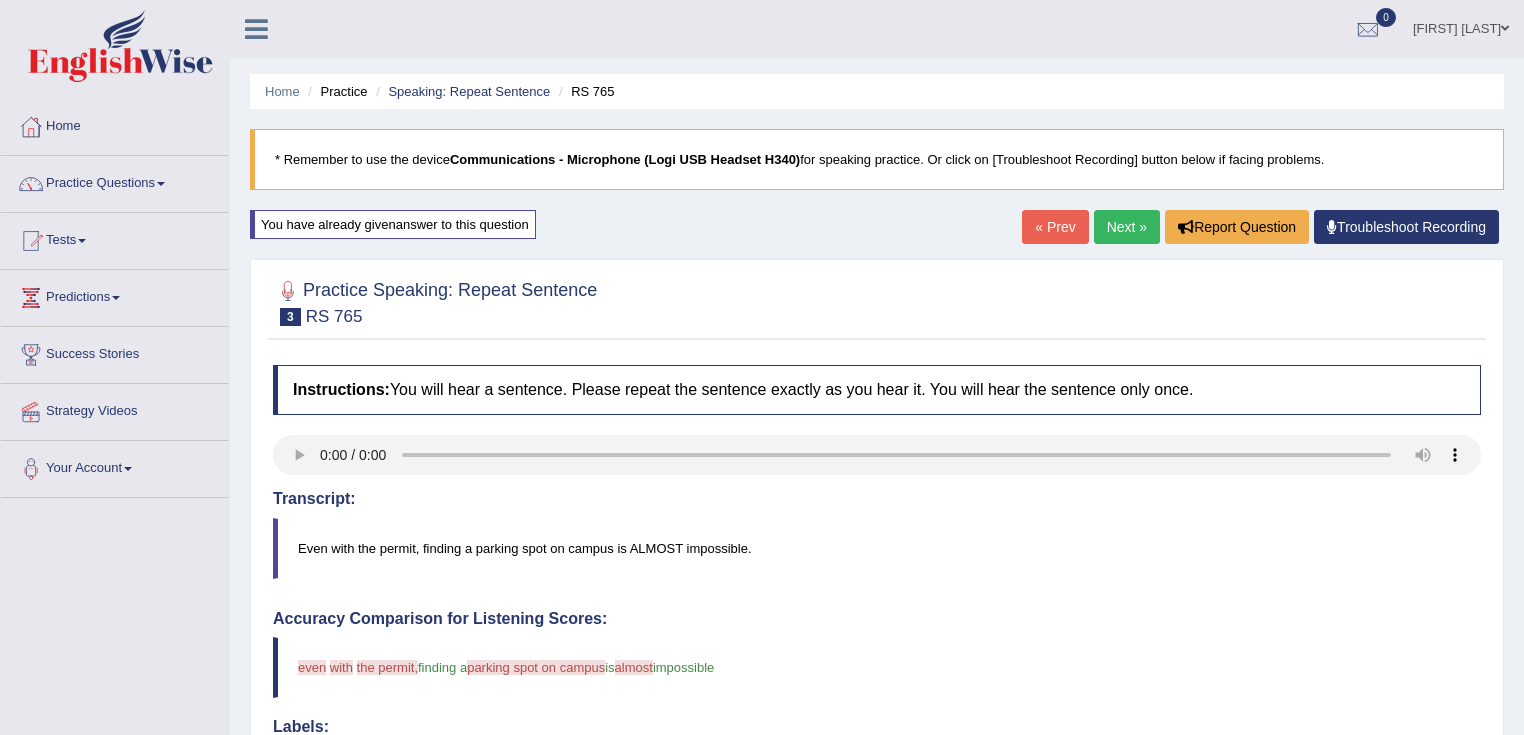 click on "Next »" at bounding box center [1127, 227] 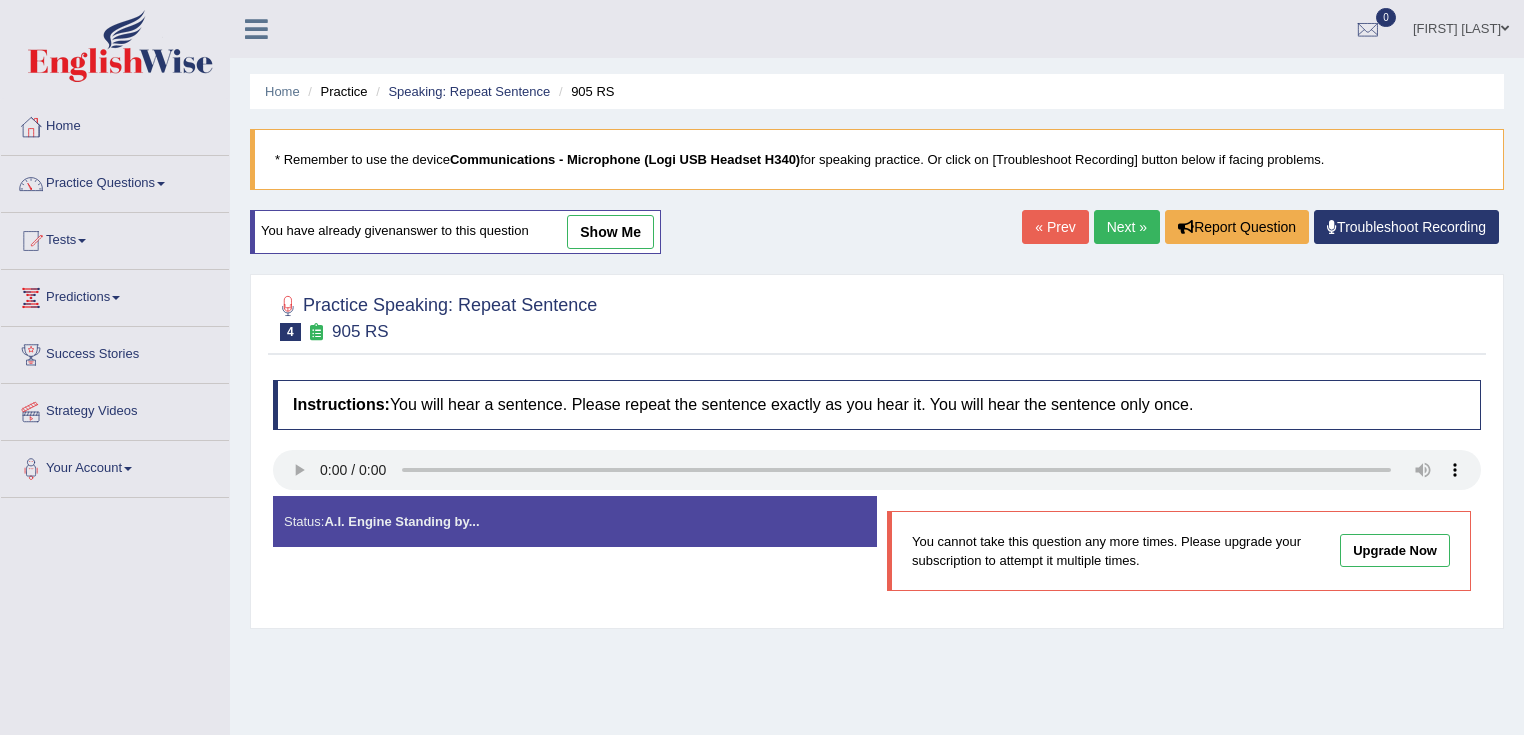 scroll, scrollTop: 0, scrollLeft: 0, axis: both 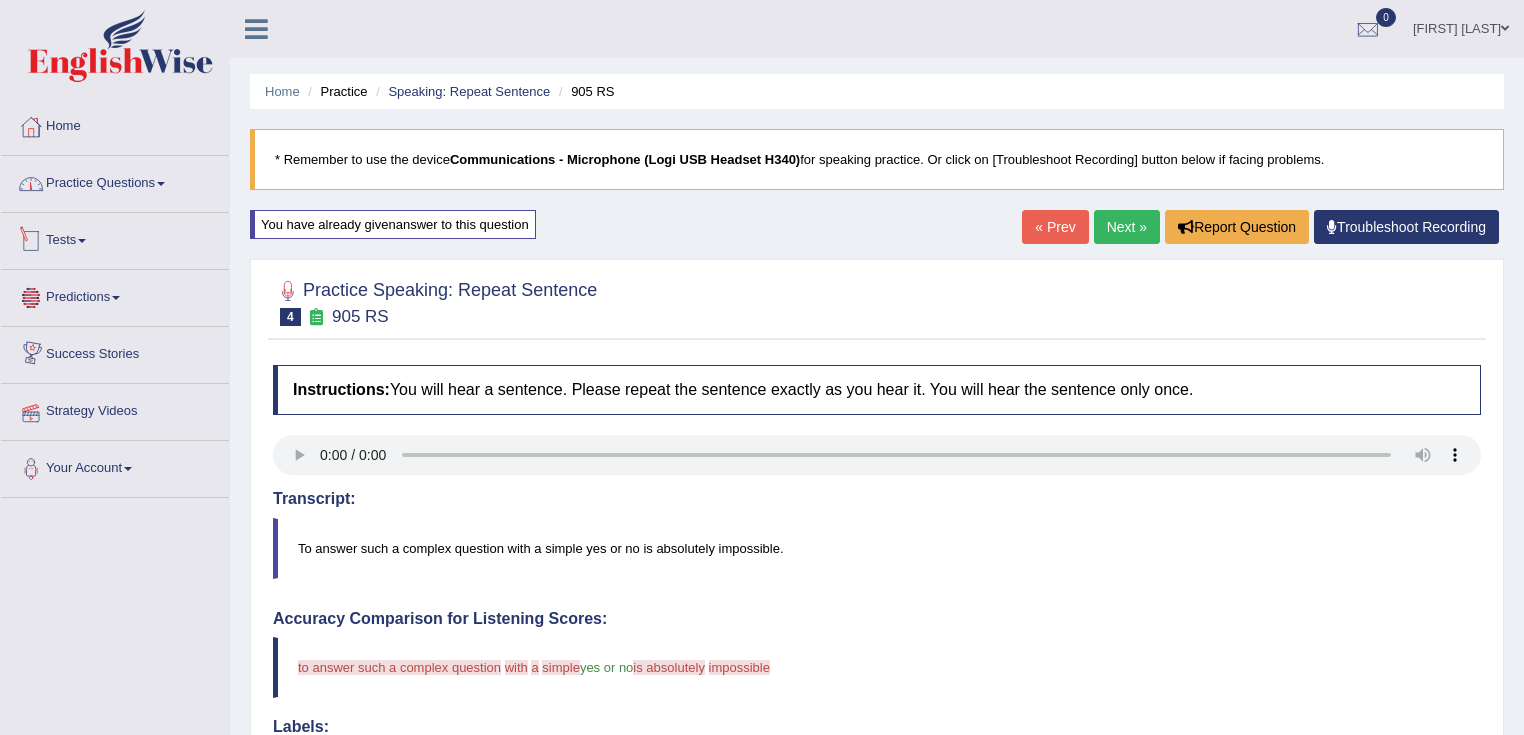 click on "Practice Questions" at bounding box center (115, 181) 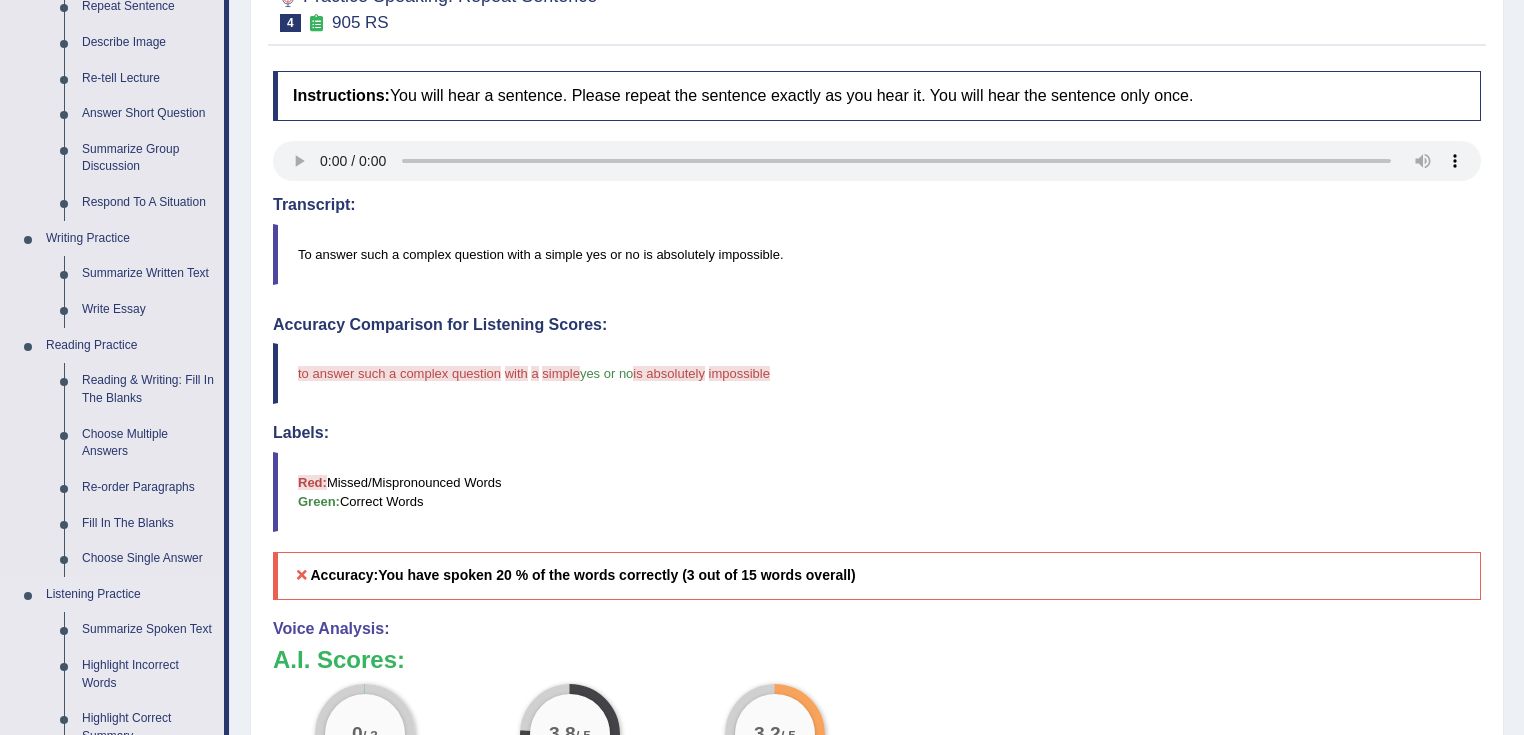 scroll, scrollTop: 400, scrollLeft: 0, axis: vertical 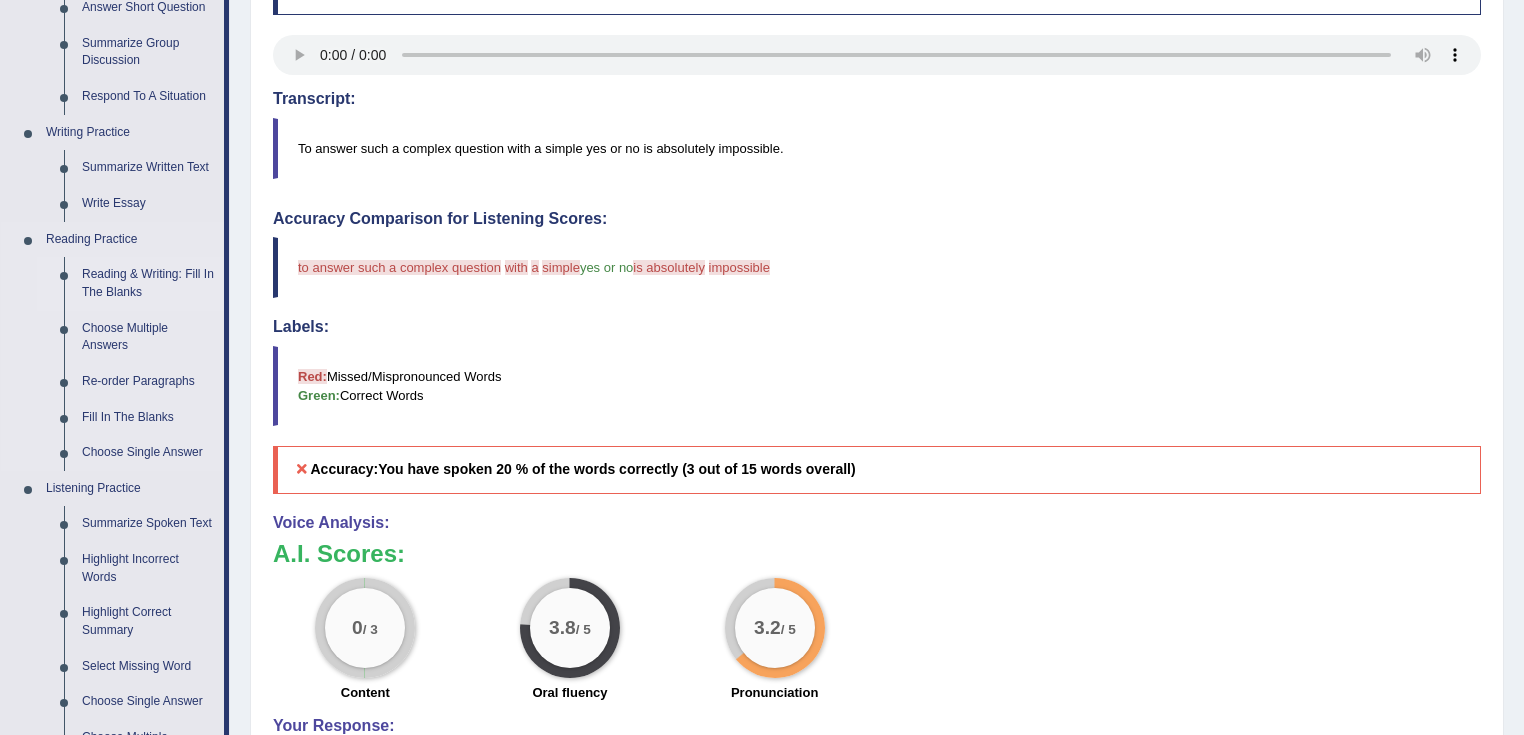 click on "Reading & Writing: Fill In The Blanks" at bounding box center (148, 283) 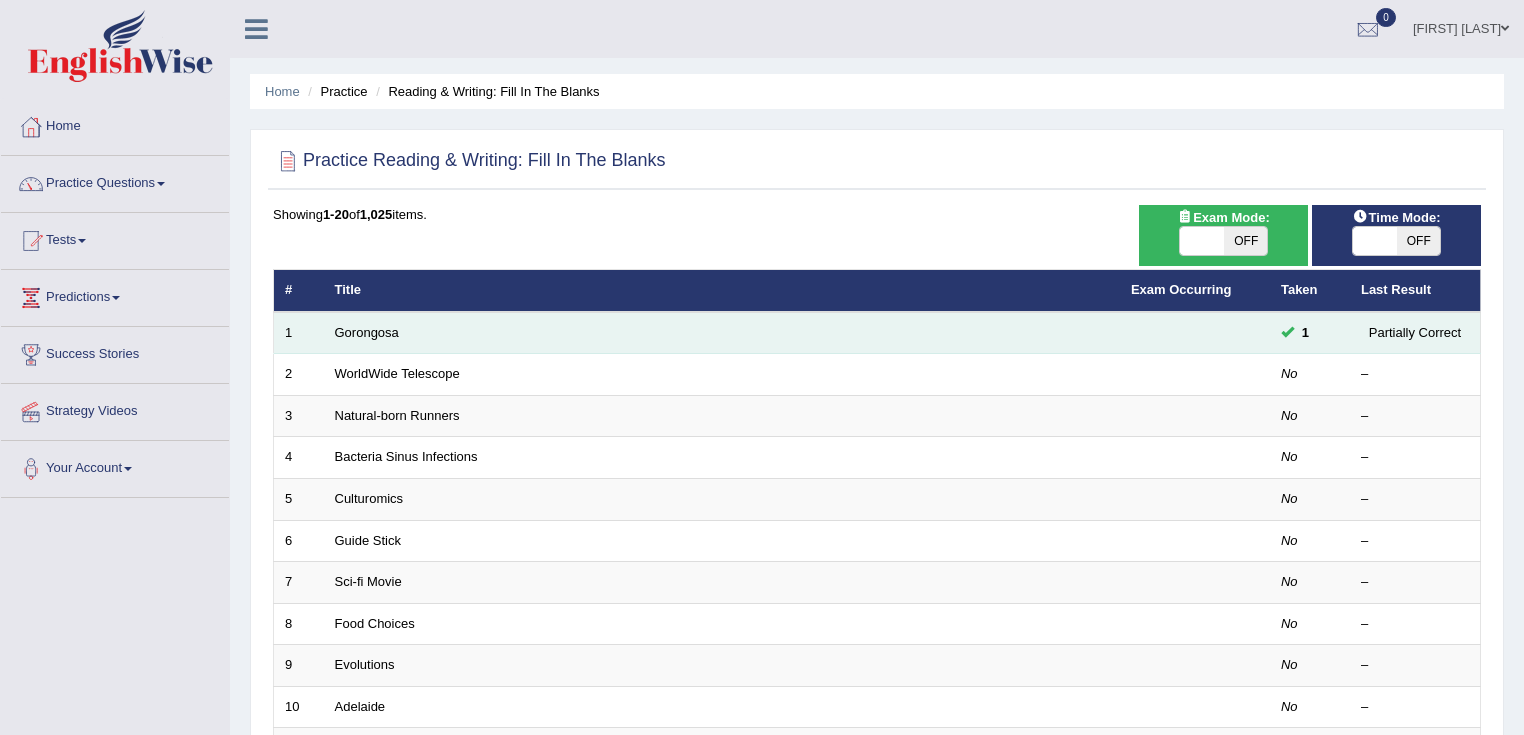 scroll, scrollTop: 0, scrollLeft: 0, axis: both 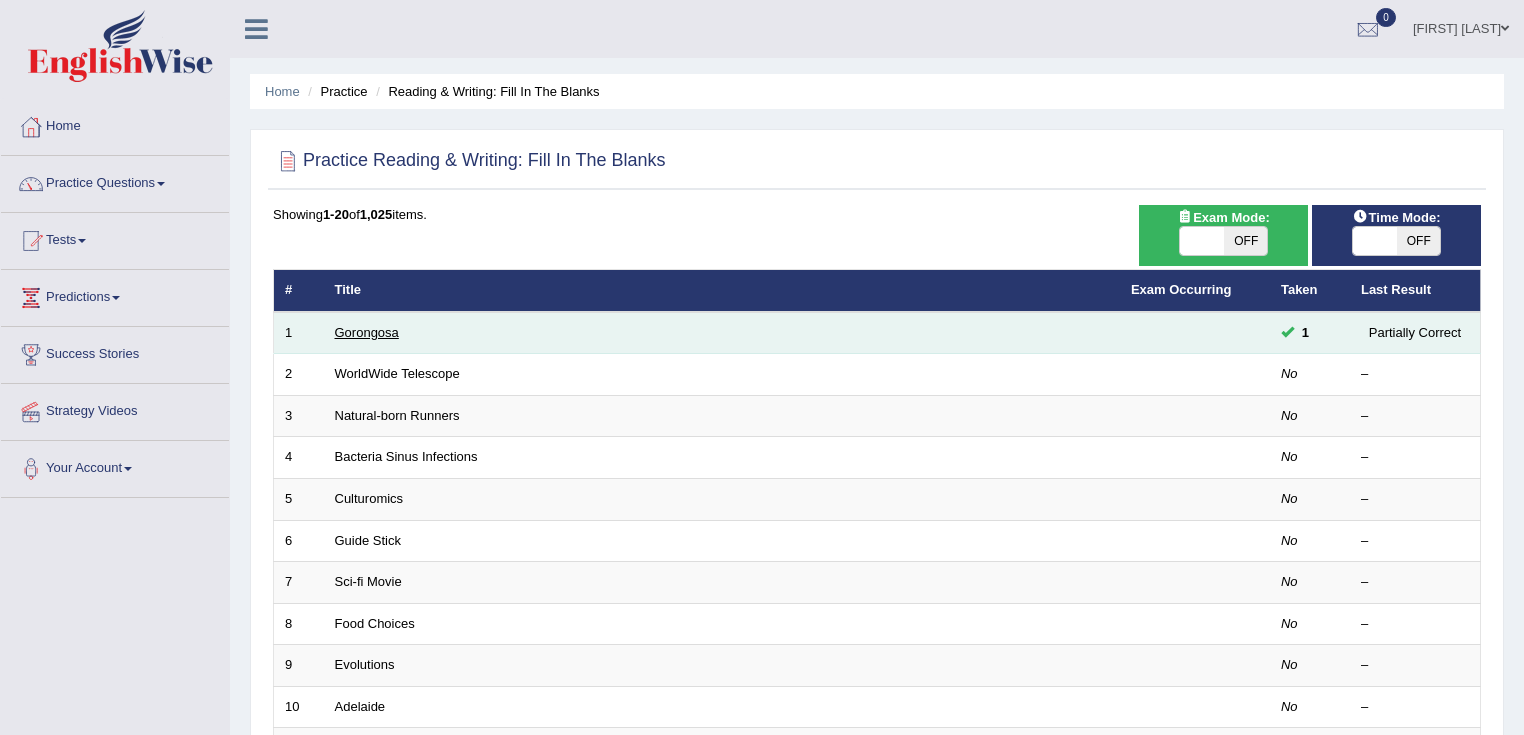 click on "Gorongosa" at bounding box center (367, 332) 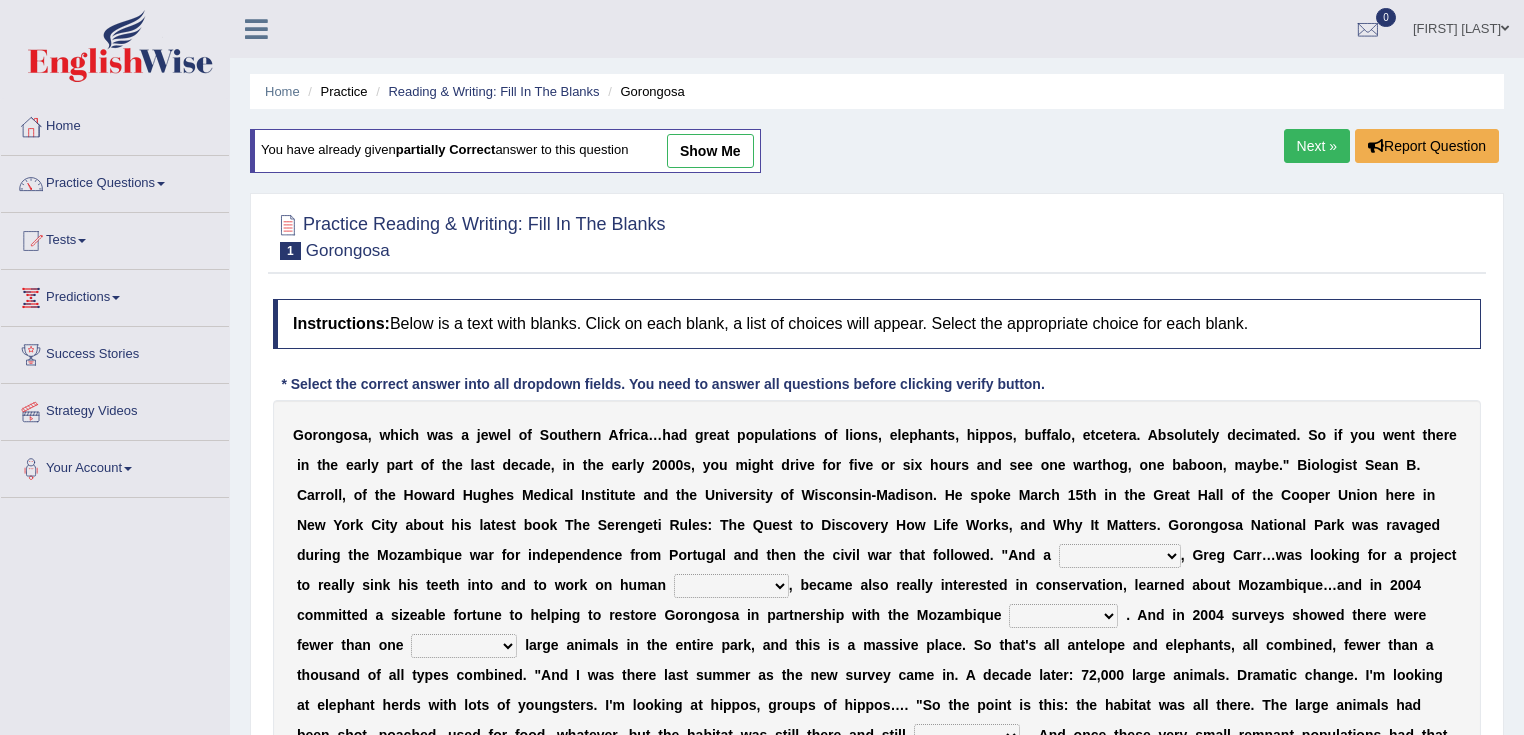 scroll, scrollTop: 0, scrollLeft: 0, axis: both 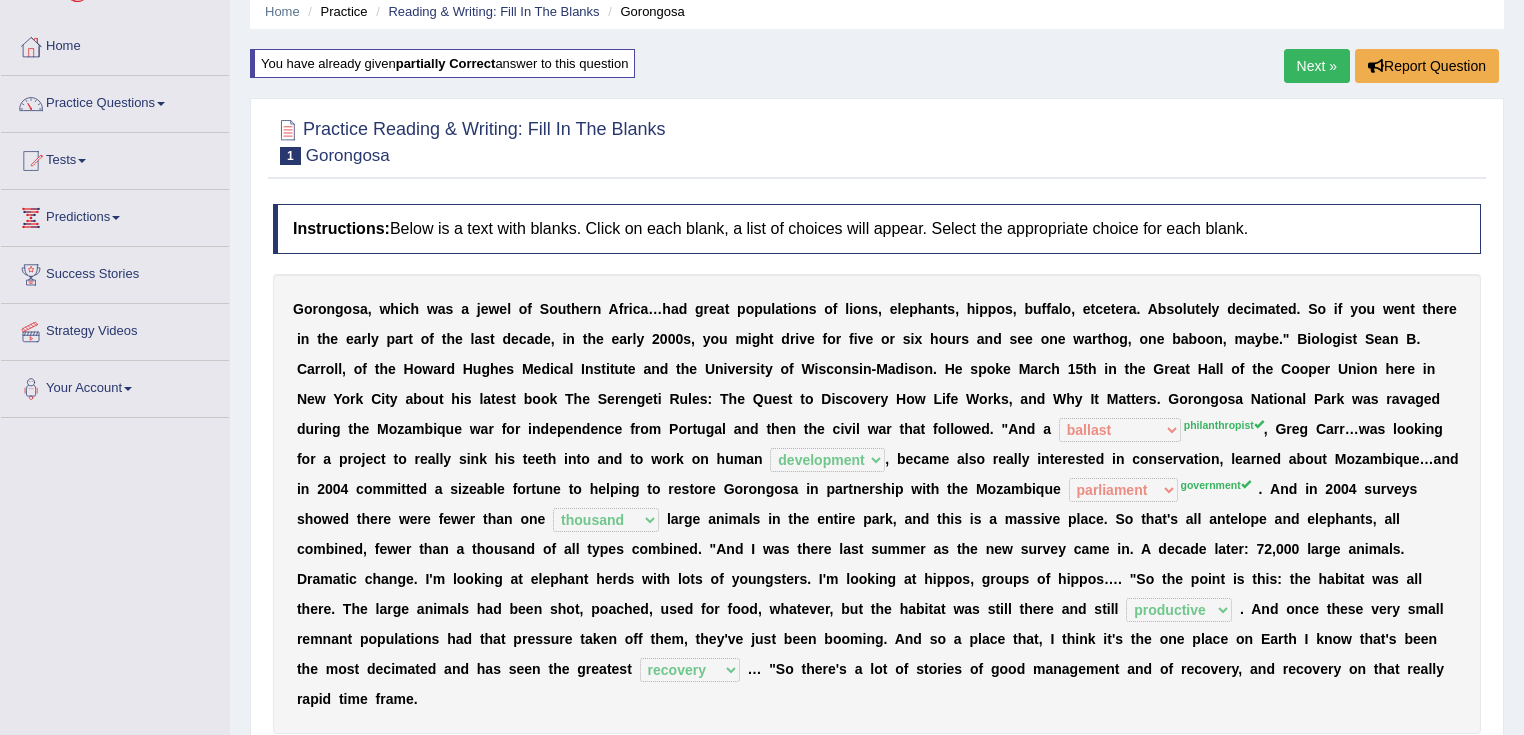 click on "Next »" at bounding box center (1317, 66) 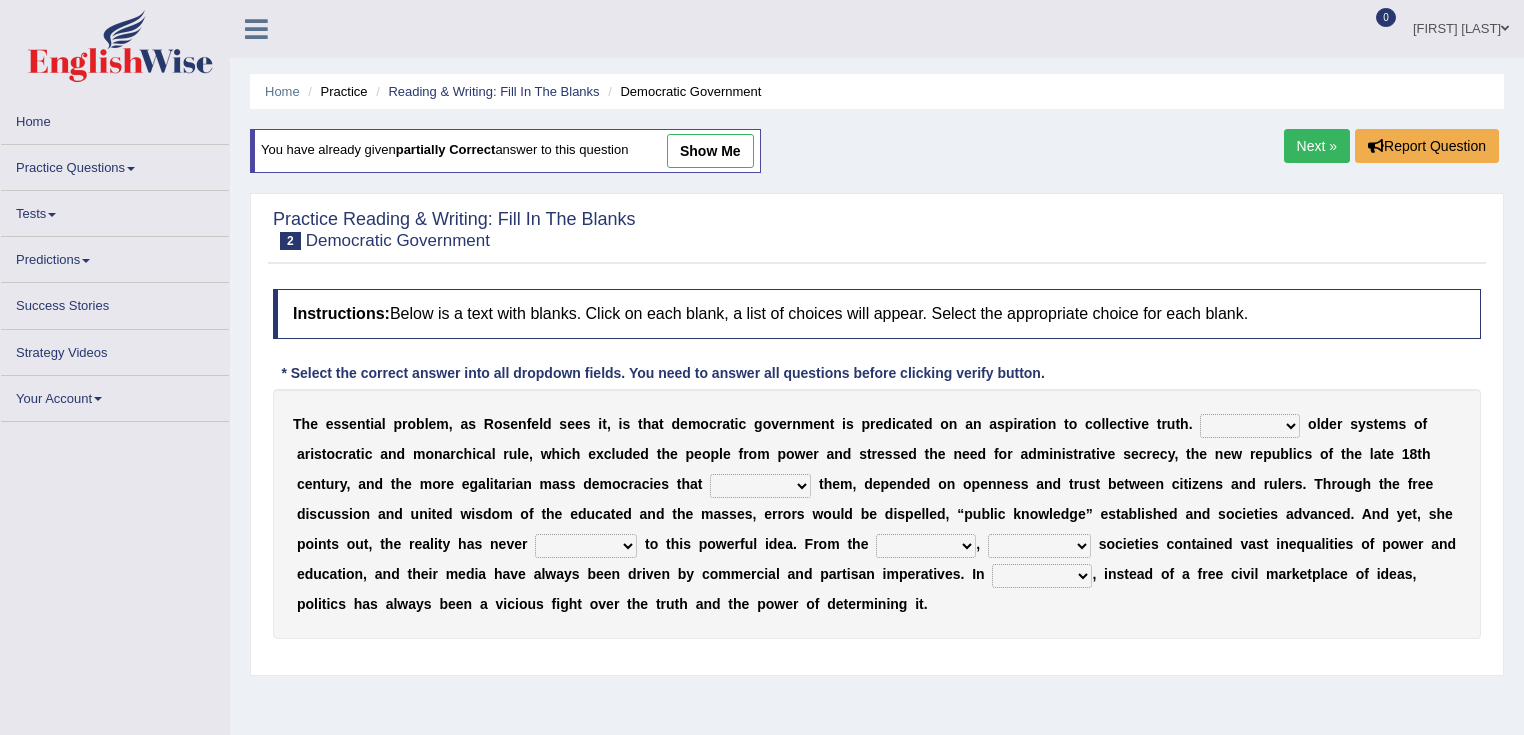 scroll, scrollTop: 0, scrollLeft: 0, axis: both 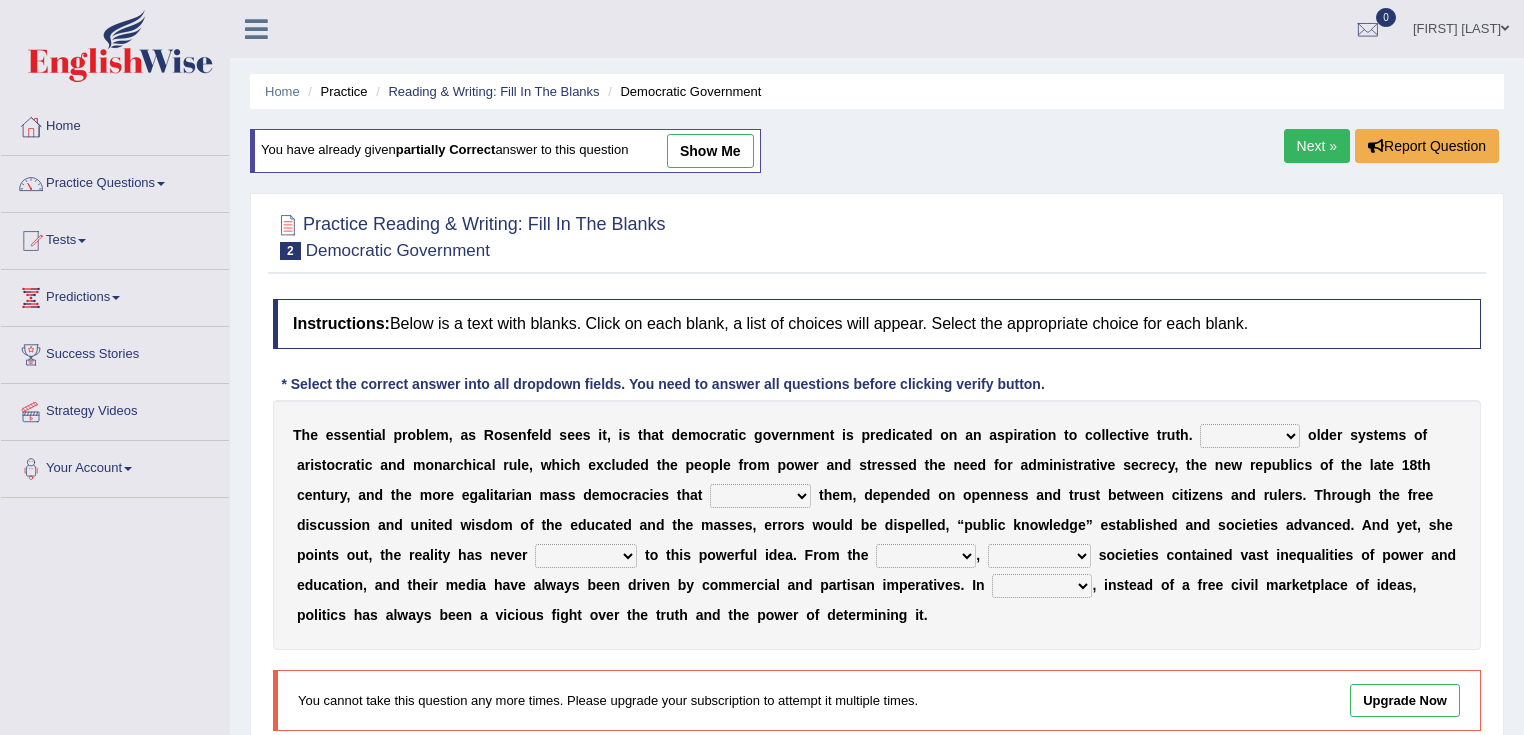 click on "show me" at bounding box center [710, 151] 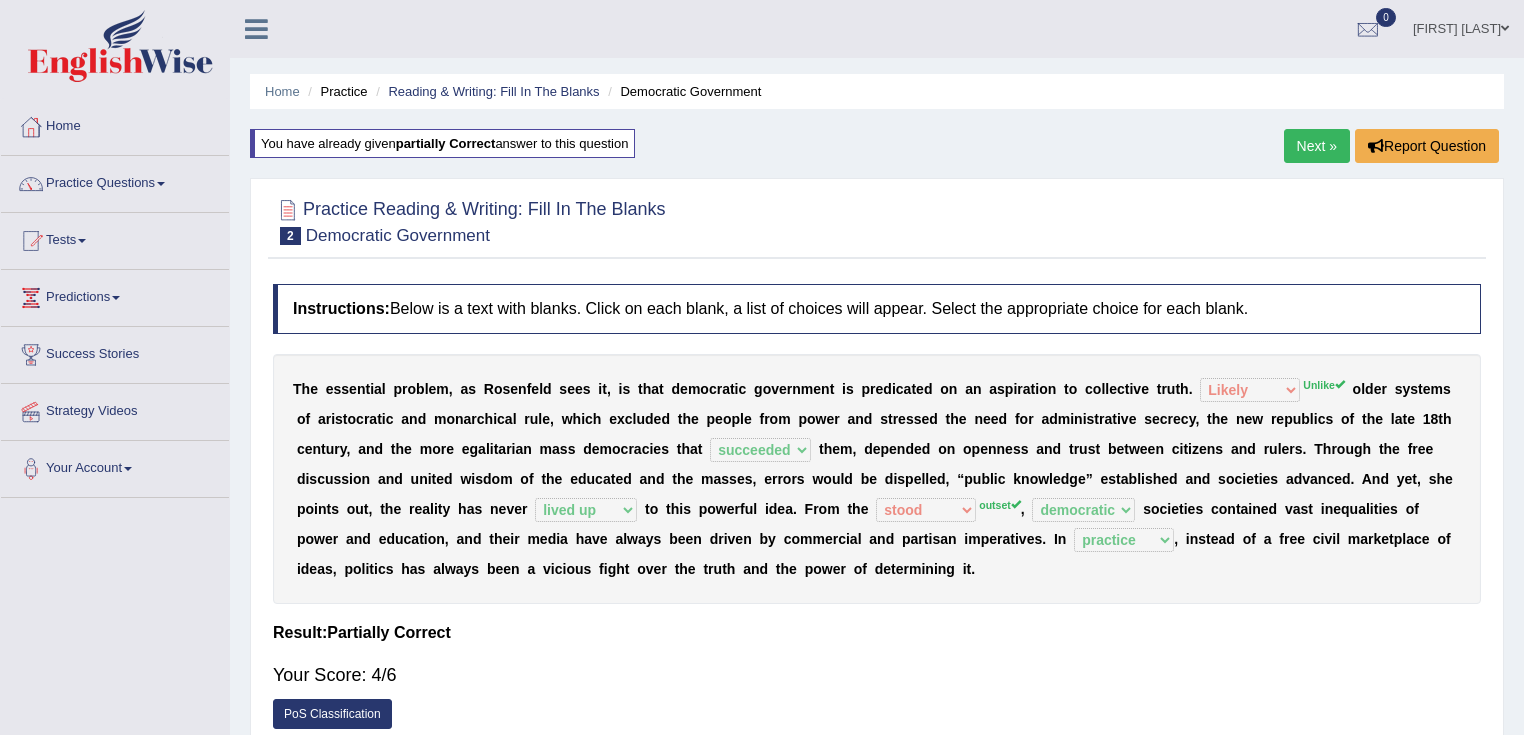 click on "Home
Practice
Reading & Writing: Fill In The Blanks
Democratic Government
You have already given  partially correct  answer to this question
Next »  Report Question
Practice Reading & Writing: Fill In The Blanks
2
Democratic Government
Instructions:  Below is a text with blanks. Click on each blank, a list of choices will appear. Select the appropriate choice for each blank.
* Select the correct answer into all dropdown fields. You need to answer all questions before clicking verify button. T h e    e s s e n t i a l    p r o b l e m ,    a s    R o s e n f e l d    s e e s    i t ,    i s    t h a t    d e m o c r a t i c    g o v e r n m e n t    i s    p r e d i c a t e d    o n    a n    a s p i r a t i o n    t o    c o l l e c t i v e    t r u t h .    Like o" at bounding box center (877, 500) 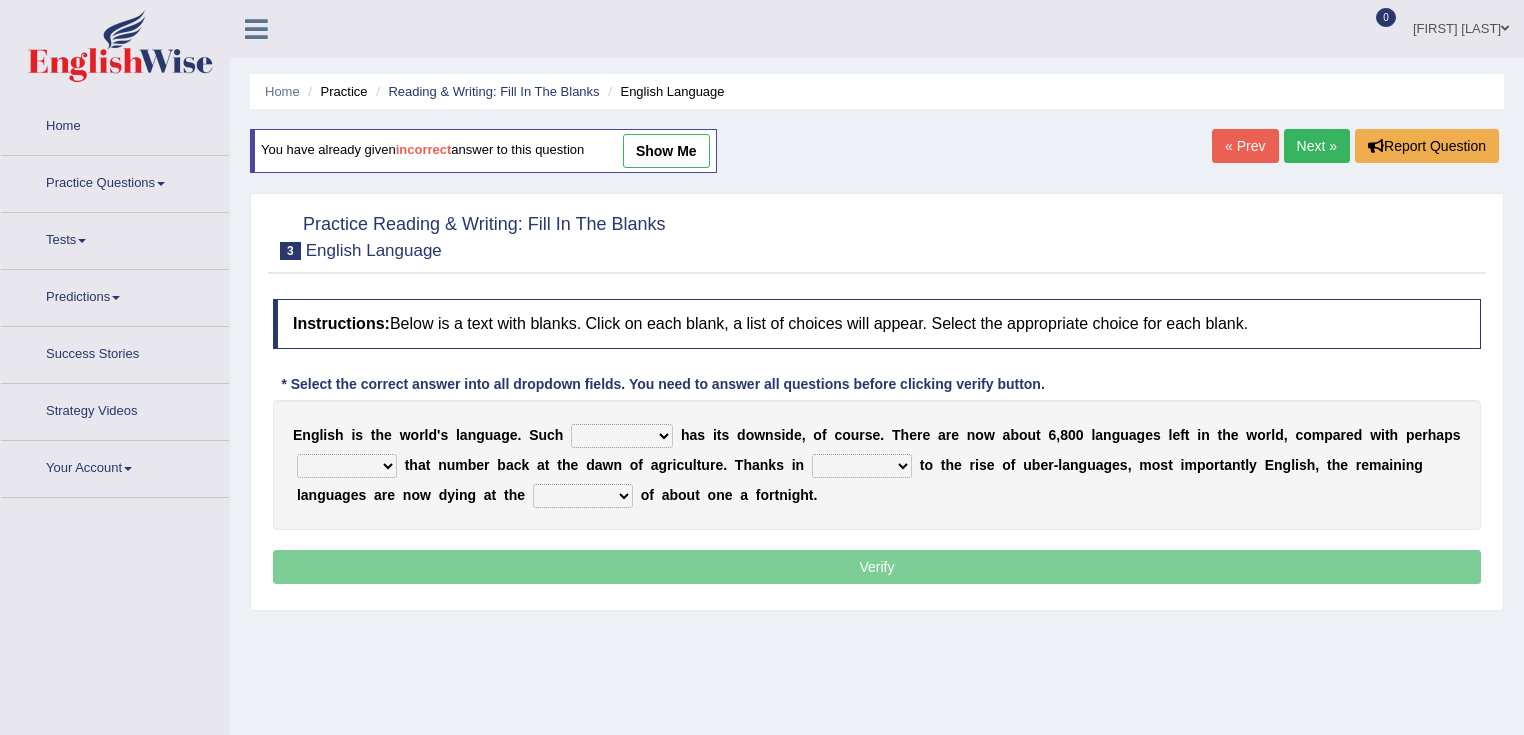 scroll, scrollTop: 0, scrollLeft: 0, axis: both 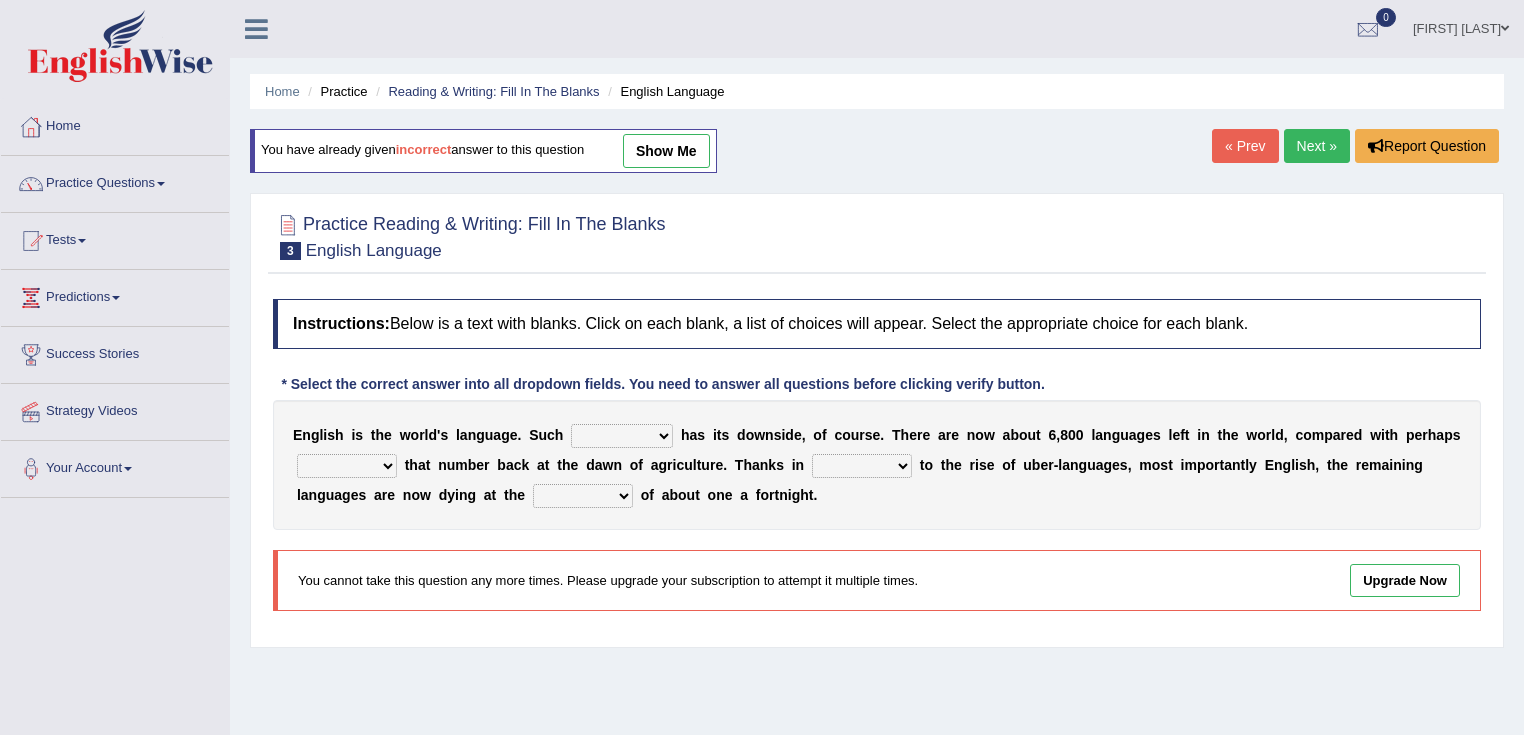 click on "show me" at bounding box center (666, 151) 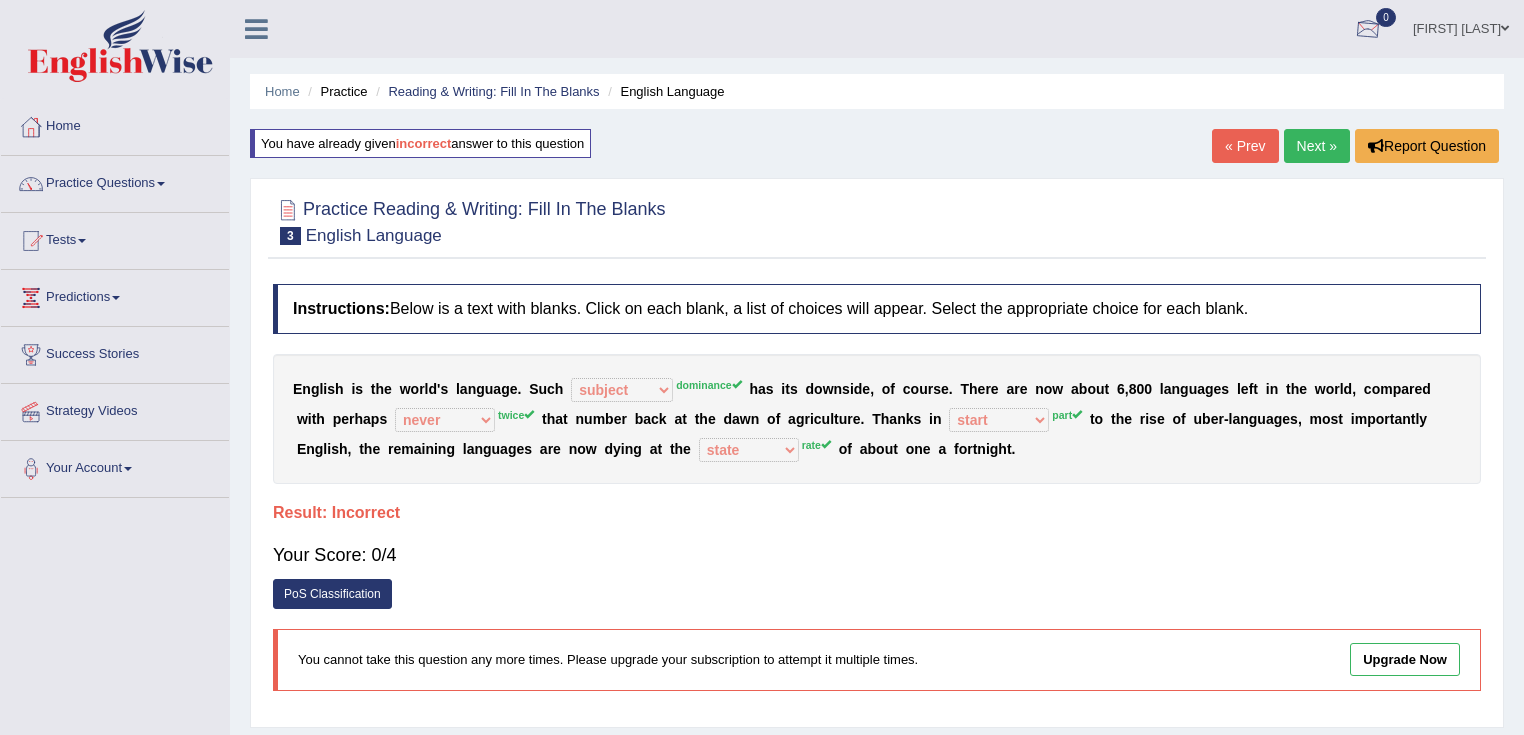 click on "Next »" at bounding box center (1317, 146) 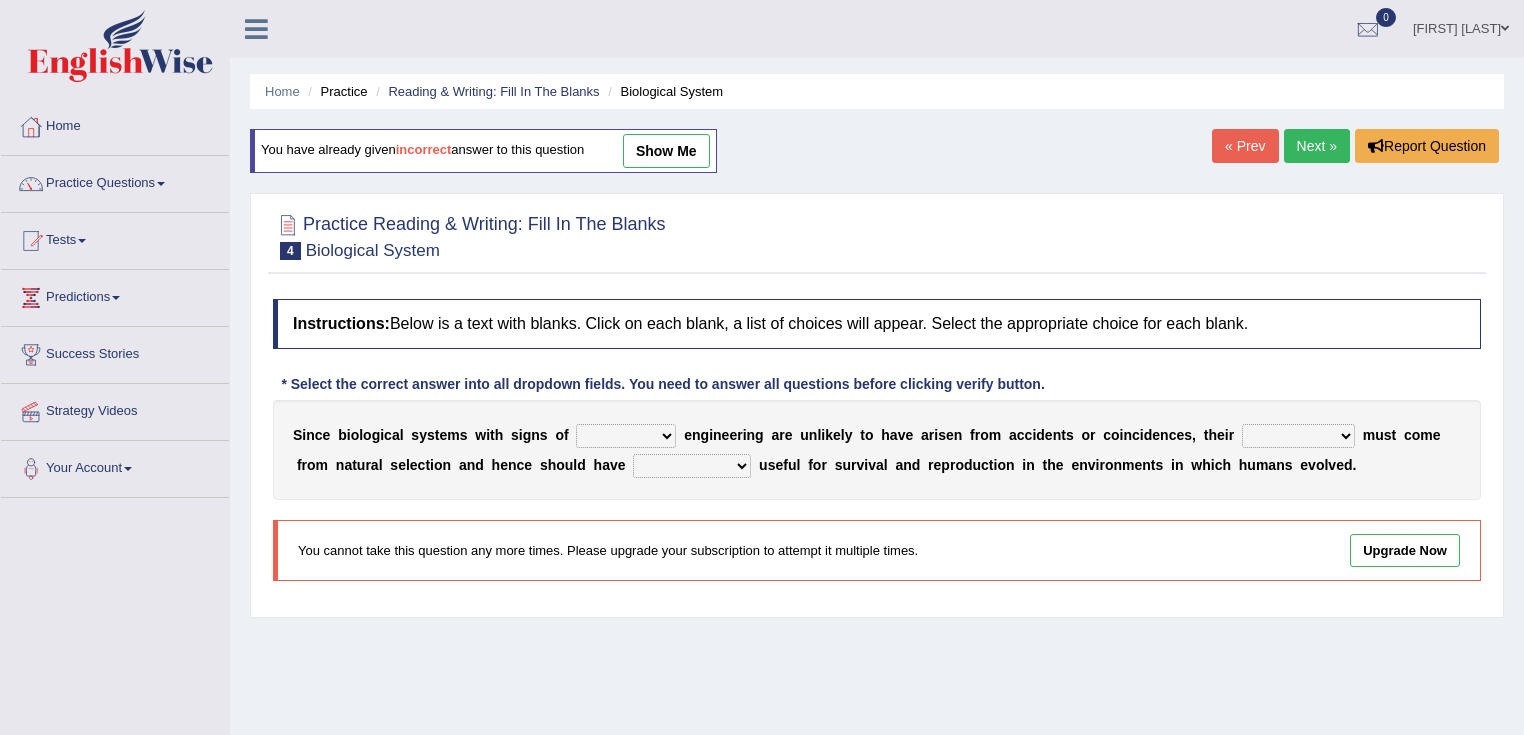 scroll, scrollTop: 0, scrollLeft: 0, axis: both 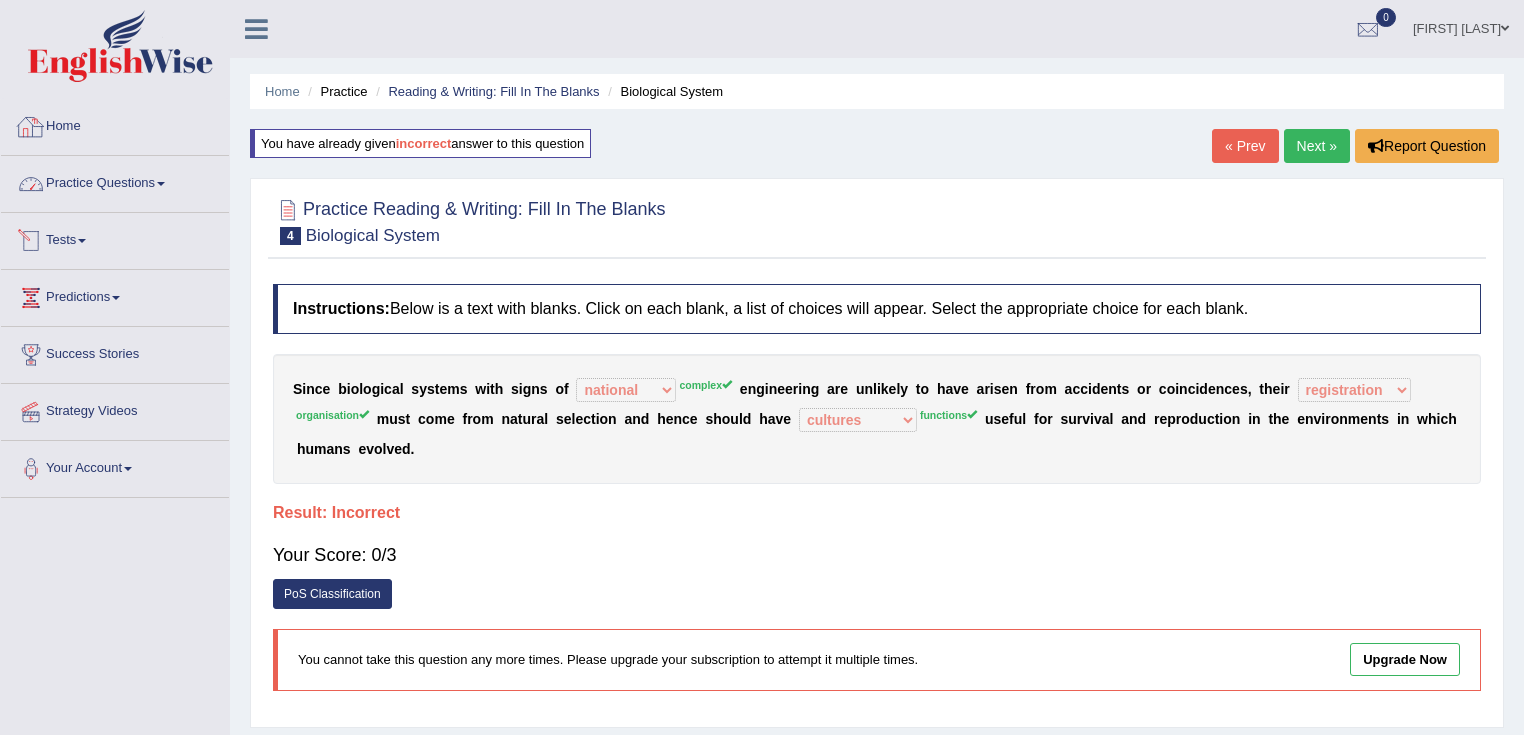 click on "Practice Questions" at bounding box center [115, 181] 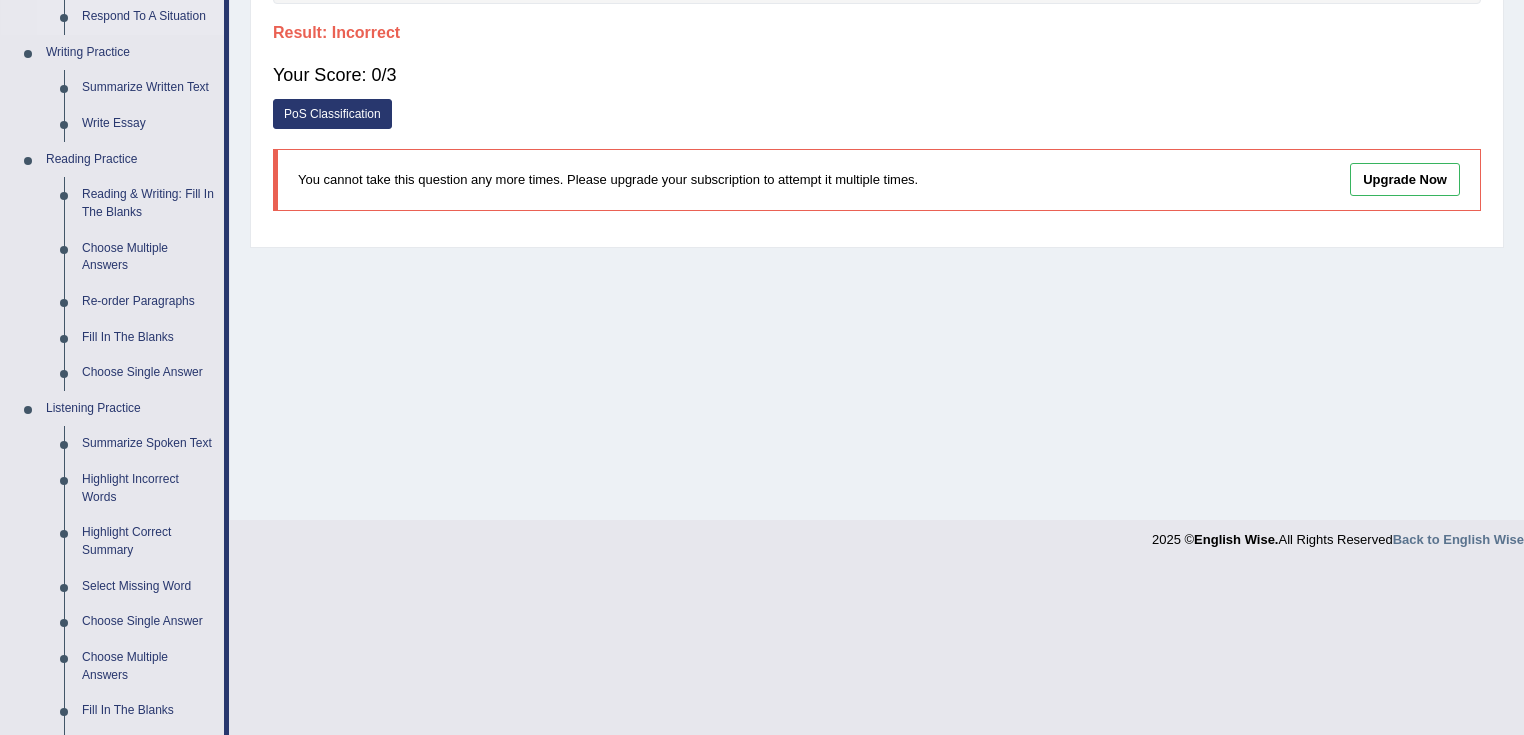 scroll, scrollTop: 720, scrollLeft: 0, axis: vertical 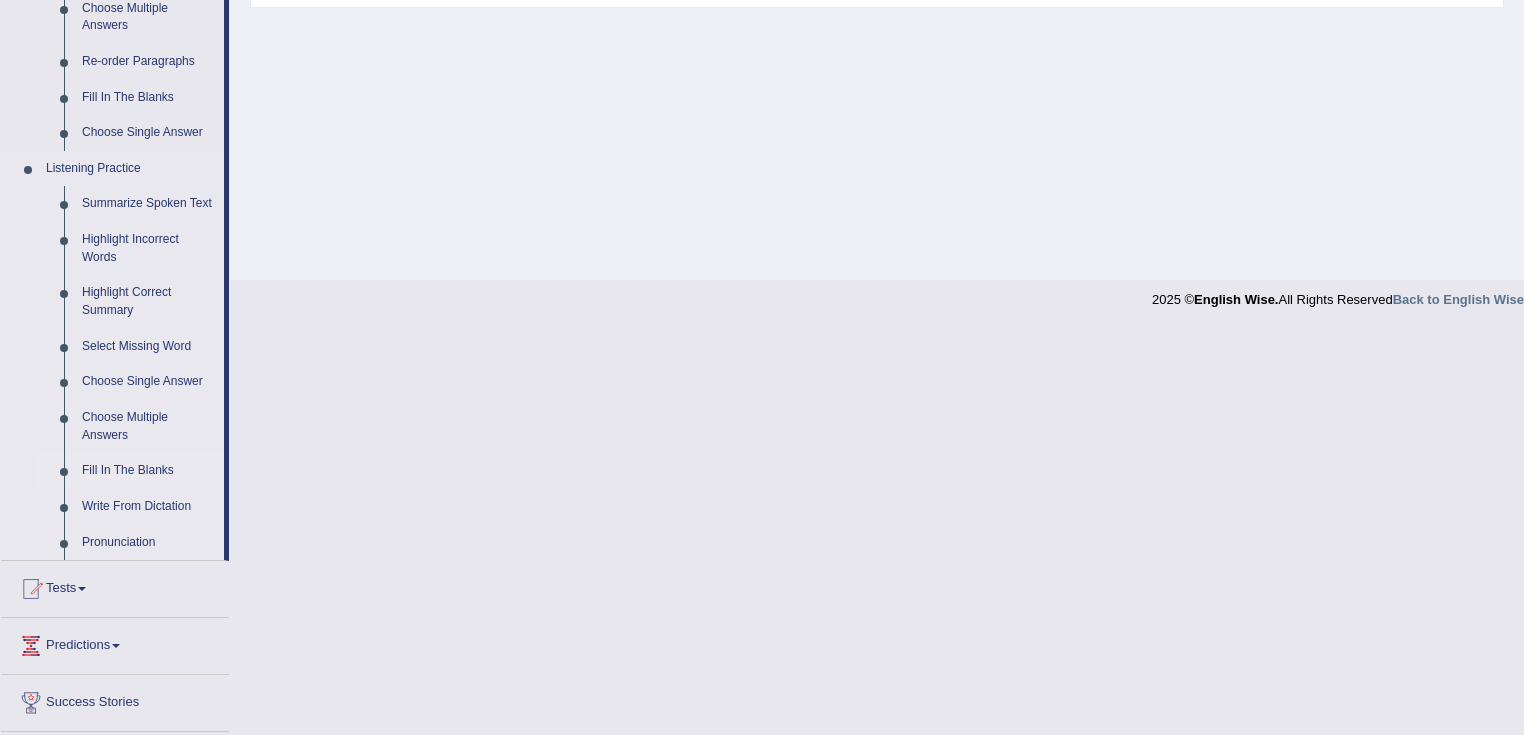 click on "Fill In The Blanks" at bounding box center [148, 471] 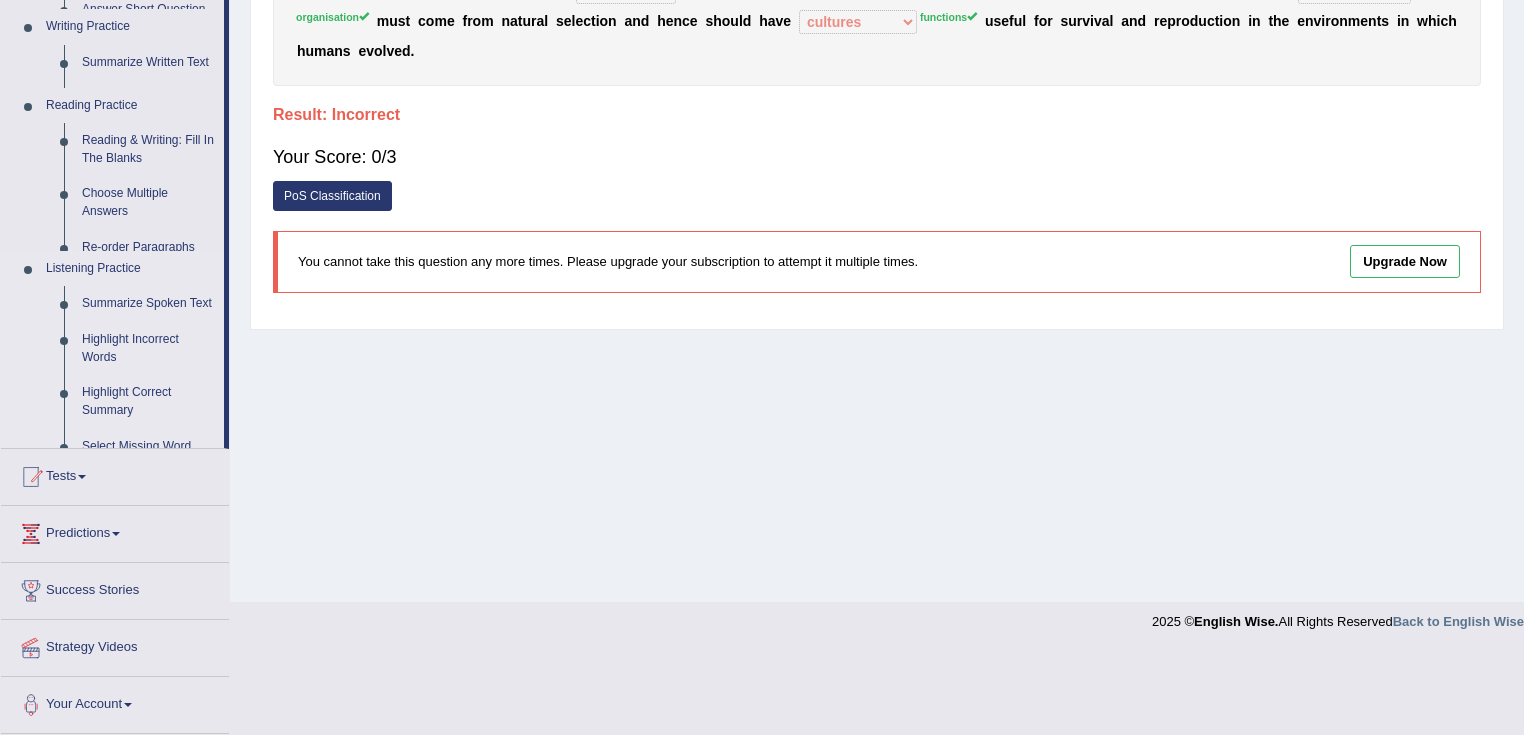 scroll, scrollTop: 315, scrollLeft: 0, axis: vertical 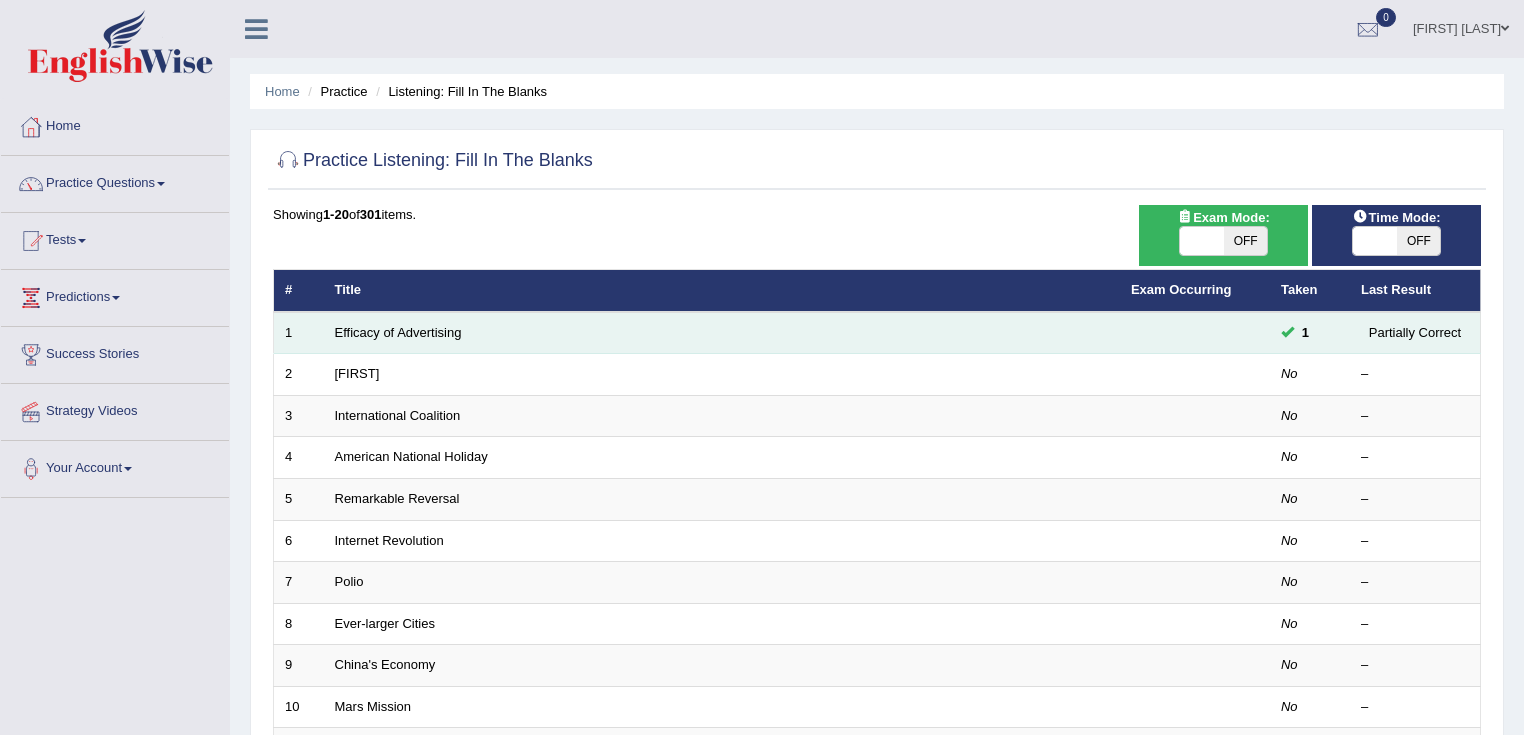 click on "Efficacy of Advertising" at bounding box center (722, 333) 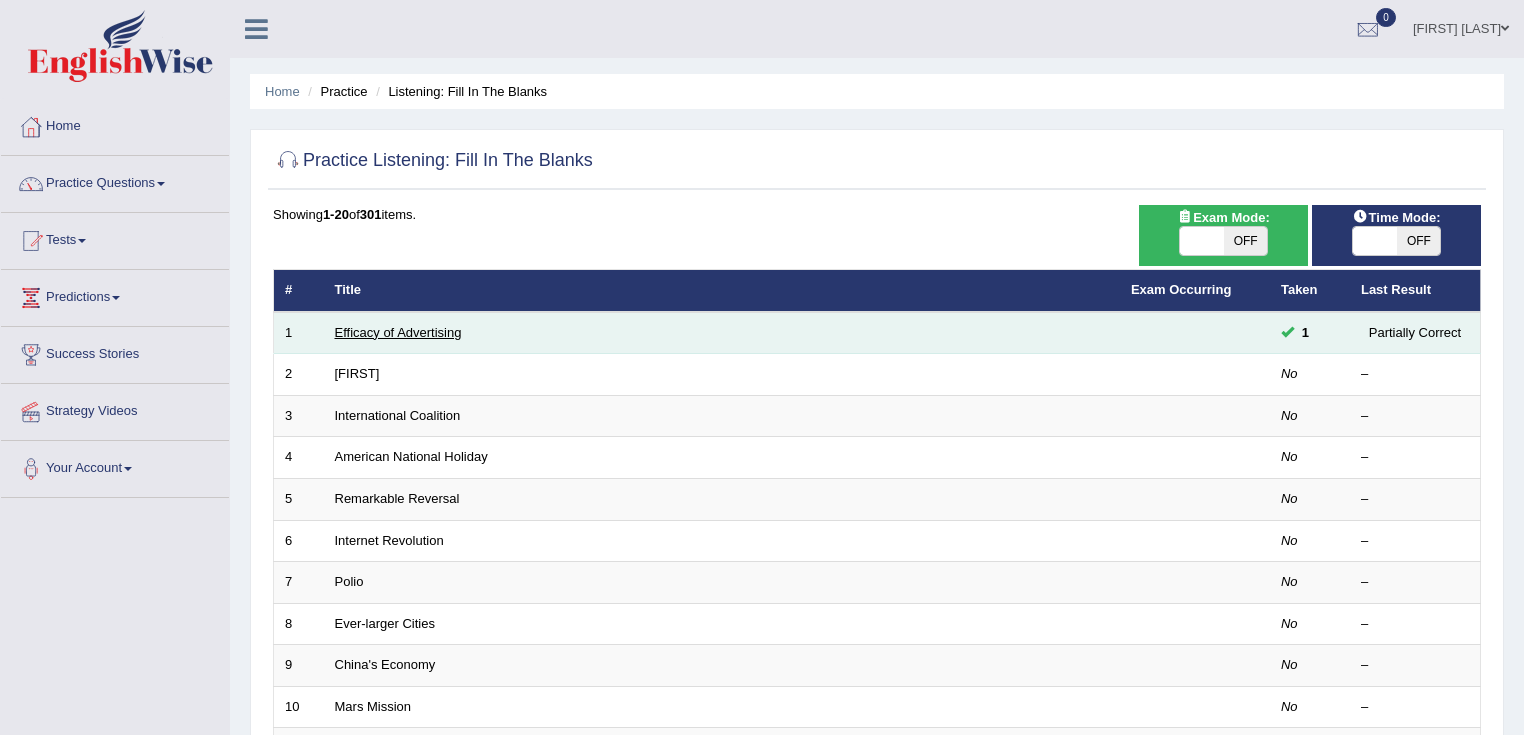 click on "Efficacy of Advertising" at bounding box center [398, 332] 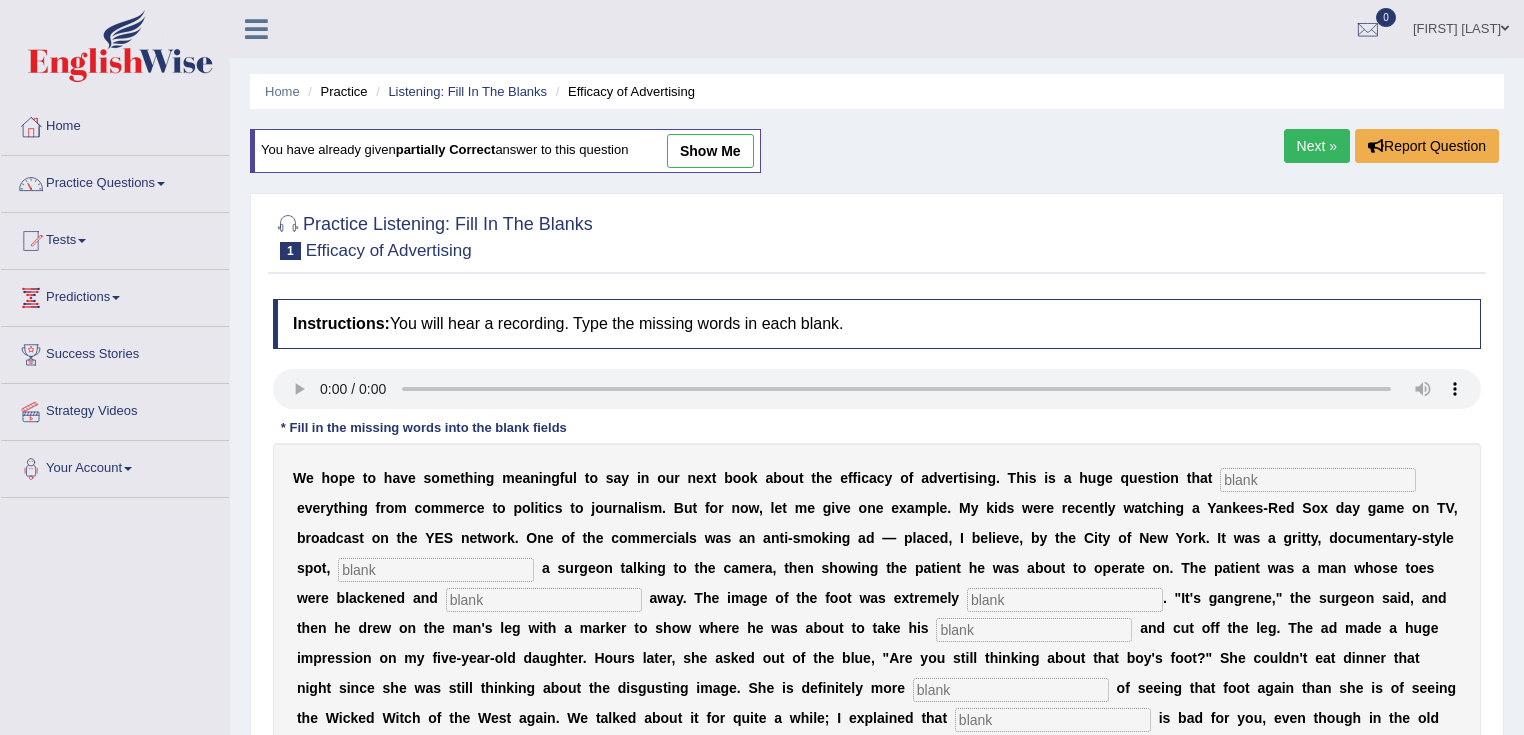 scroll, scrollTop: 0, scrollLeft: 0, axis: both 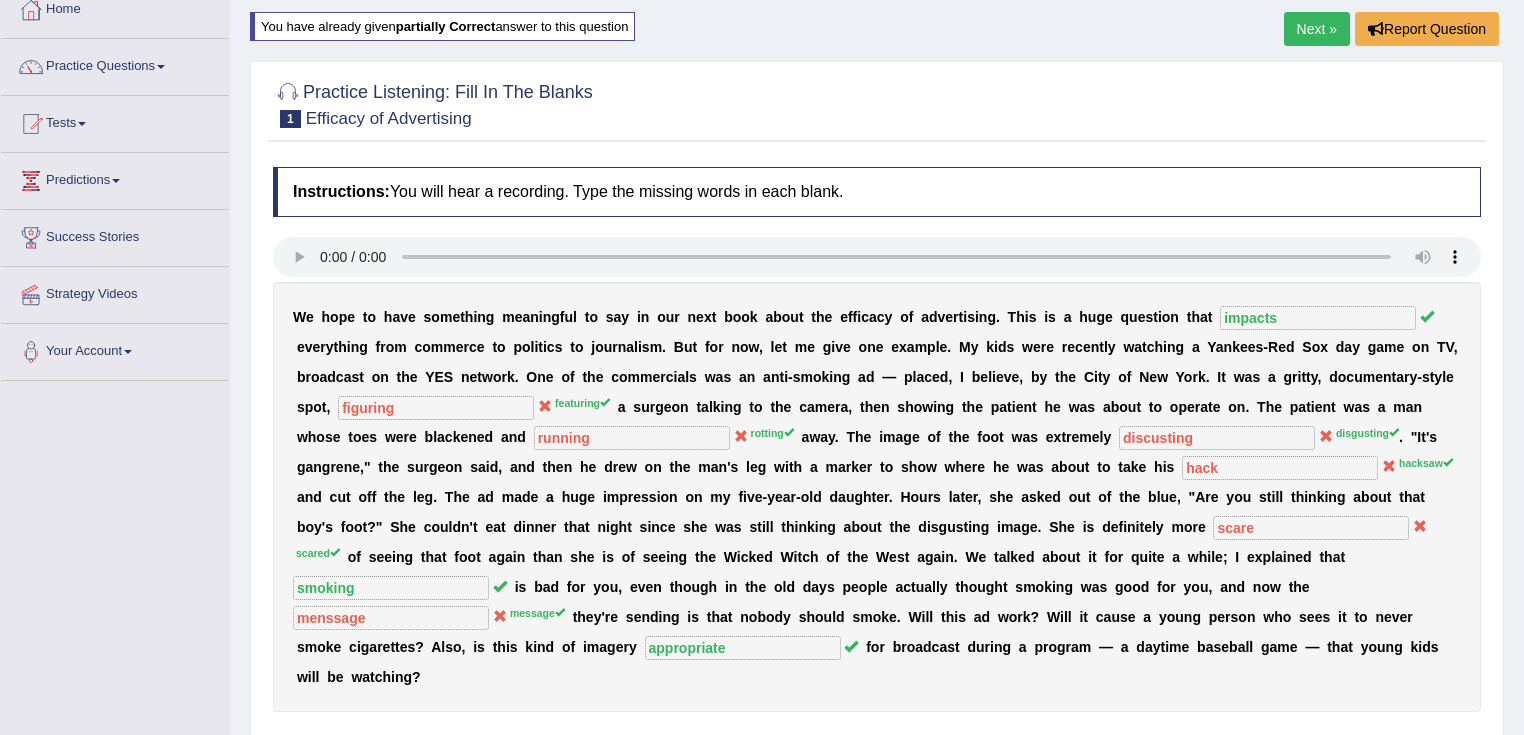 drag, startPoint x: 912, startPoint y: 525, endPoint x: 981, endPoint y: 534, distance: 69.58448 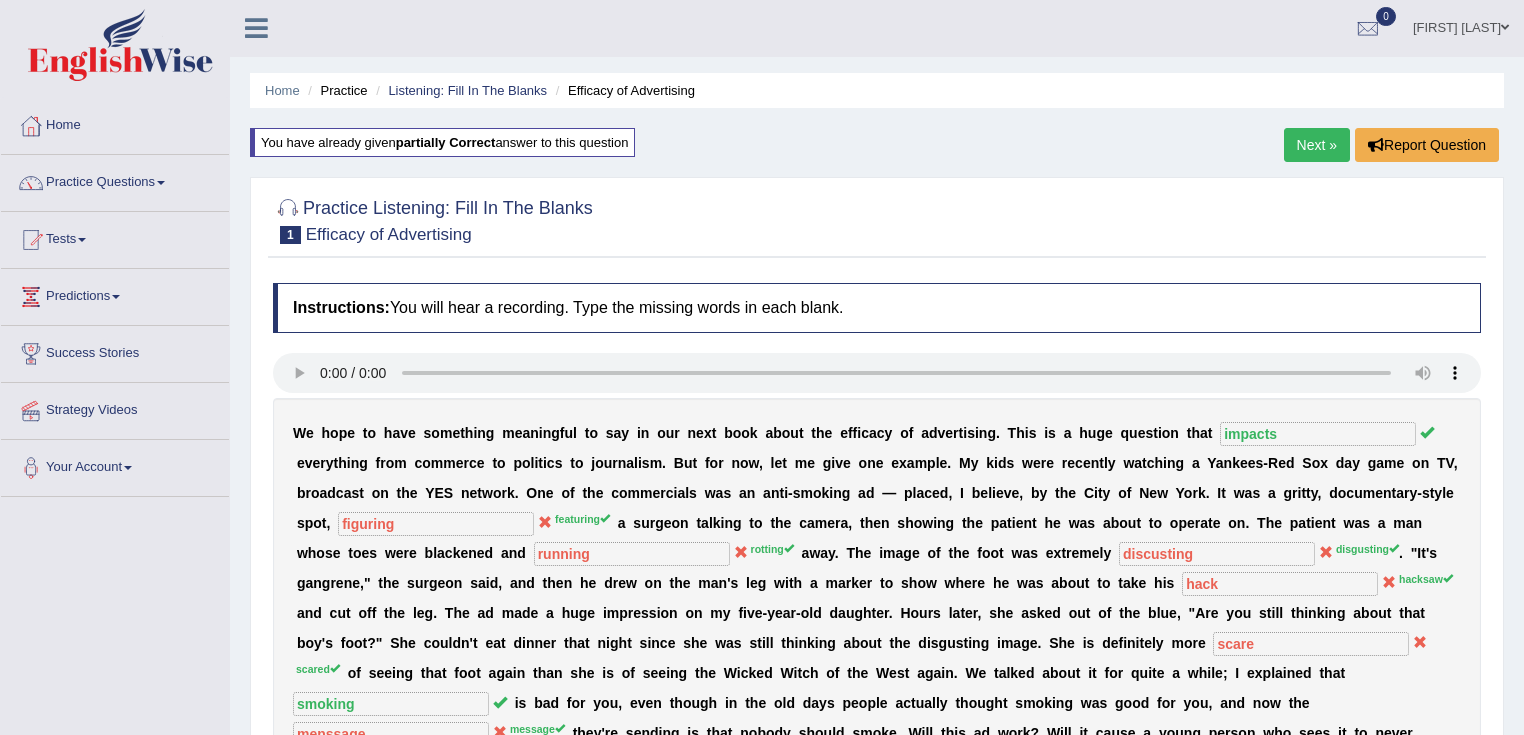 scroll, scrollTop: 0, scrollLeft: 0, axis: both 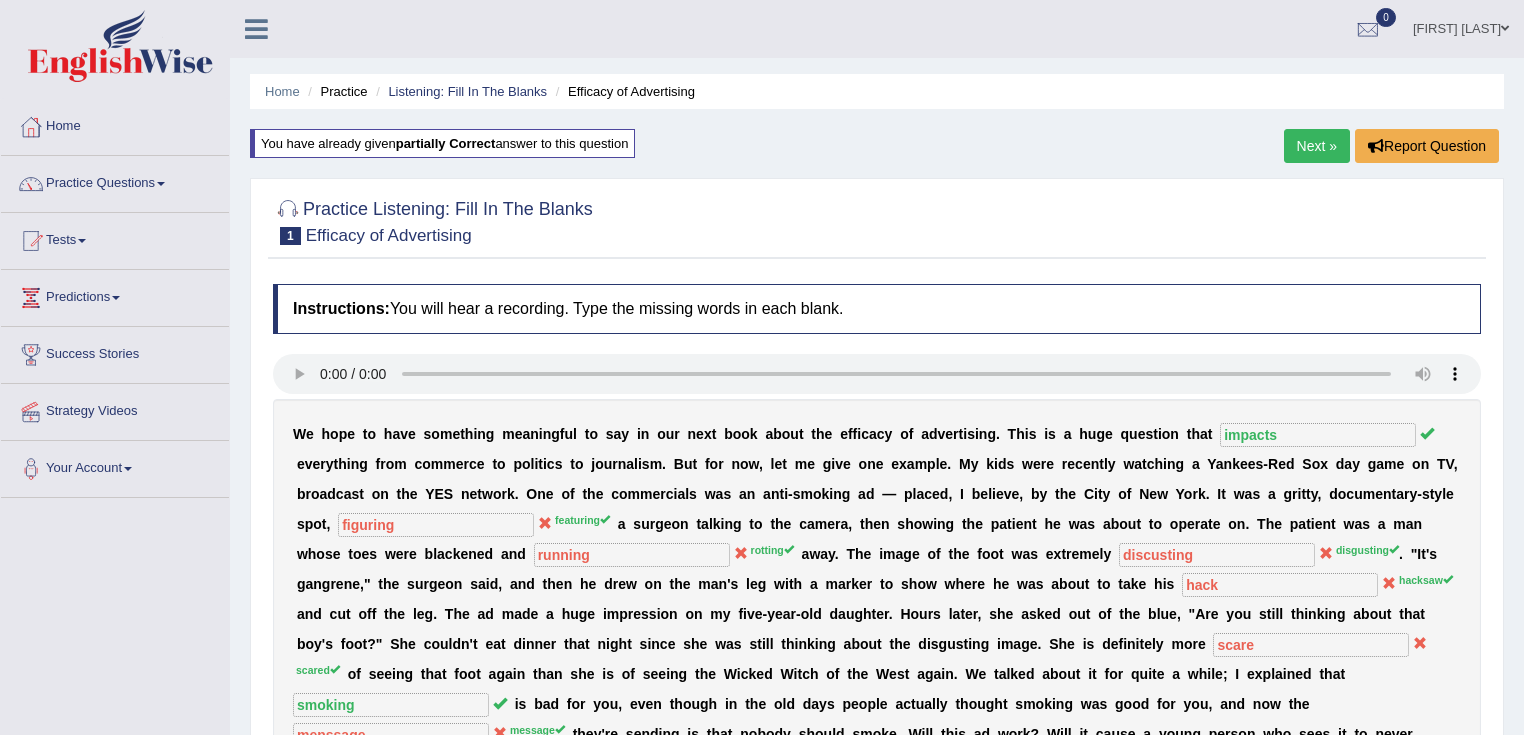 click on "Next »" at bounding box center (1317, 146) 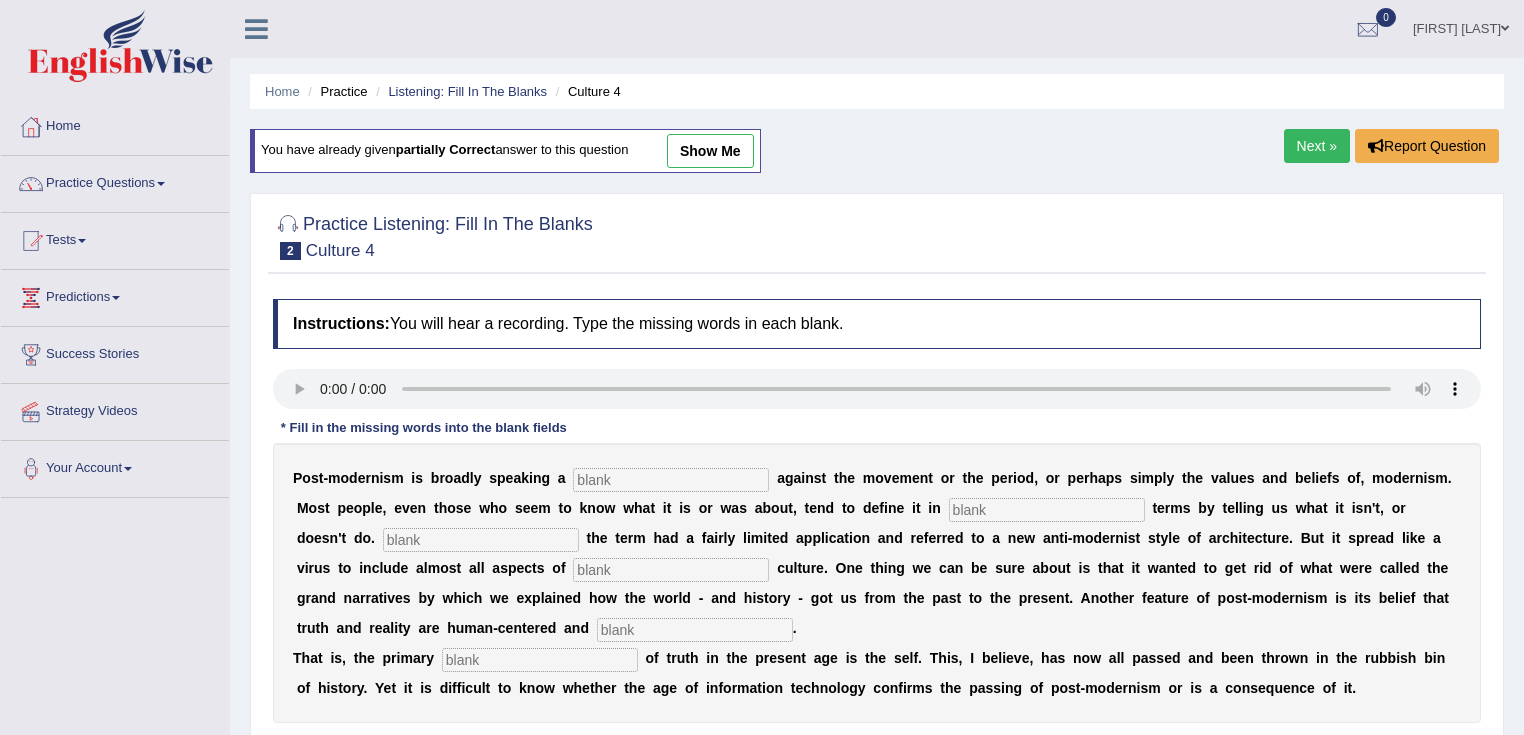 scroll, scrollTop: 0, scrollLeft: 0, axis: both 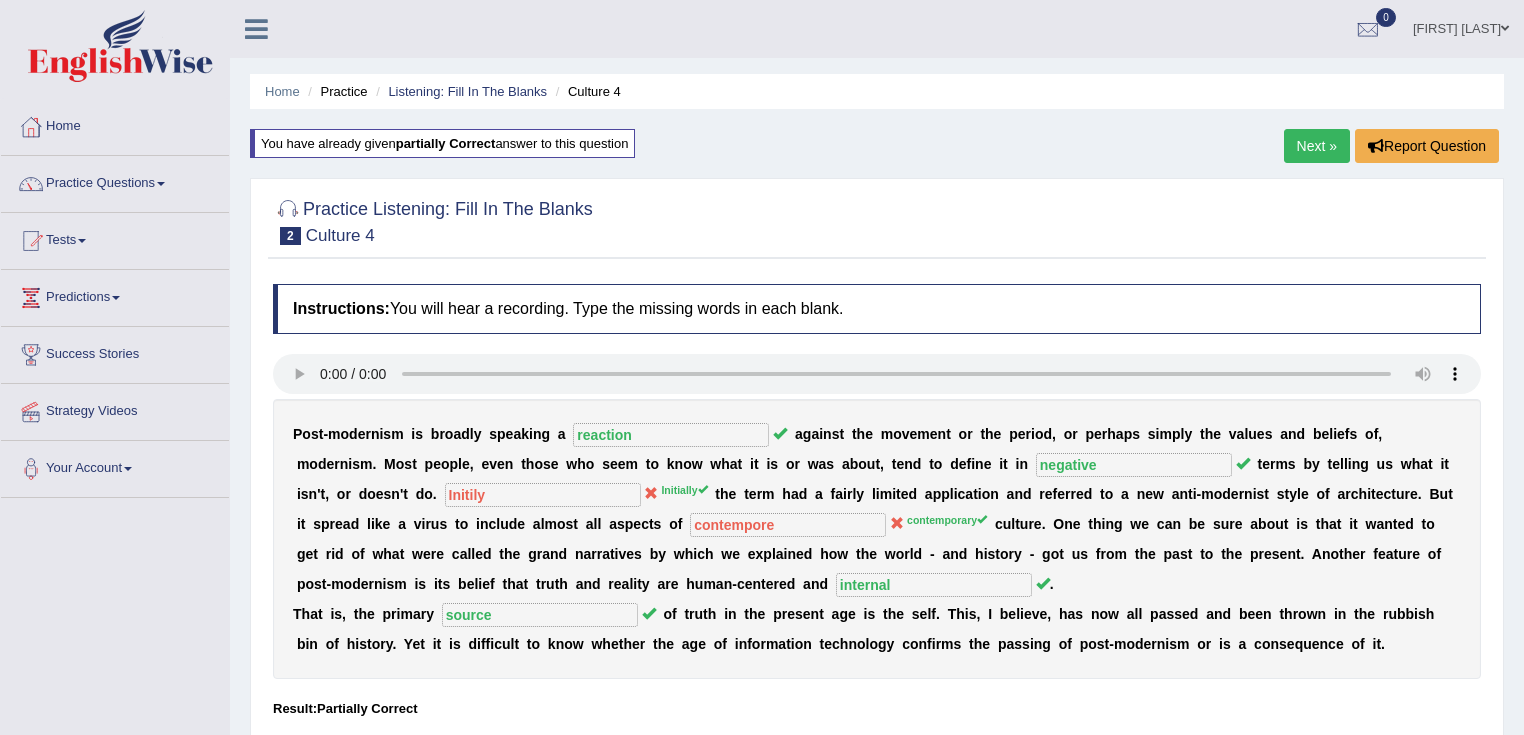 click on "Next »" at bounding box center (1317, 146) 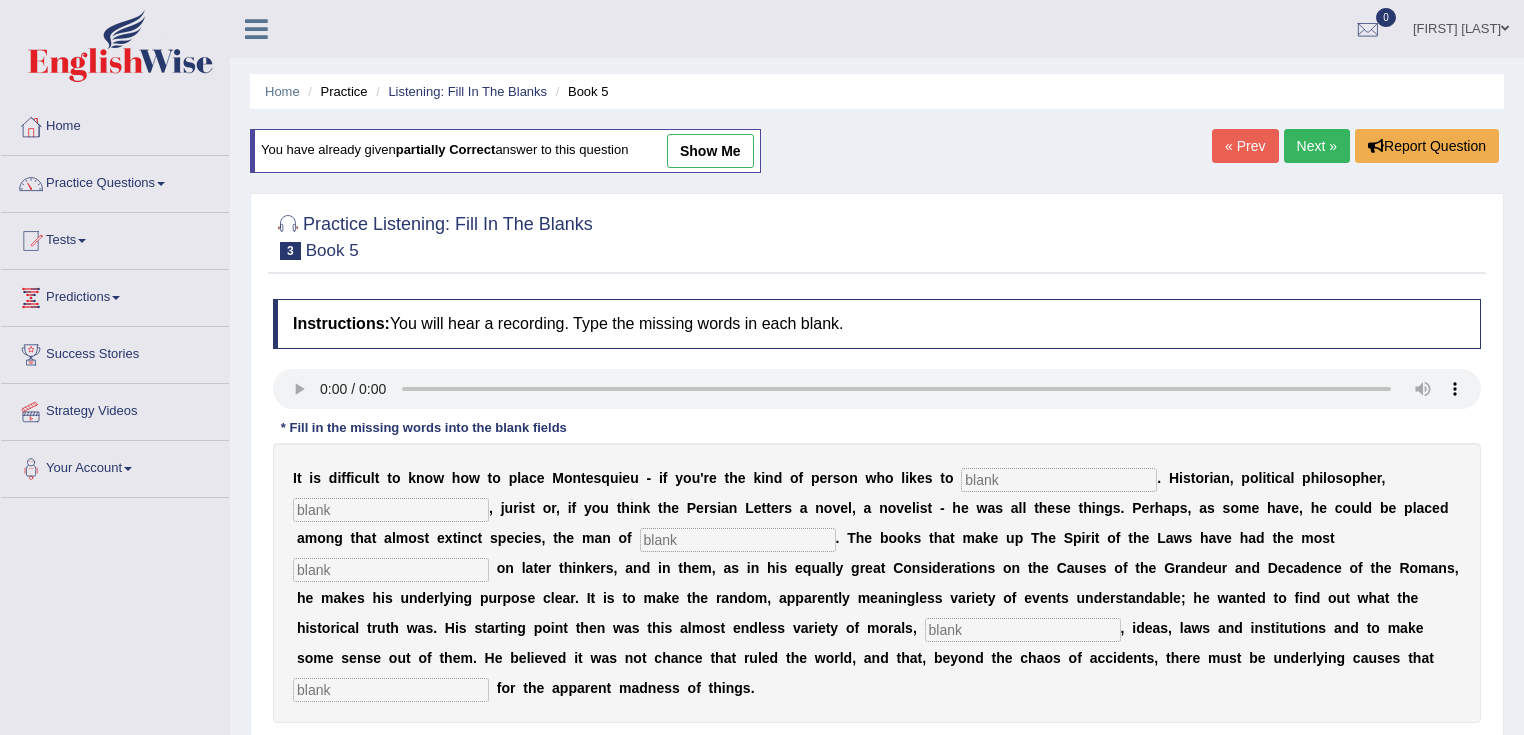 scroll, scrollTop: 0, scrollLeft: 0, axis: both 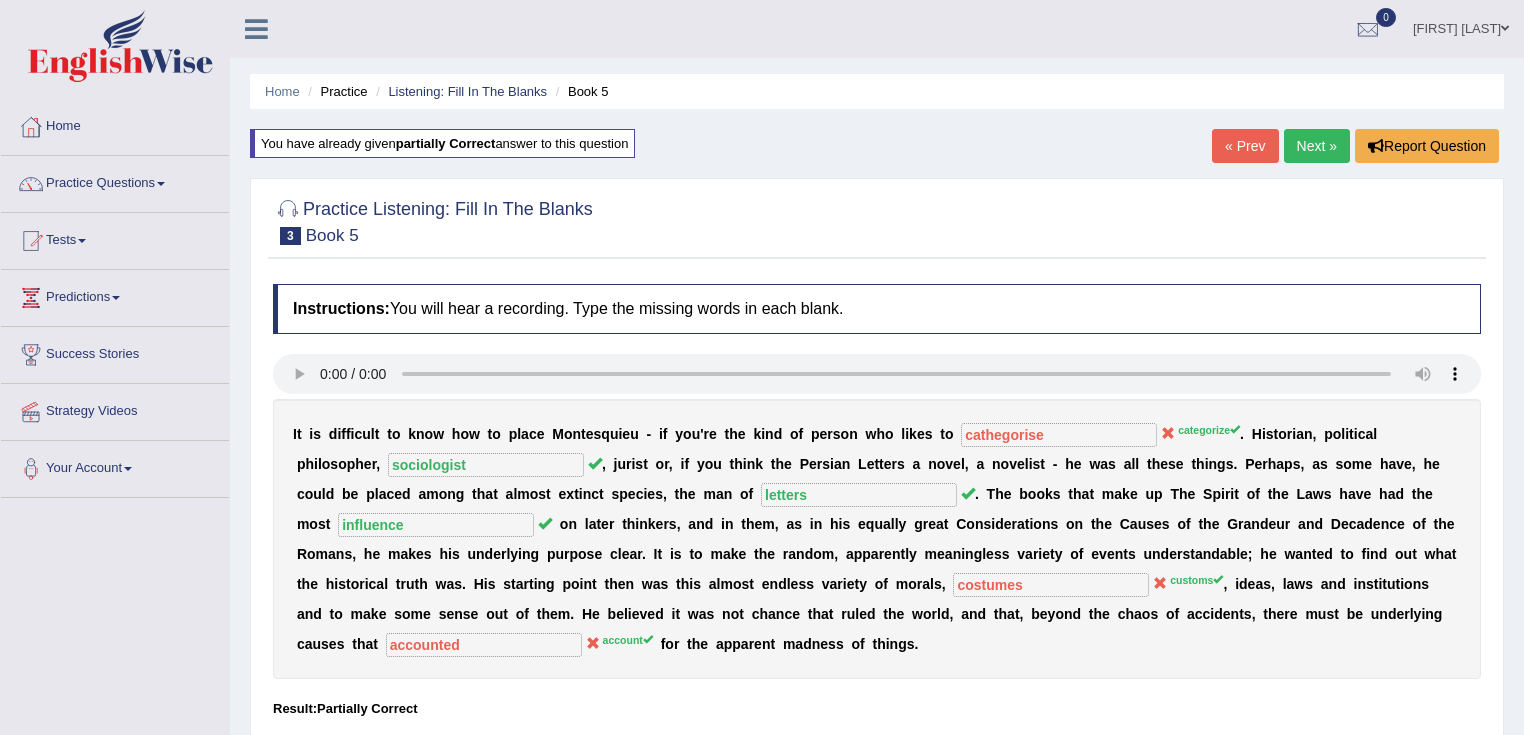 click on "Next »" at bounding box center [1317, 146] 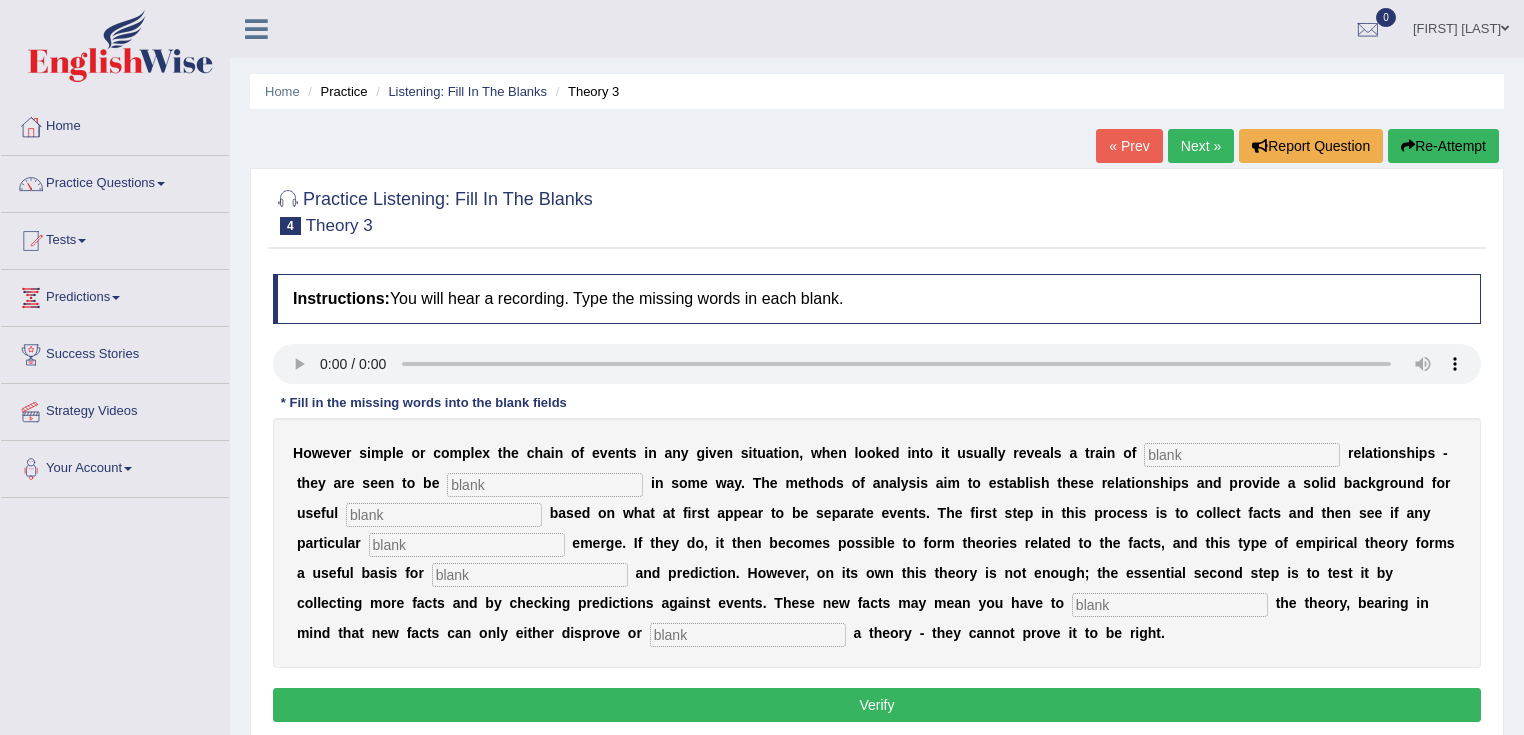 scroll, scrollTop: 0, scrollLeft: 0, axis: both 